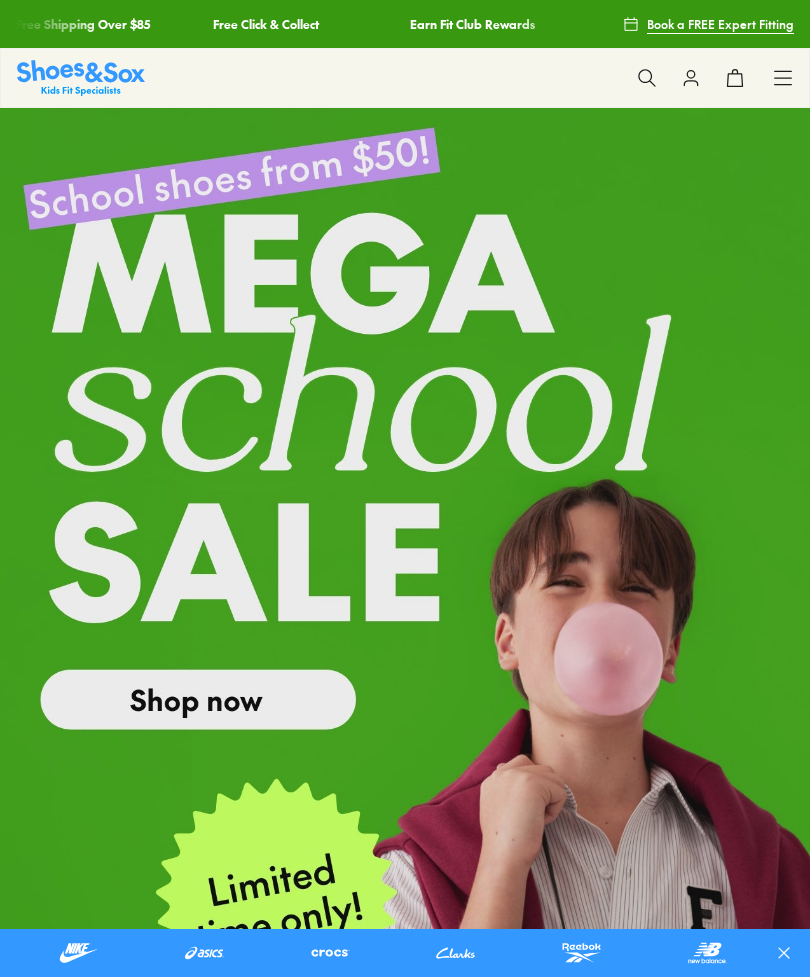 scroll, scrollTop: 0, scrollLeft: 0, axis: both 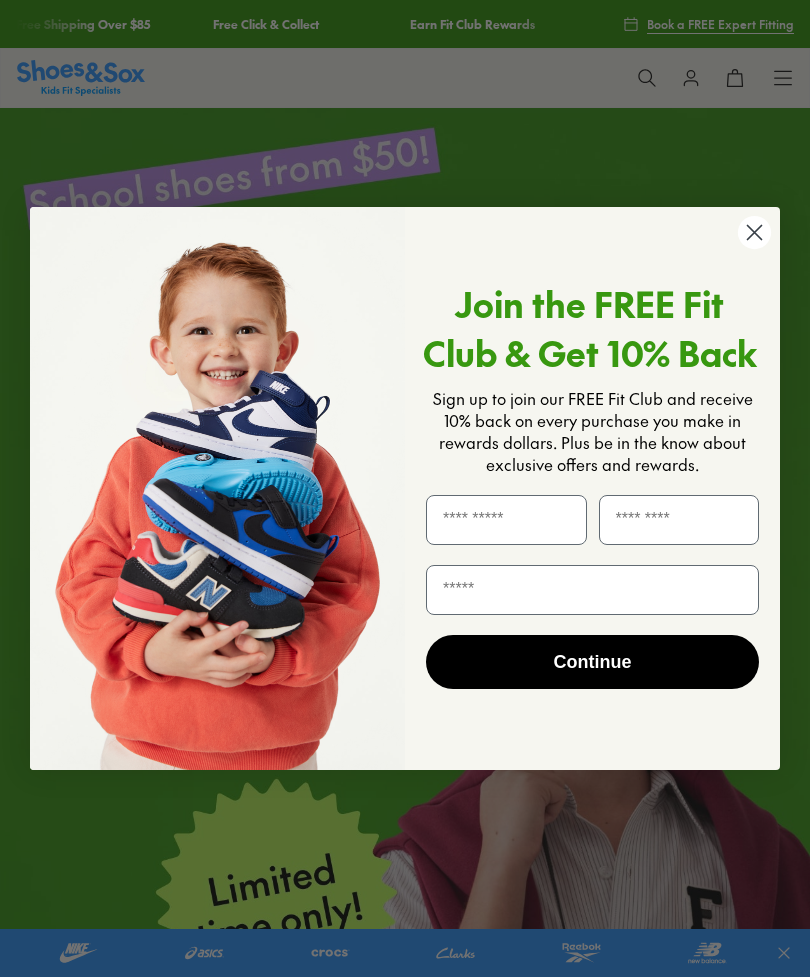 click 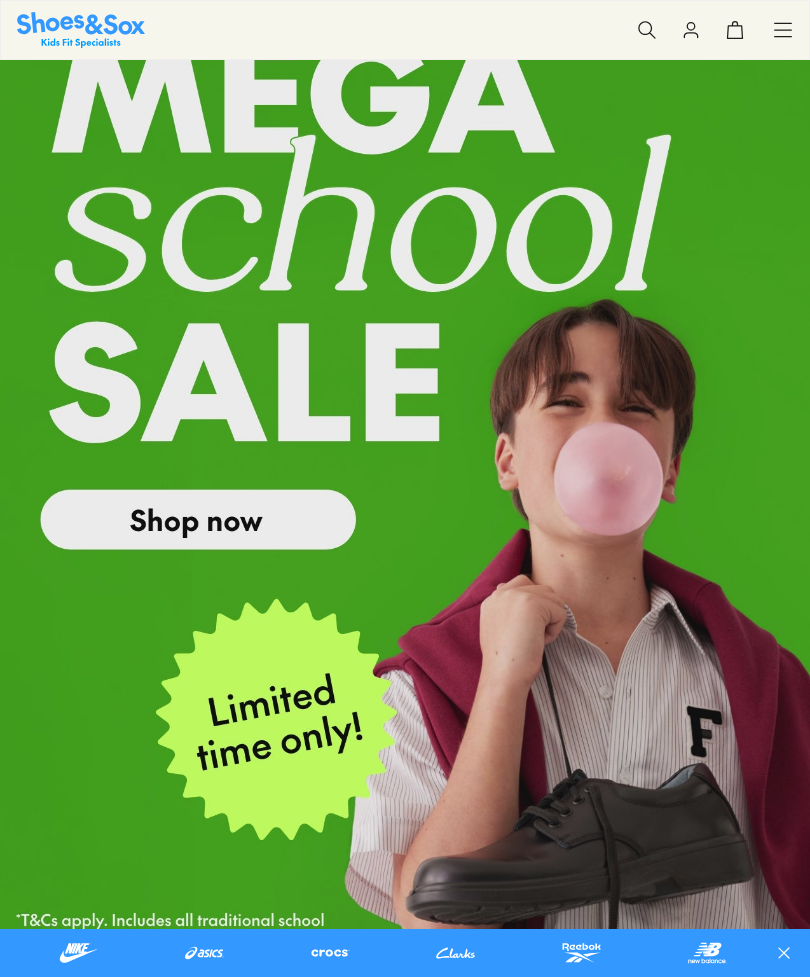 scroll, scrollTop: 168, scrollLeft: 0, axis: vertical 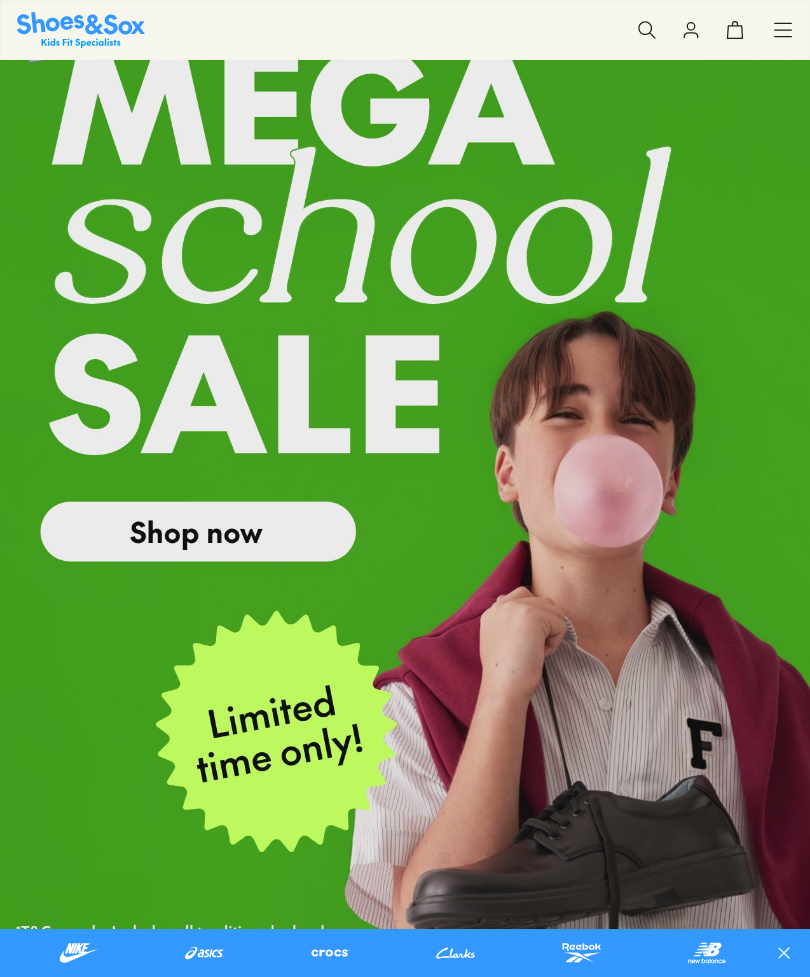 click at bounding box center [405, 459] 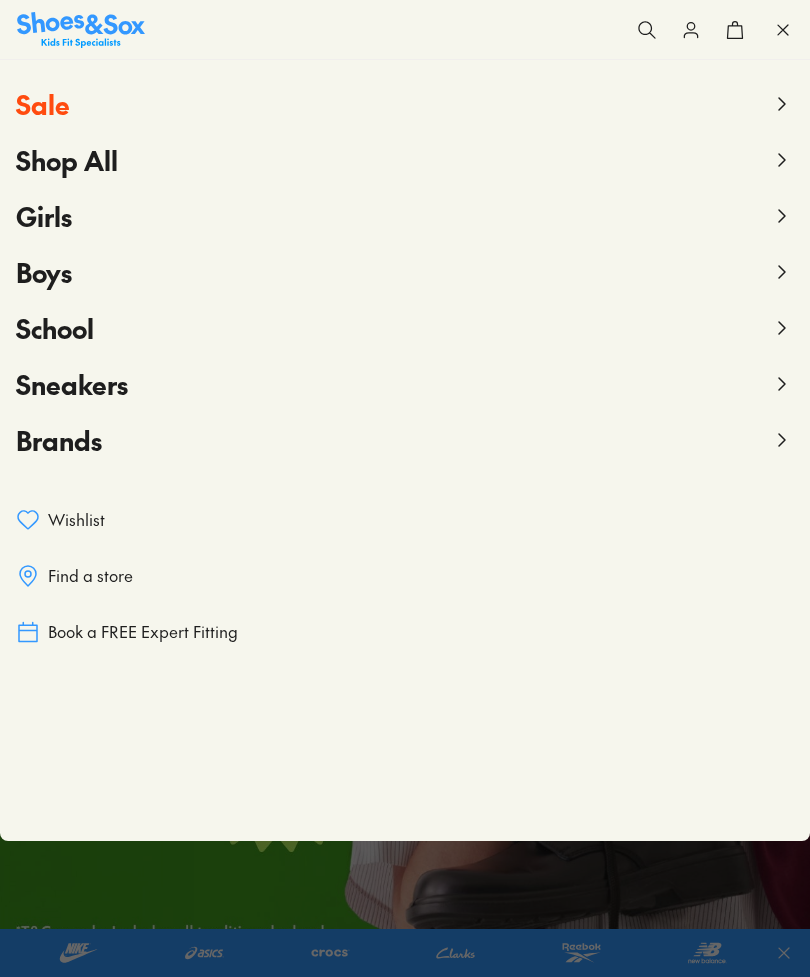 click on "Boys" at bounding box center [44, 272] 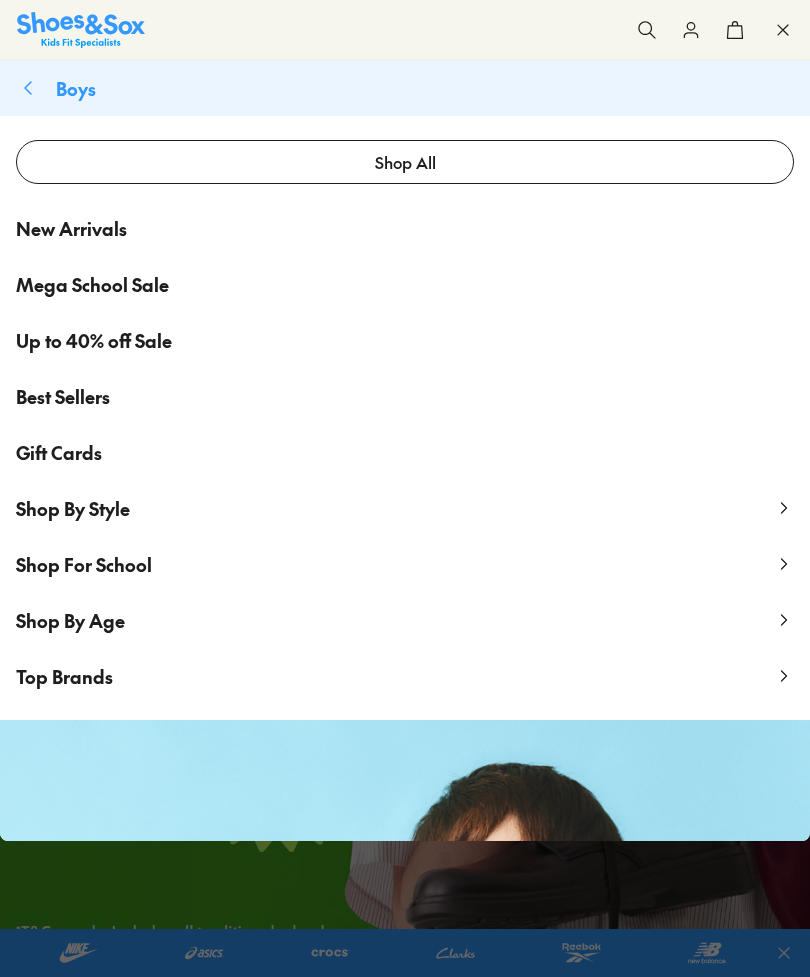 click on "Up to 40% off Sale" at bounding box center (94, 340) 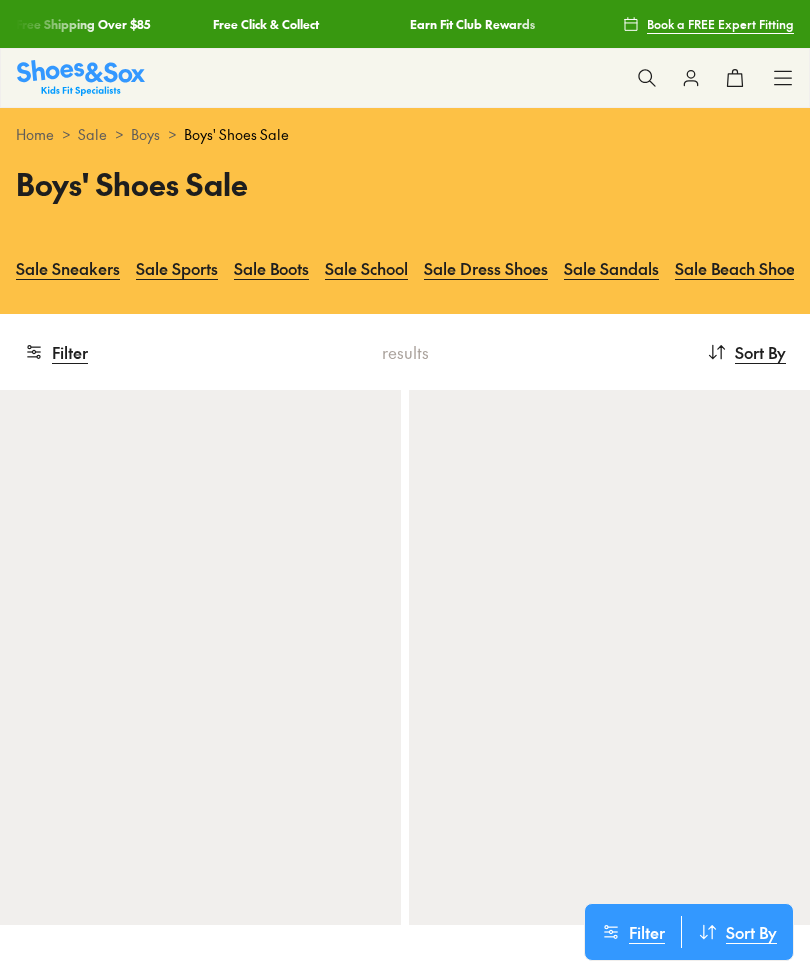scroll, scrollTop: 0, scrollLeft: 0, axis: both 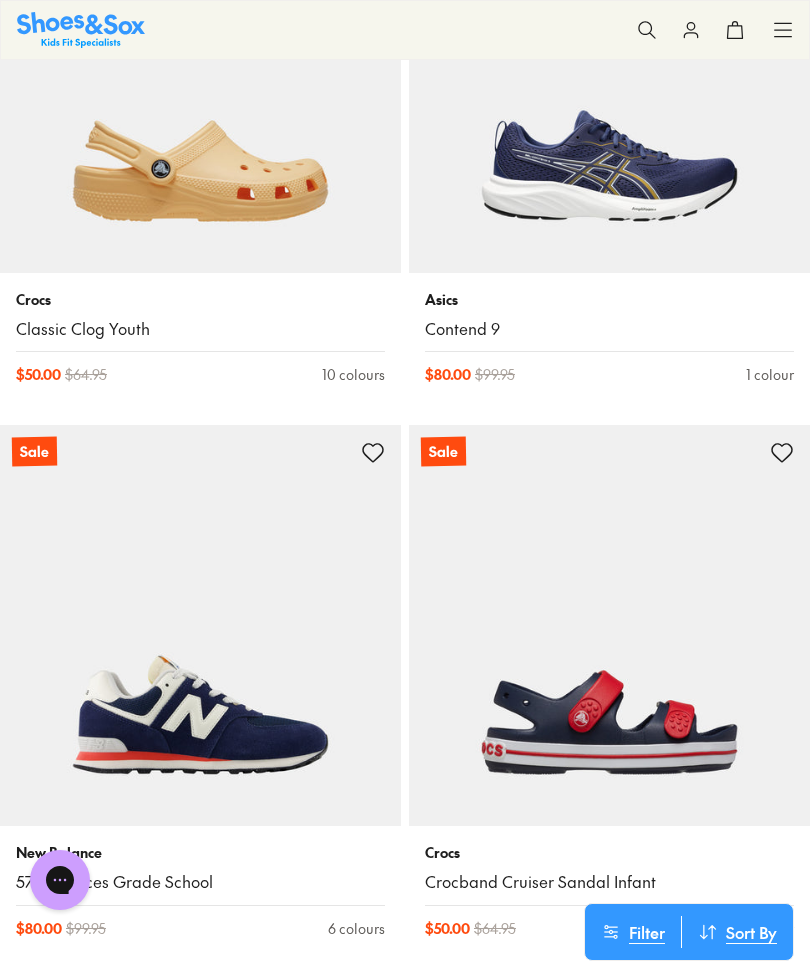 click at bounding box center [200, 625] 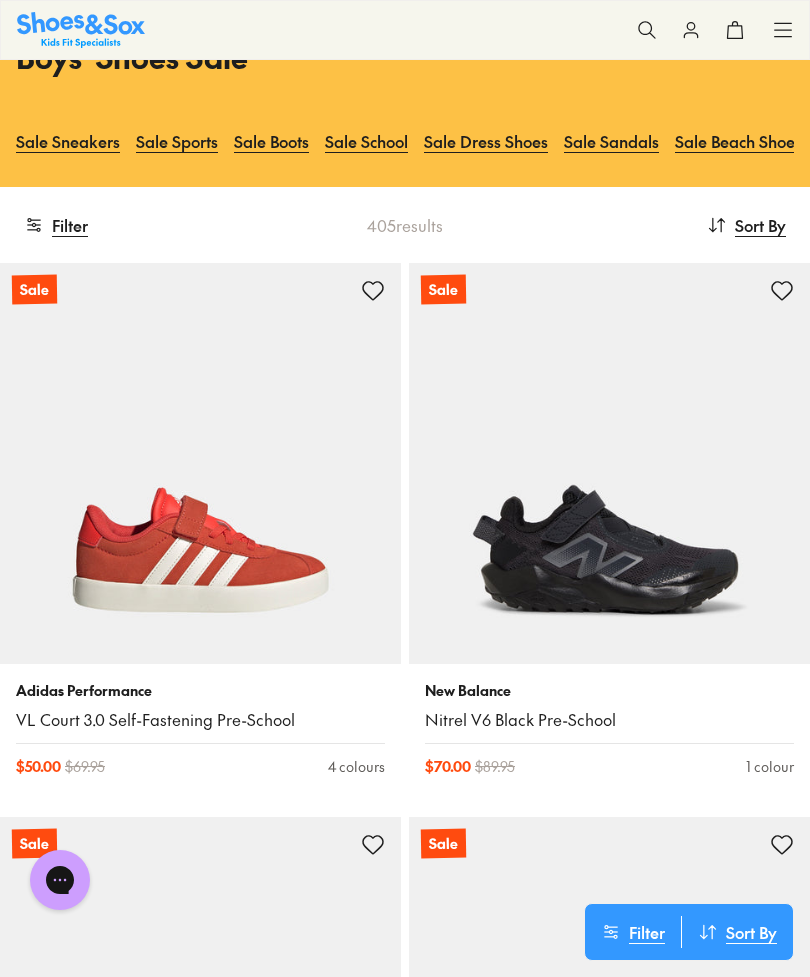 scroll, scrollTop: 162, scrollLeft: 0, axis: vertical 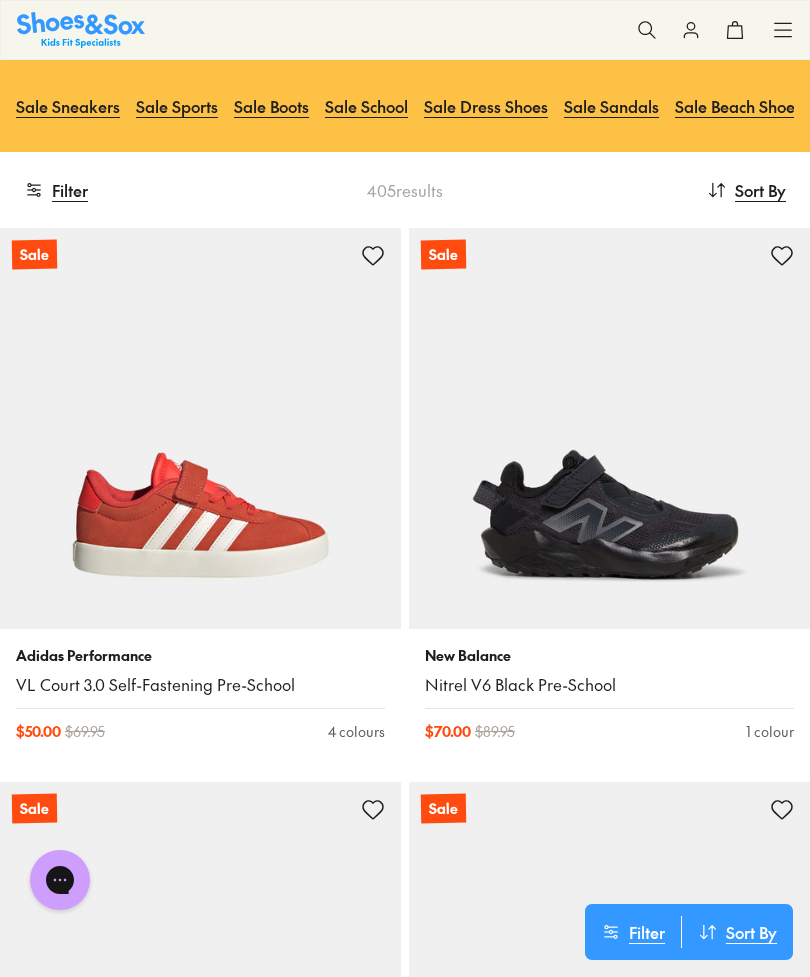 click at bounding box center (200, 428) 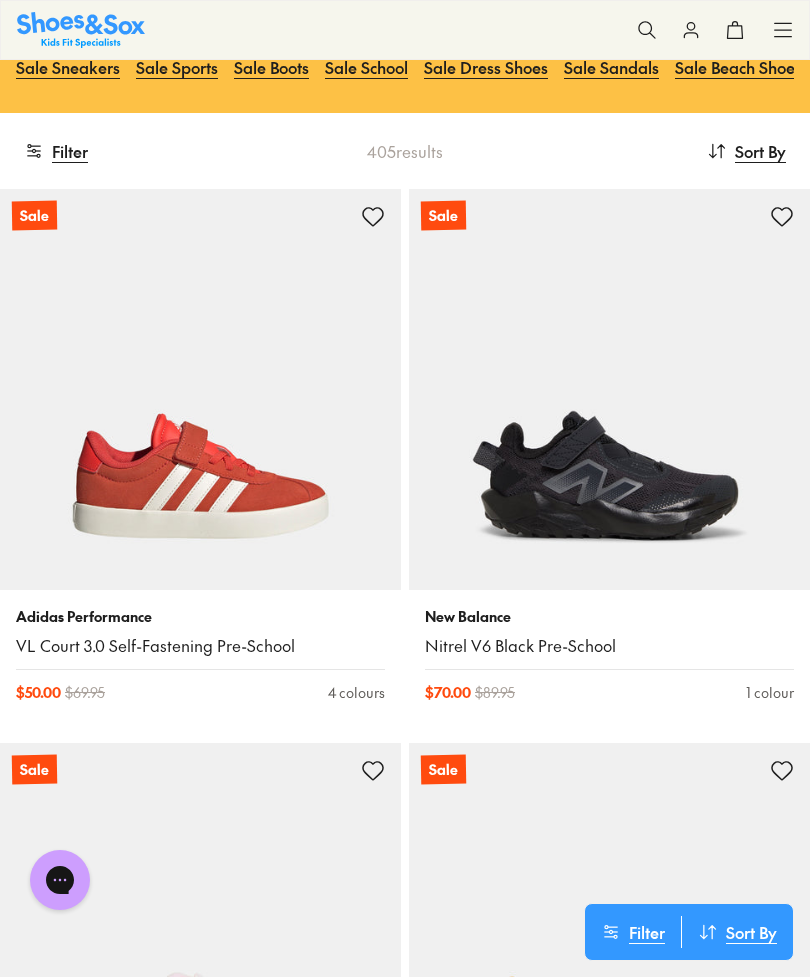 scroll, scrollTop: 198, scrollLeft: 0, axis: vertical 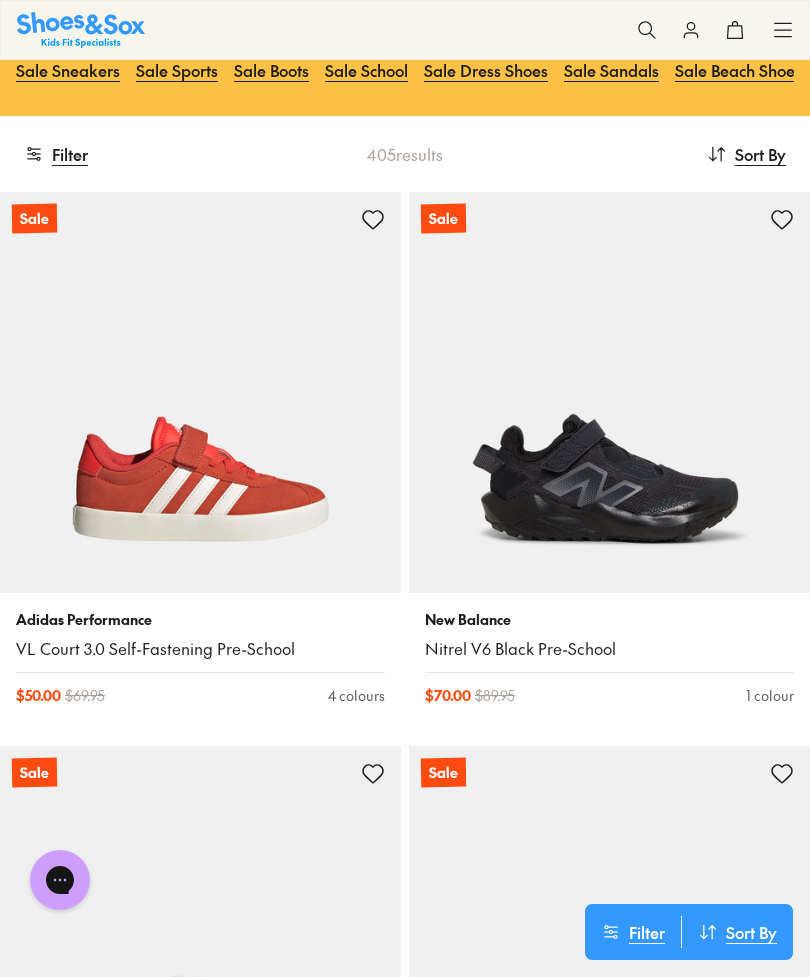 click at bounding box center (200, 392) 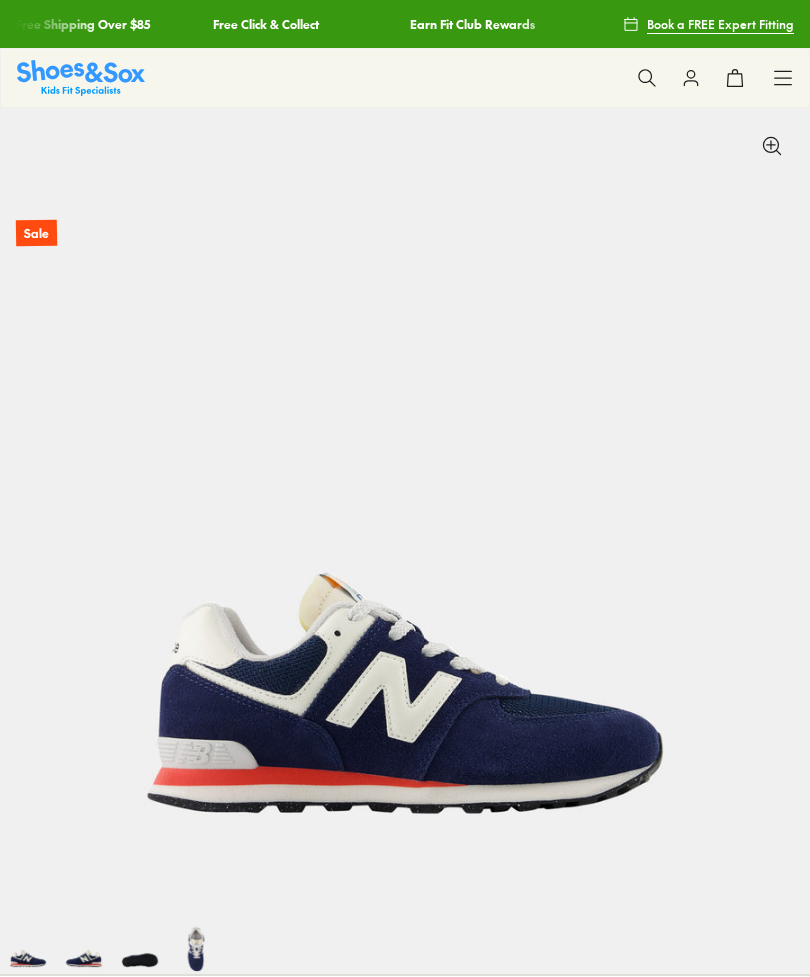 scroll, scrollTop: 0, scrollLeft: 0, axis: both 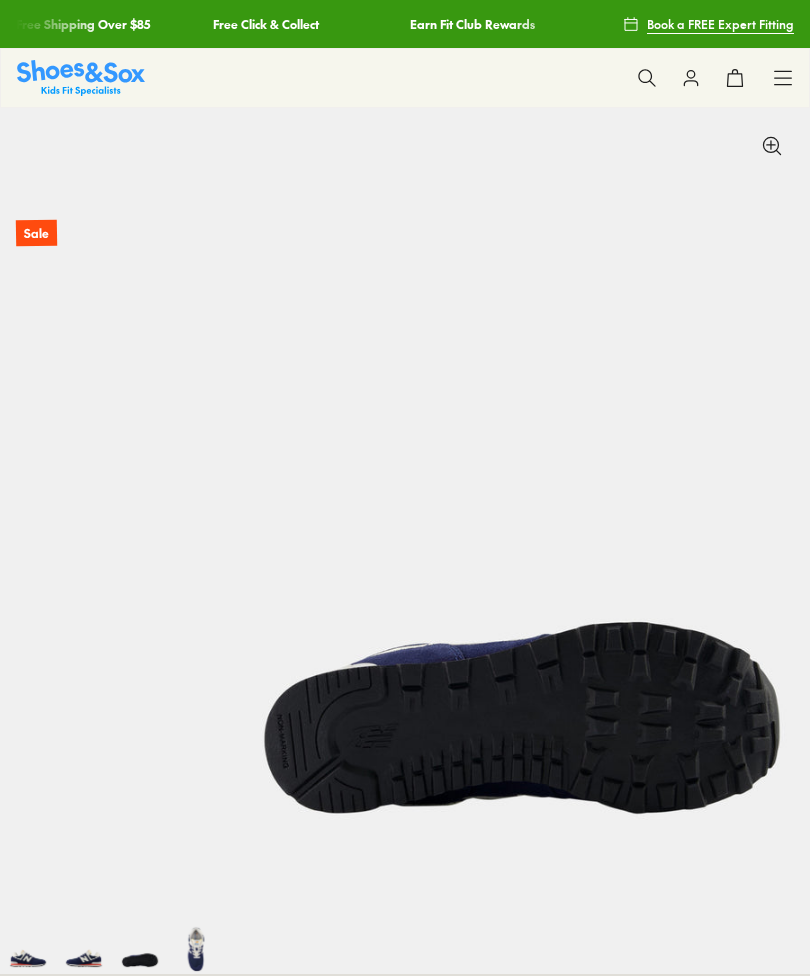 select on "*" 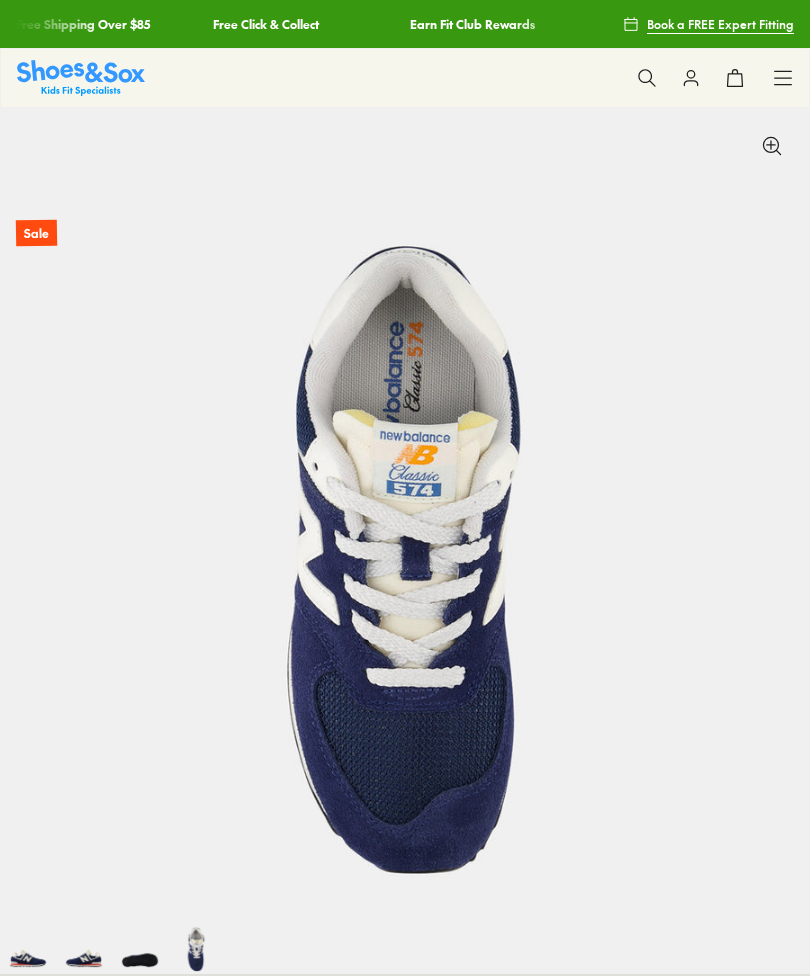 scroll, scrollTop: 0, scrollLeft: 2430, axis: horizontal 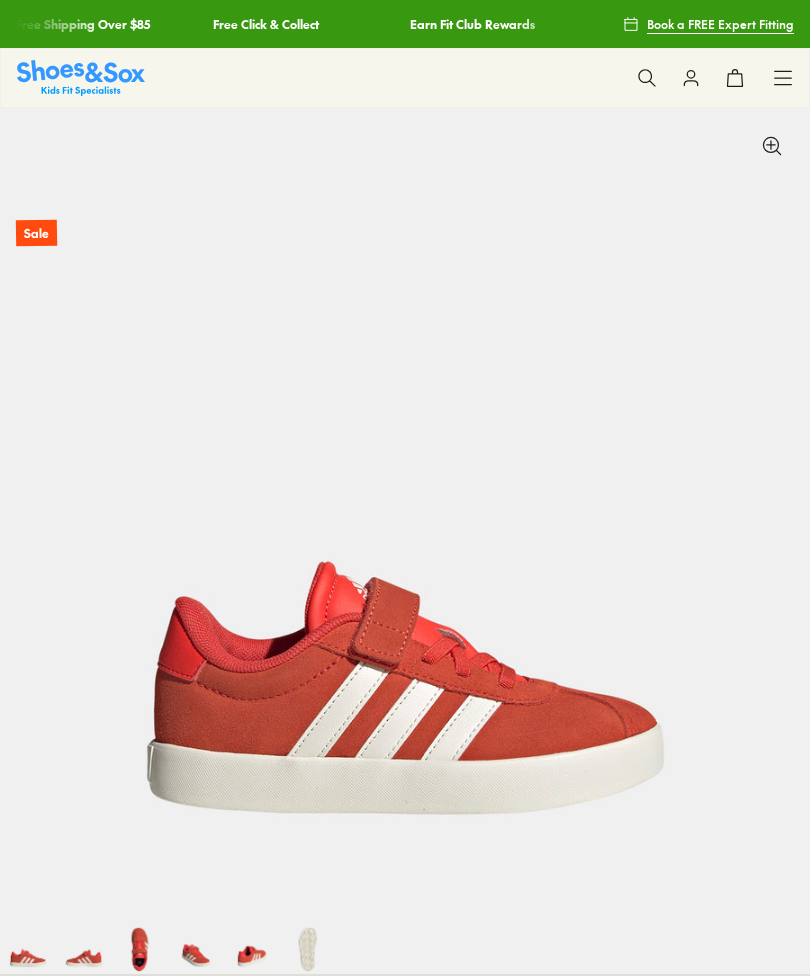 select on "*" 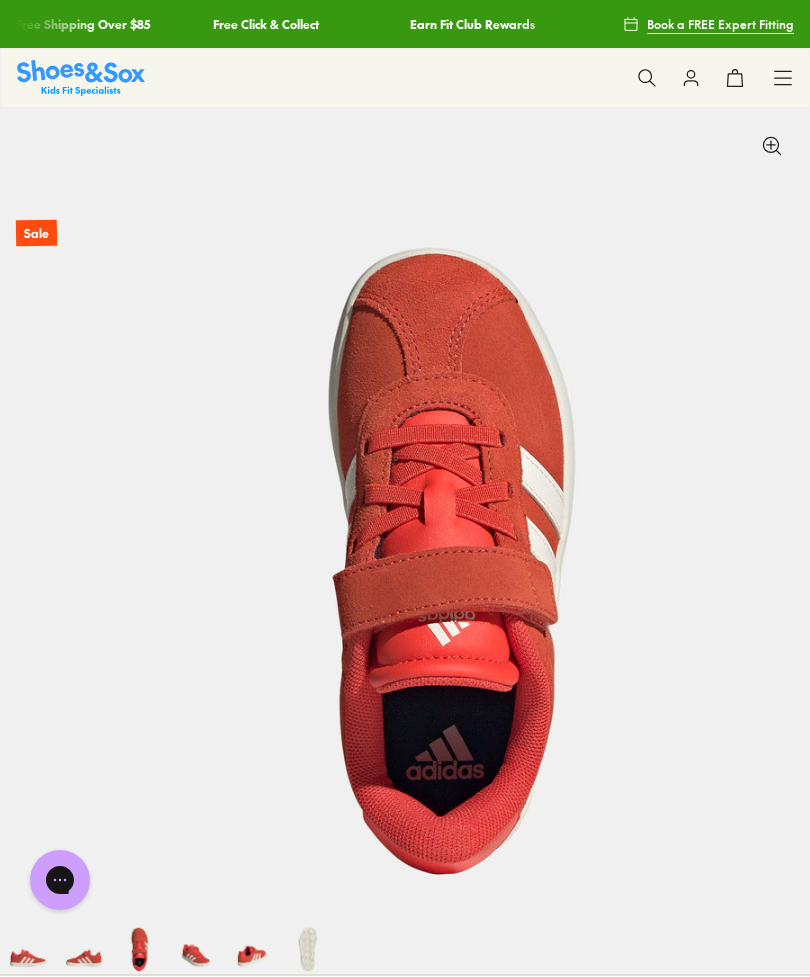scroll, scrollTop: 0, scrollLeft: 0, axis: both 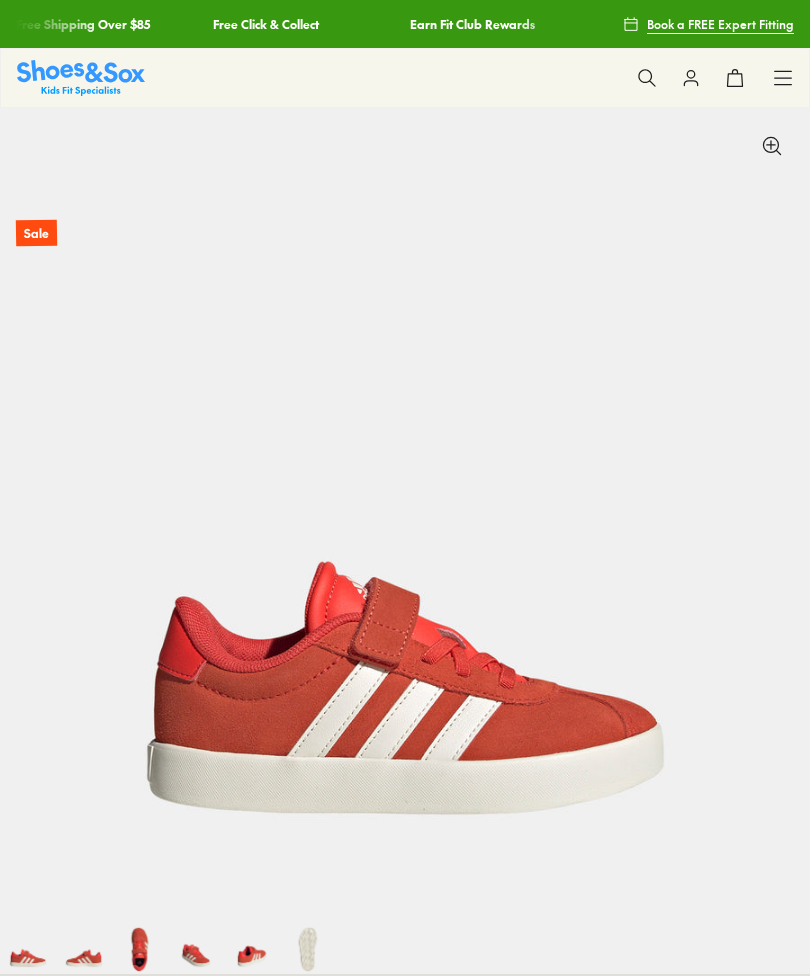 select on "*" 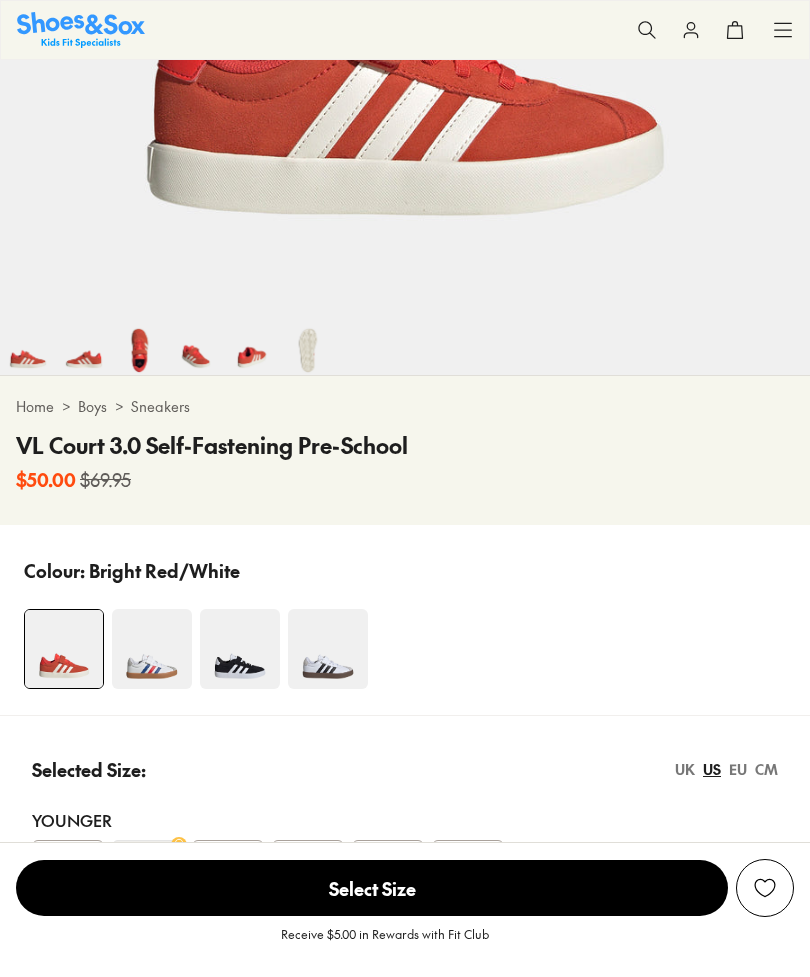 scroll, scrollTop: 0, scrollLeft: 0, axis: both 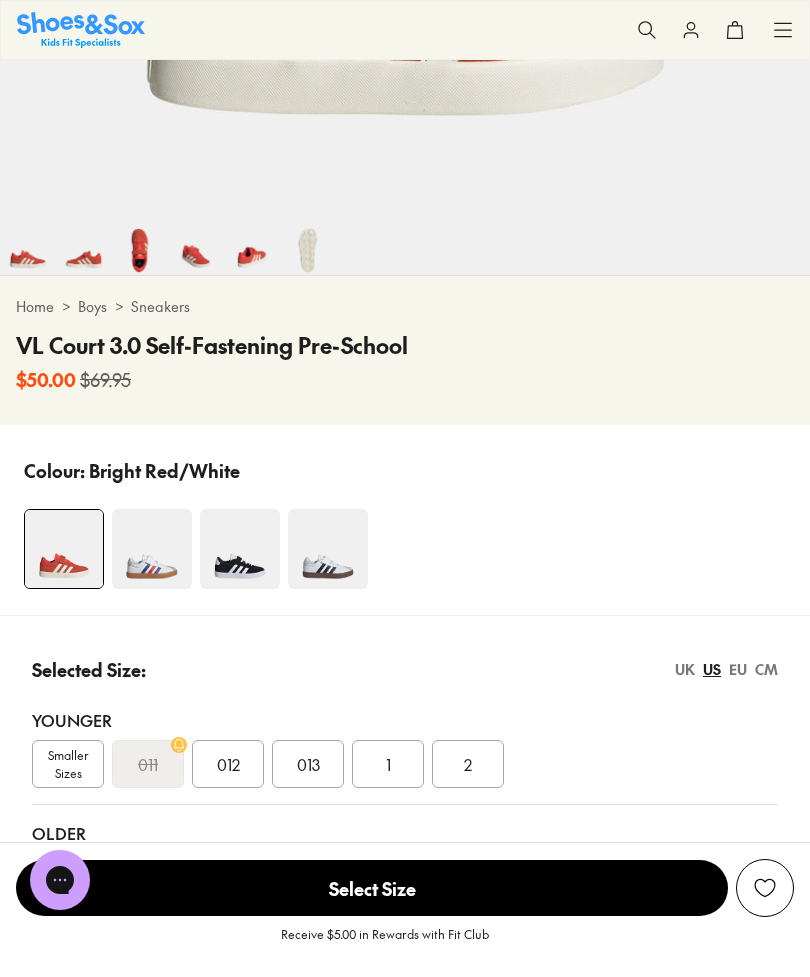 click at bounding box center (152, 549) 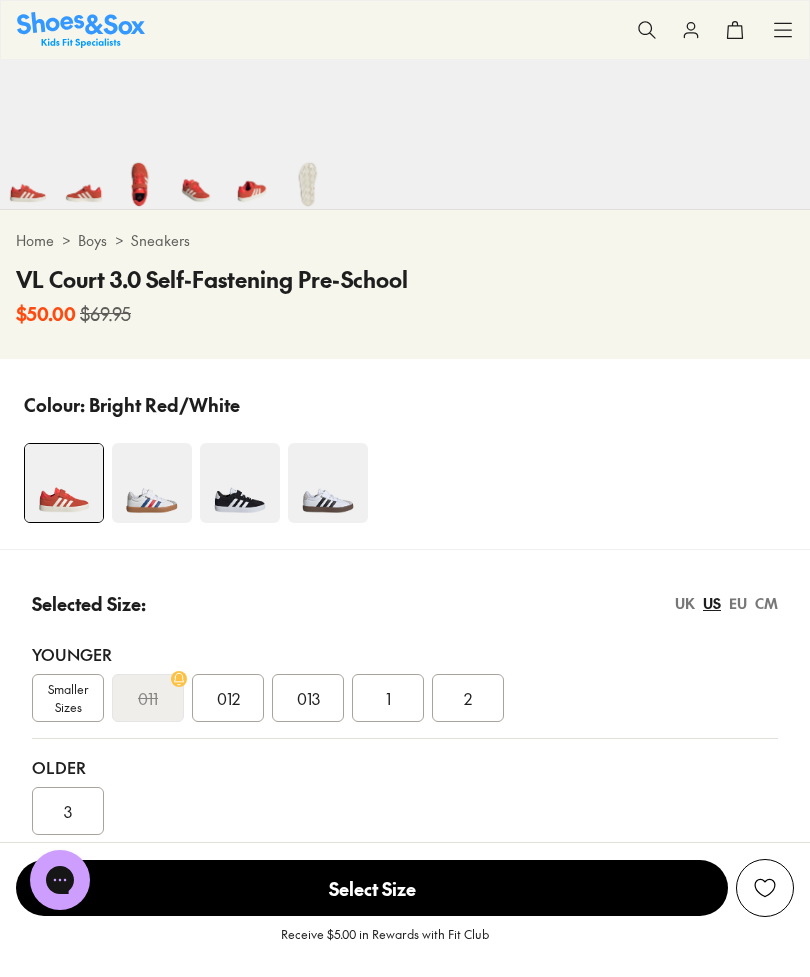 click at bounding box center (240, 483) 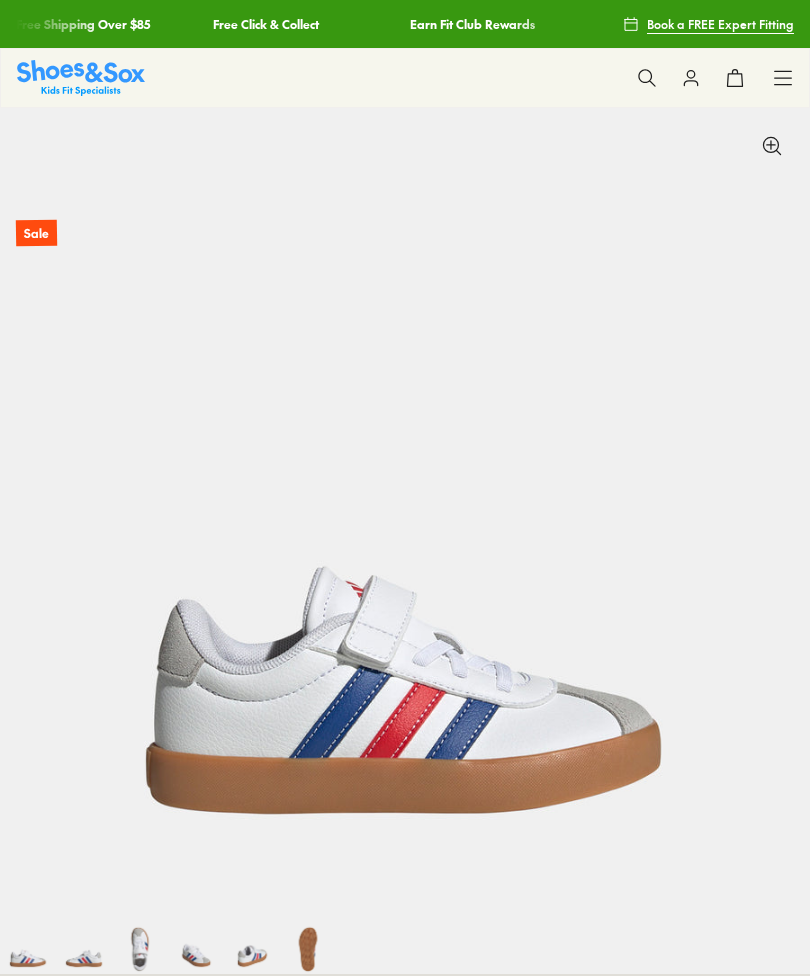 scroll, scrollTop: 743, scrollLeft: 0, axis: vertical 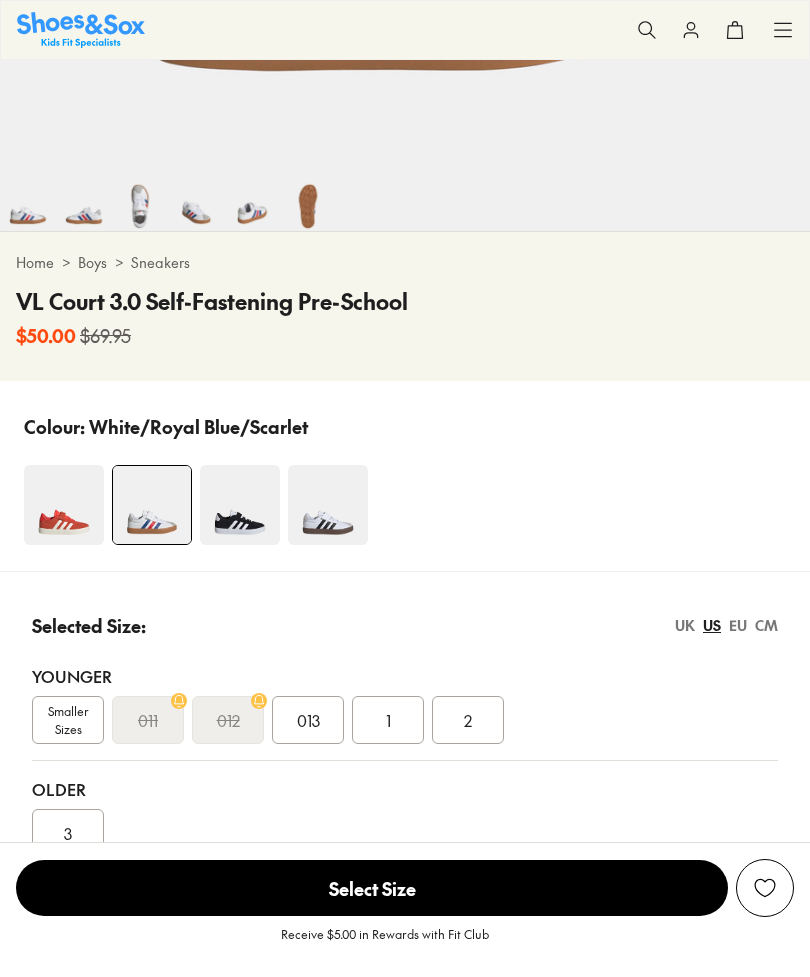 select on "*" 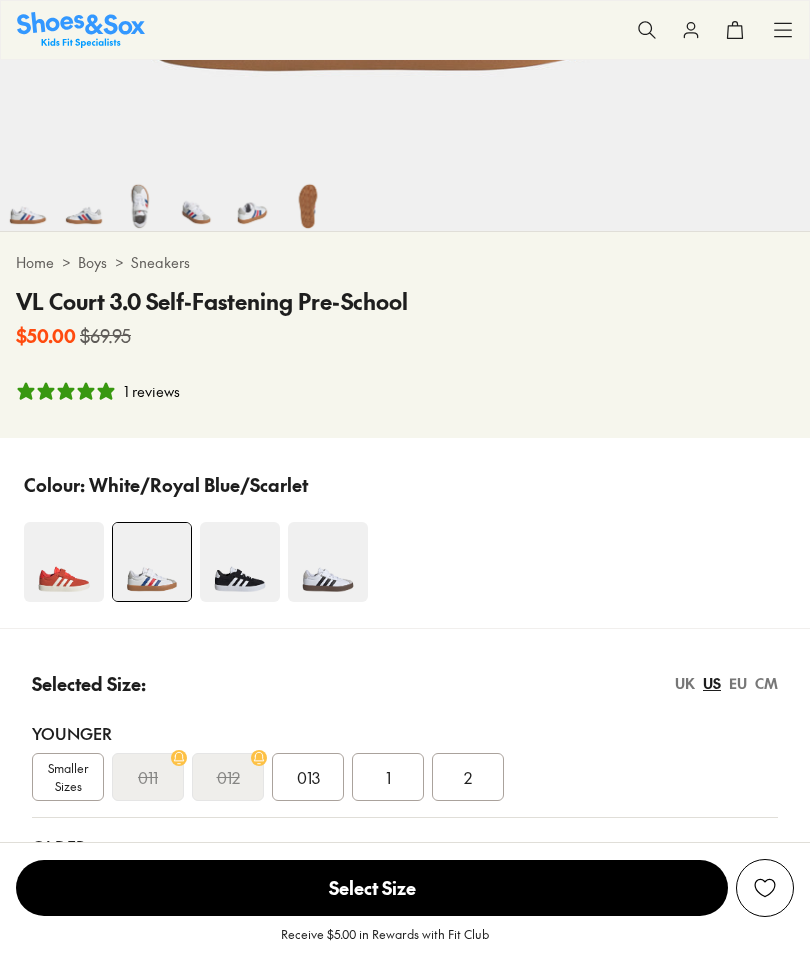 scroll, scrollTop: 0, scrollLeft: 0, axis: both 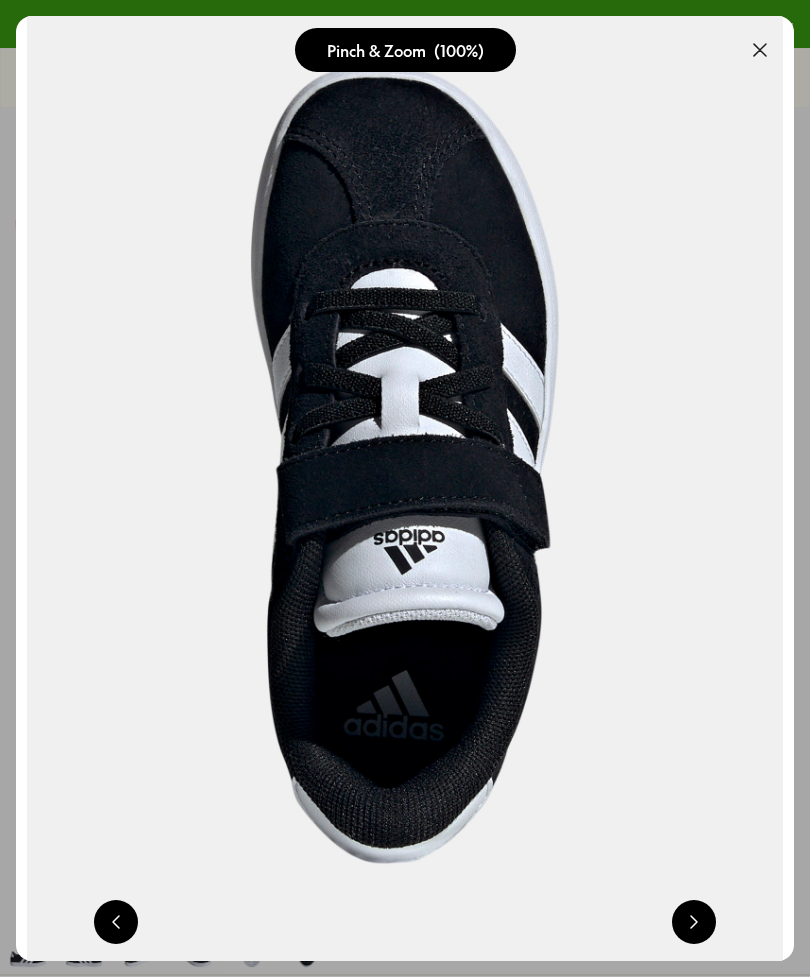click at bounding box center [760, 50] 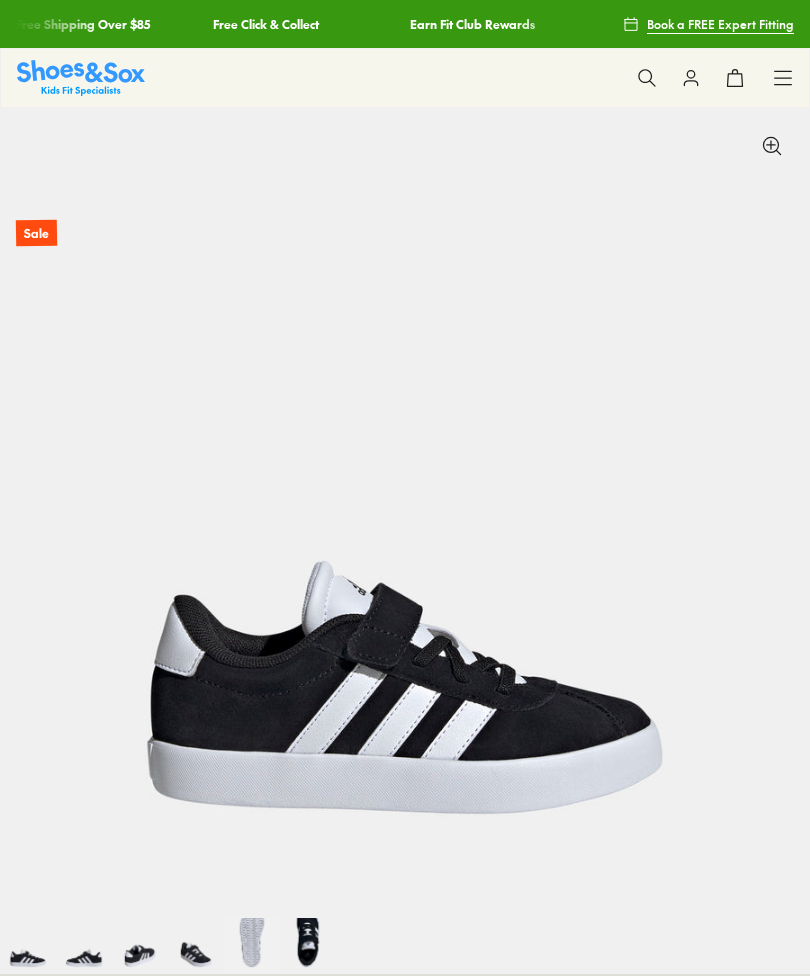 scroll, scrollTop: 0, scrollLeft: 0, axis: both 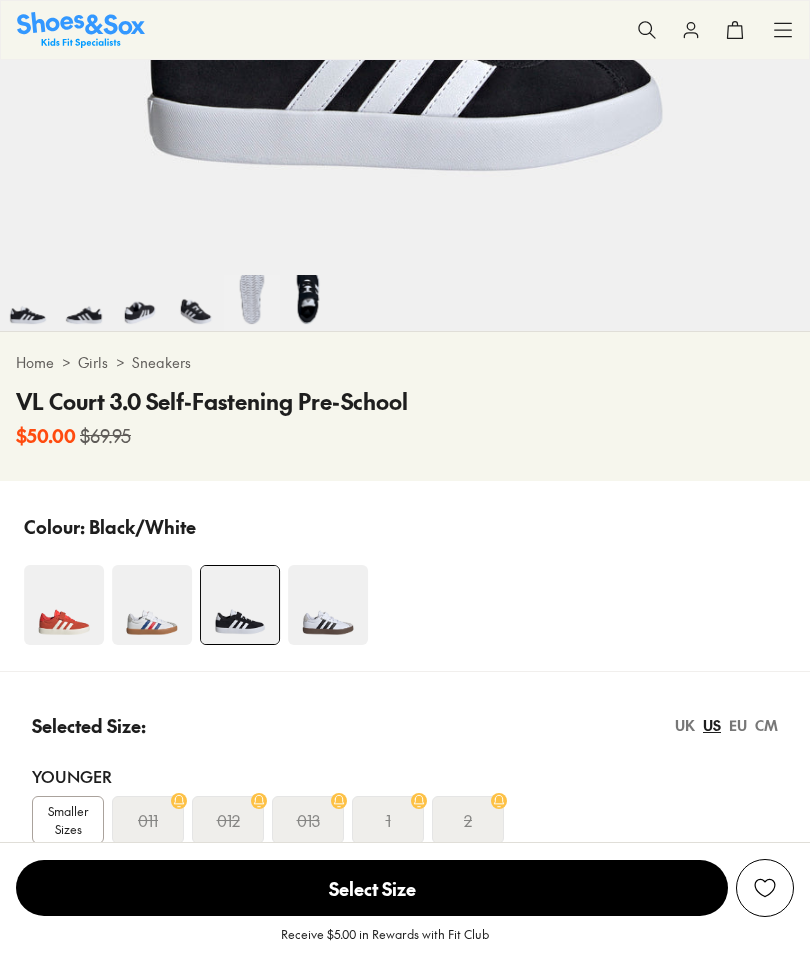 click at bounding box center [328, 605] 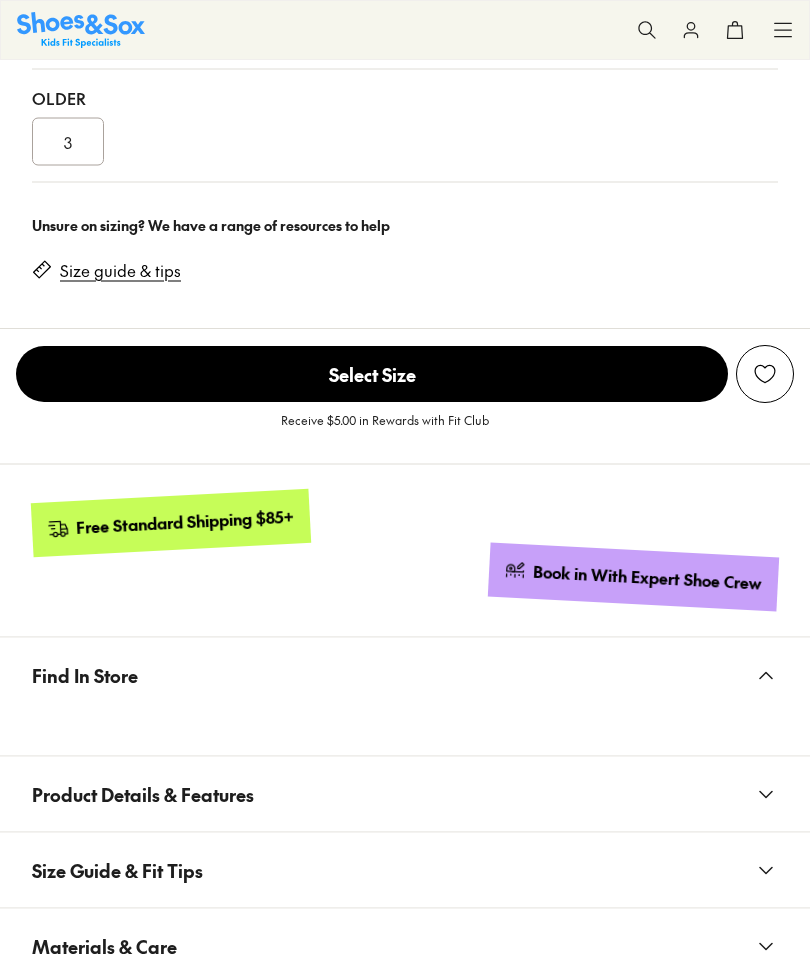 scroll, scrollTop: 1816, scrollLeft: 0, axis: vertical 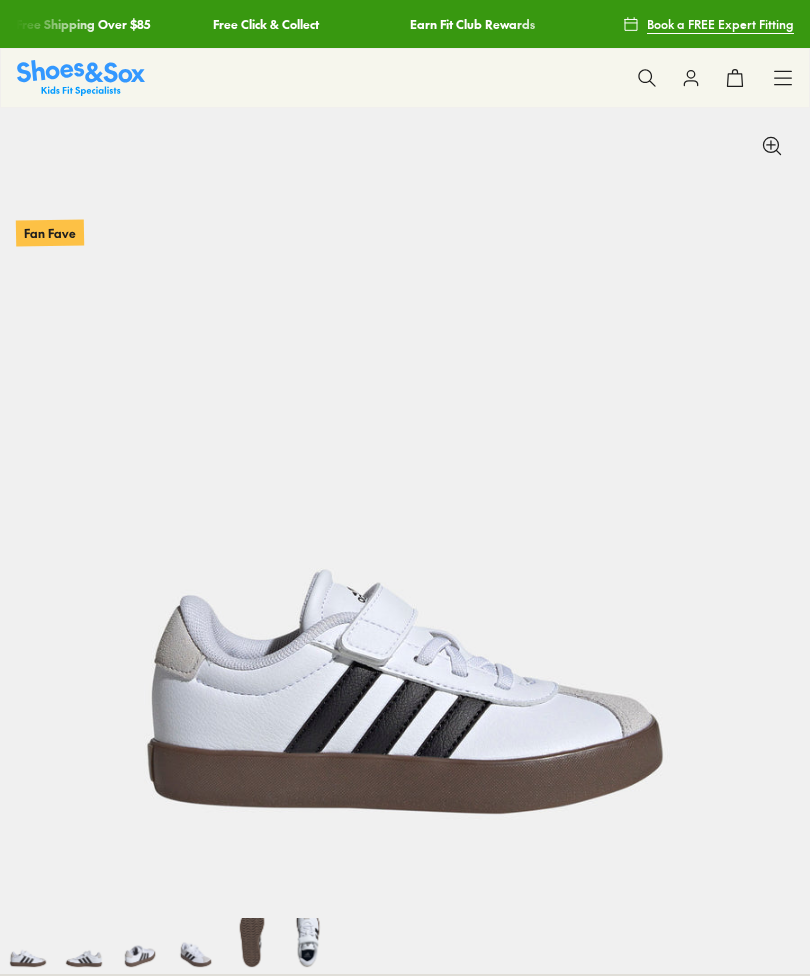 select on "*" 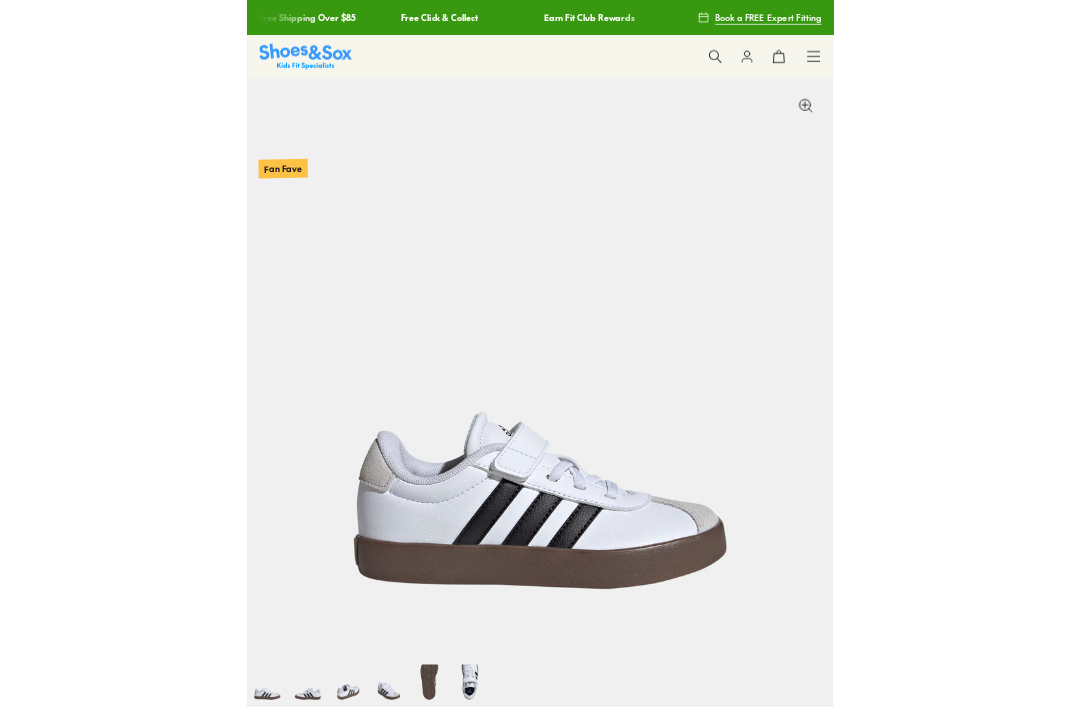 scroll, scrollTop: 0, scrollLeft: 0, axis: both 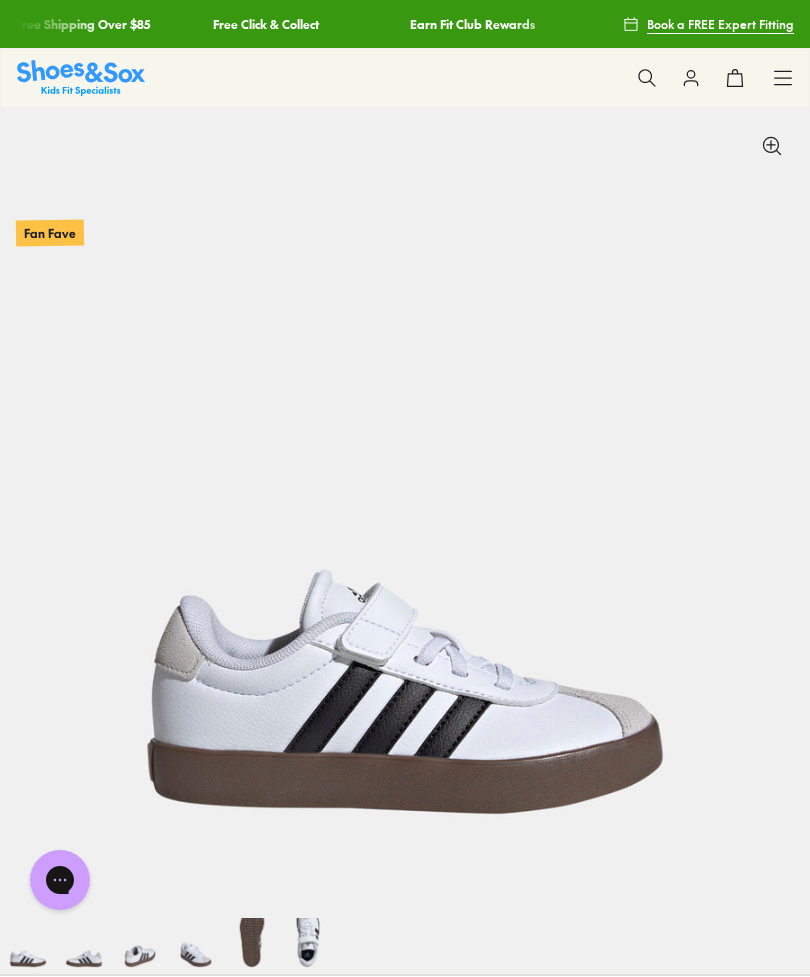 click 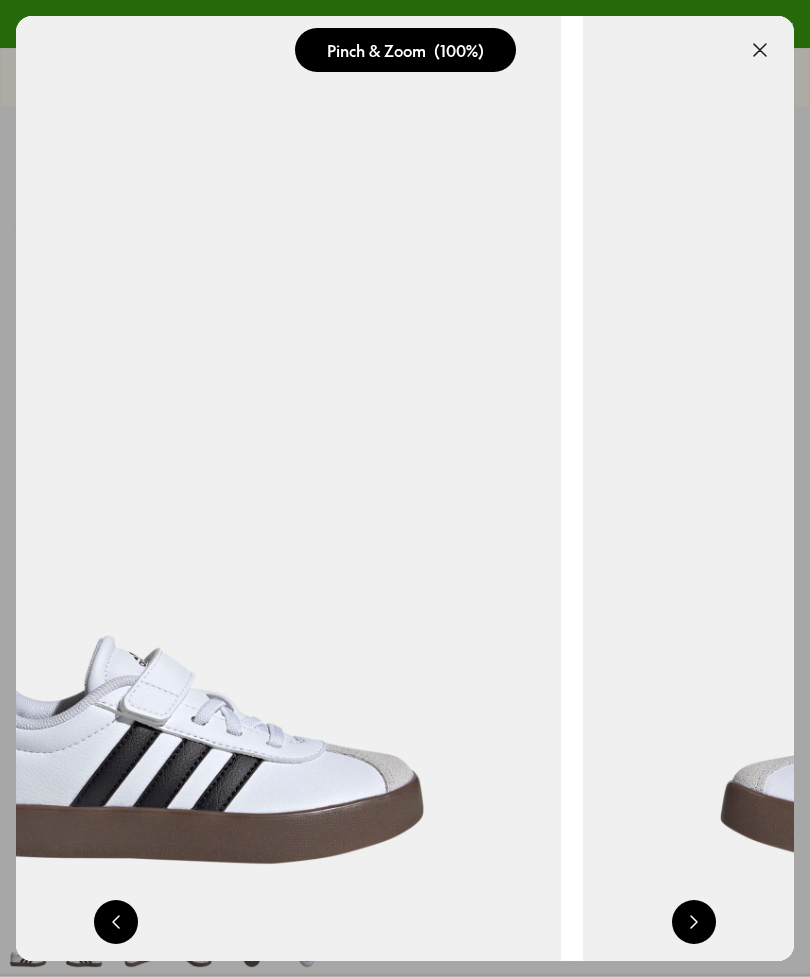 scroll, scrollTop: 0, scrollLeft: 778, axis: horizontal 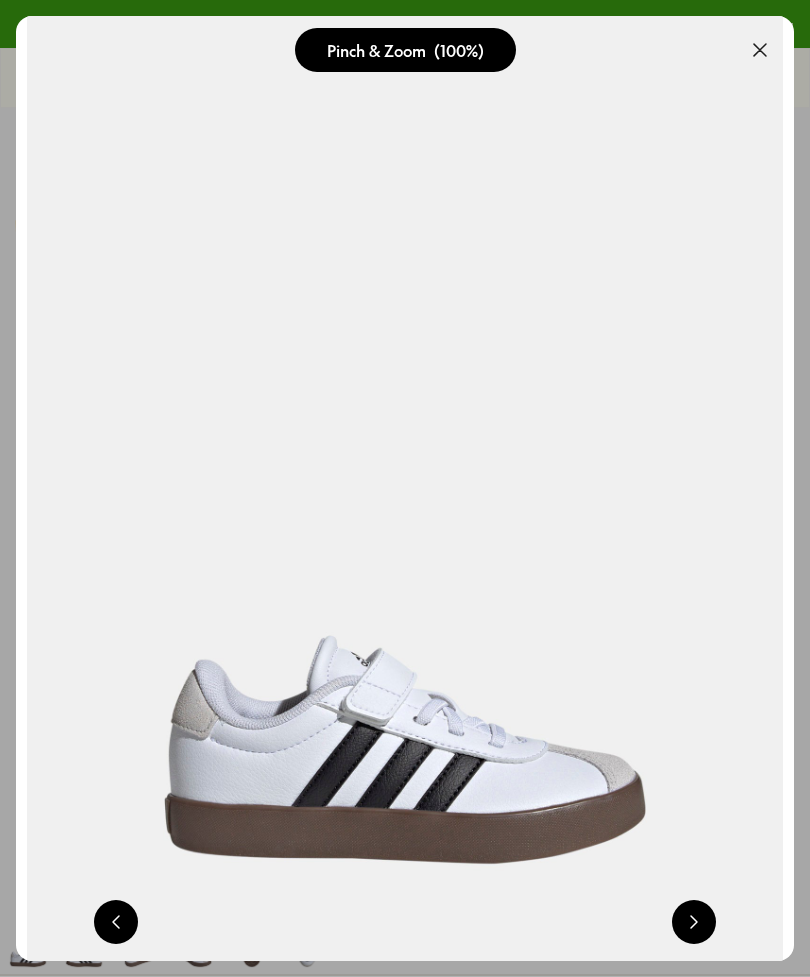 click at bounding box center [760, 50] 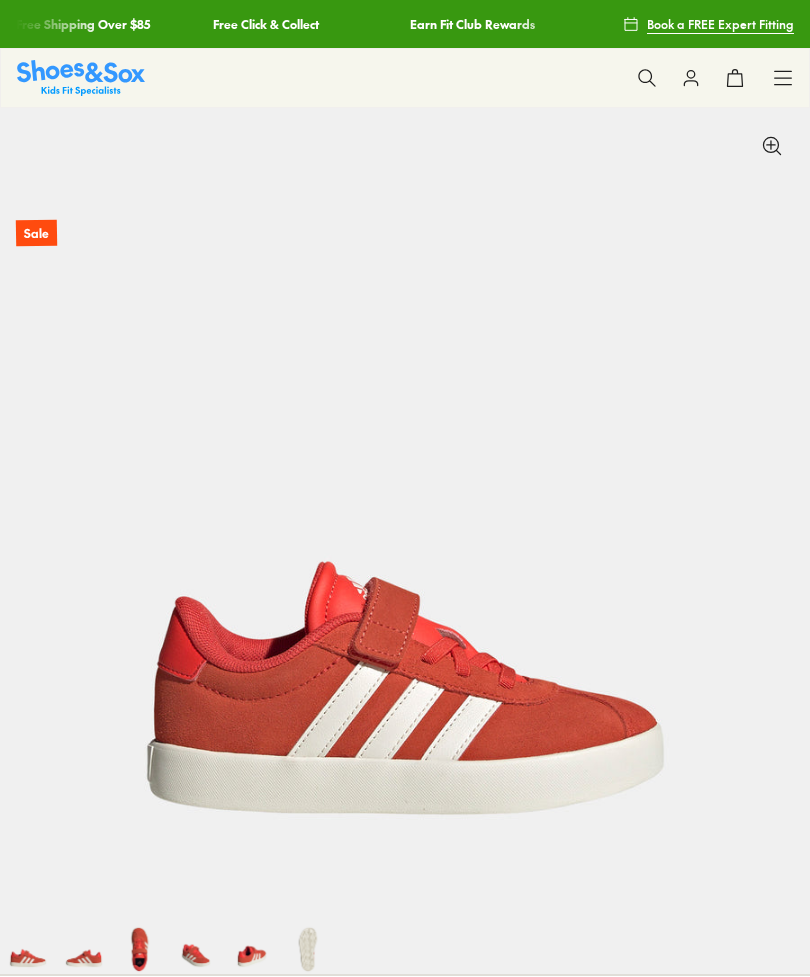 select on "*" 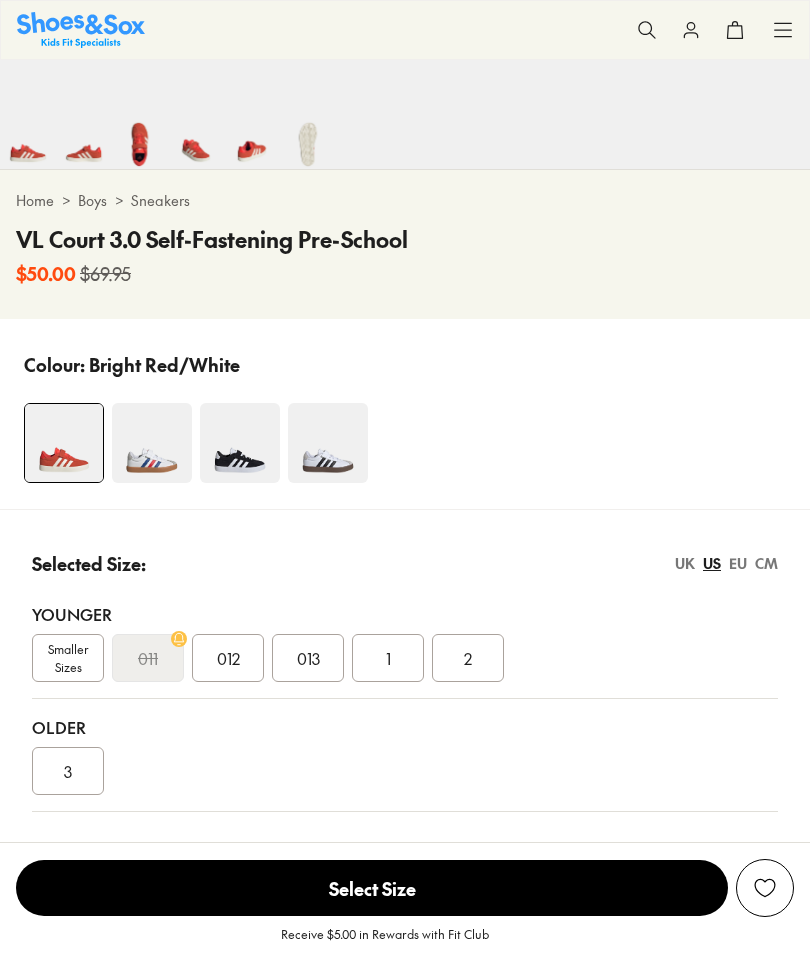 scroll, scrollTop: 867, scrollLeft: 0, axis: vertical 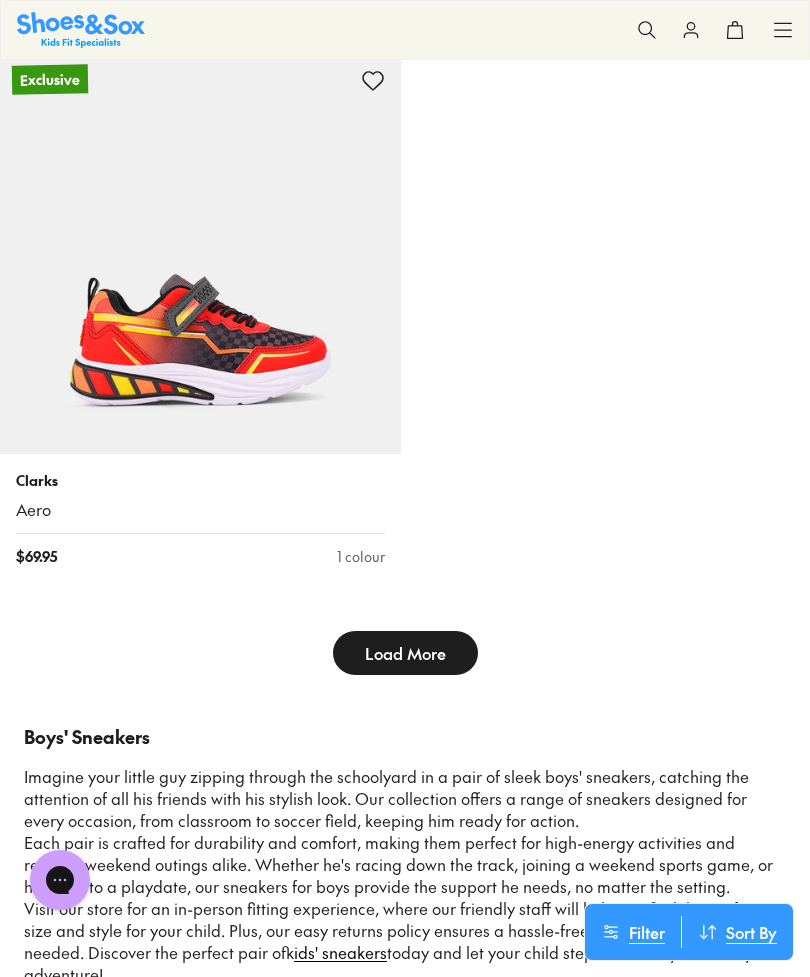 click on "Load More" at bounding box center [405, 653] 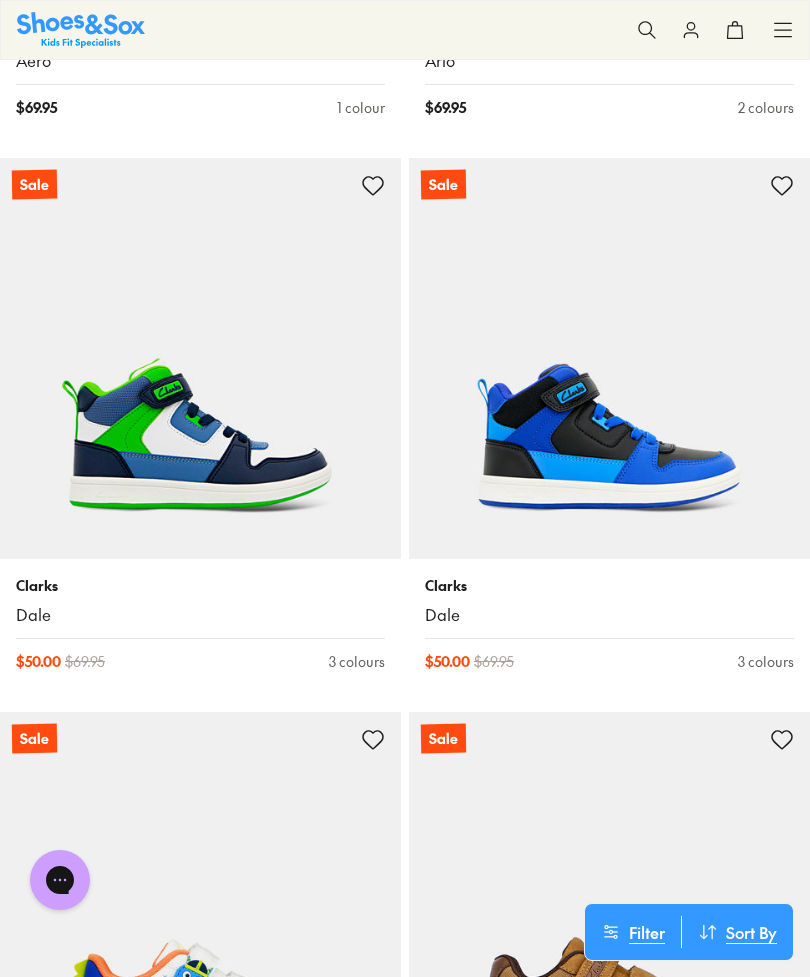 scroll, scrollTop: 19690, scrollLeft: 0, axis: vertical 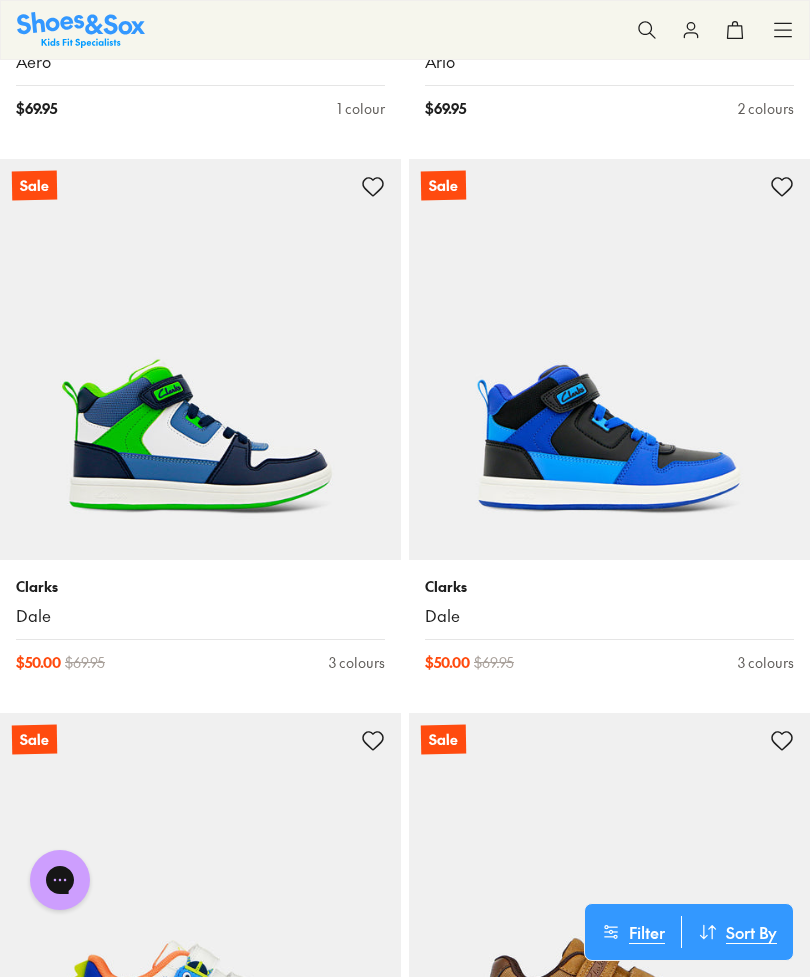 click at bounding box center [200, 359] 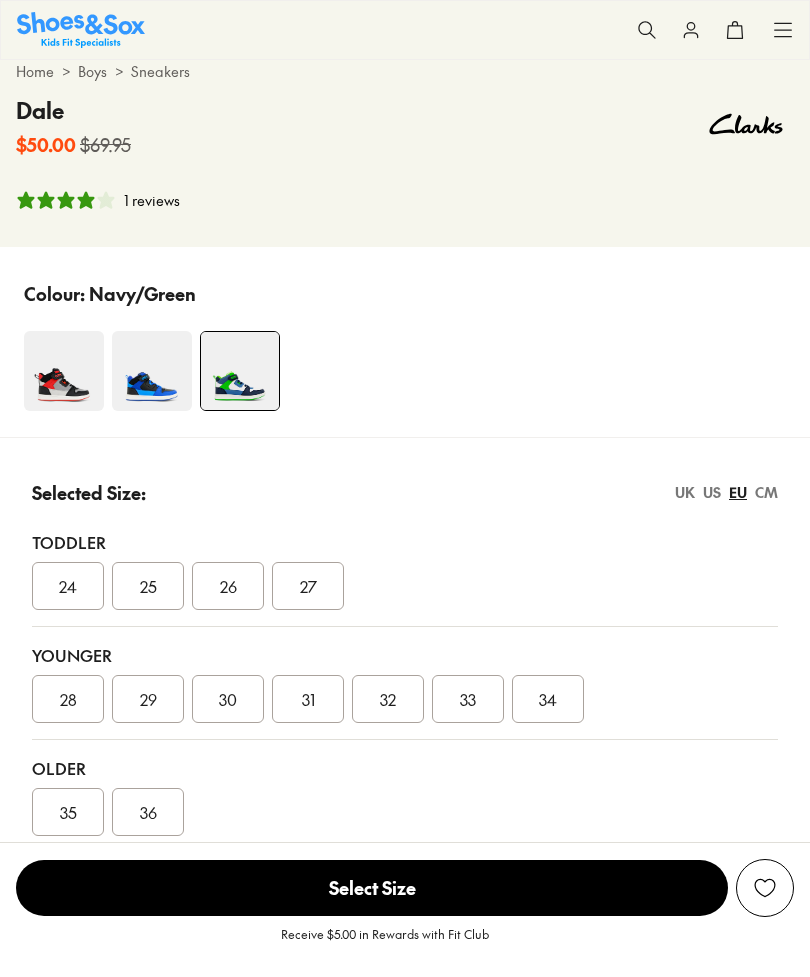 scroll, scrollTop: 1075, scrollLeft: 0, axis: vertical 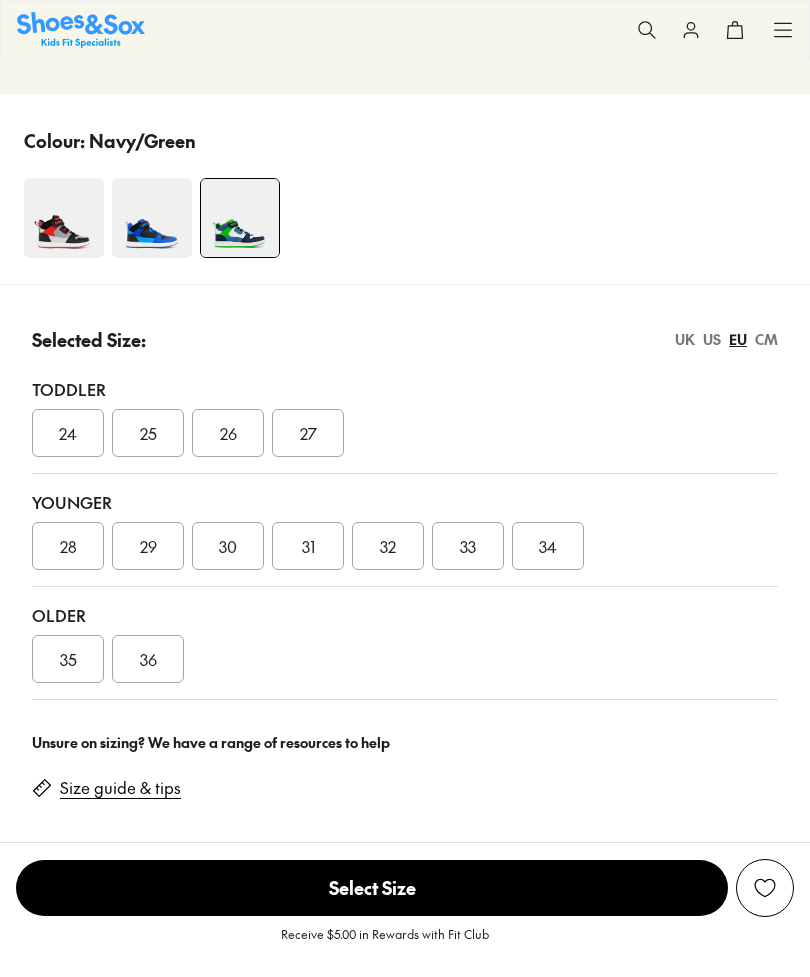 select on "*" 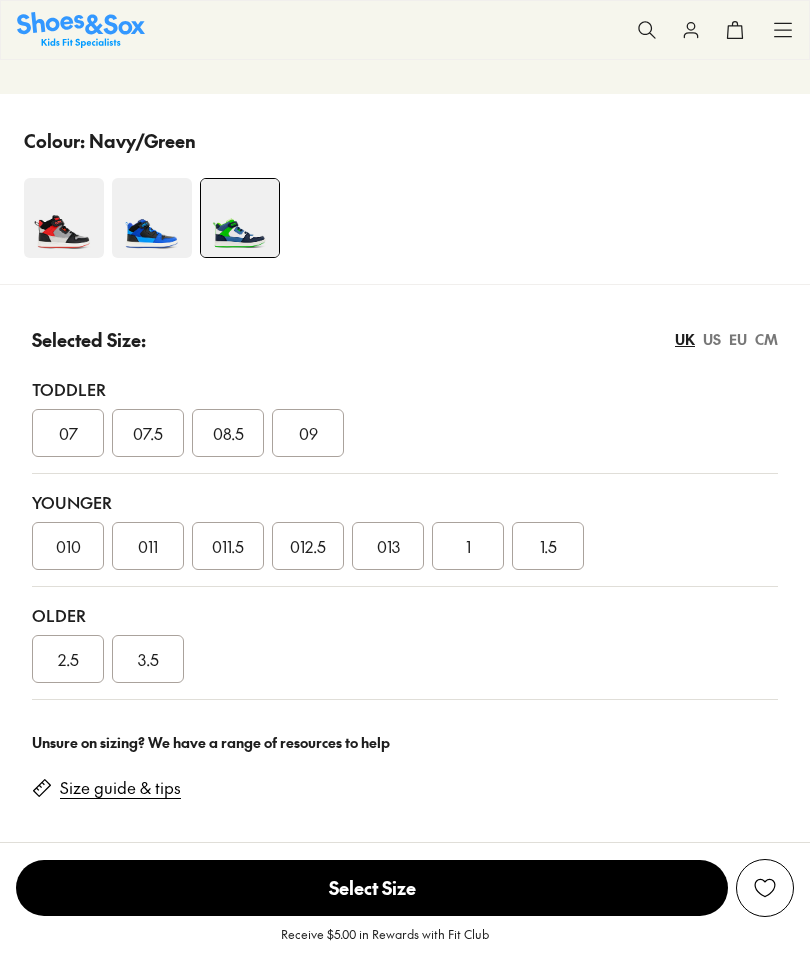 click on "US" at bounding box center [712, 339] 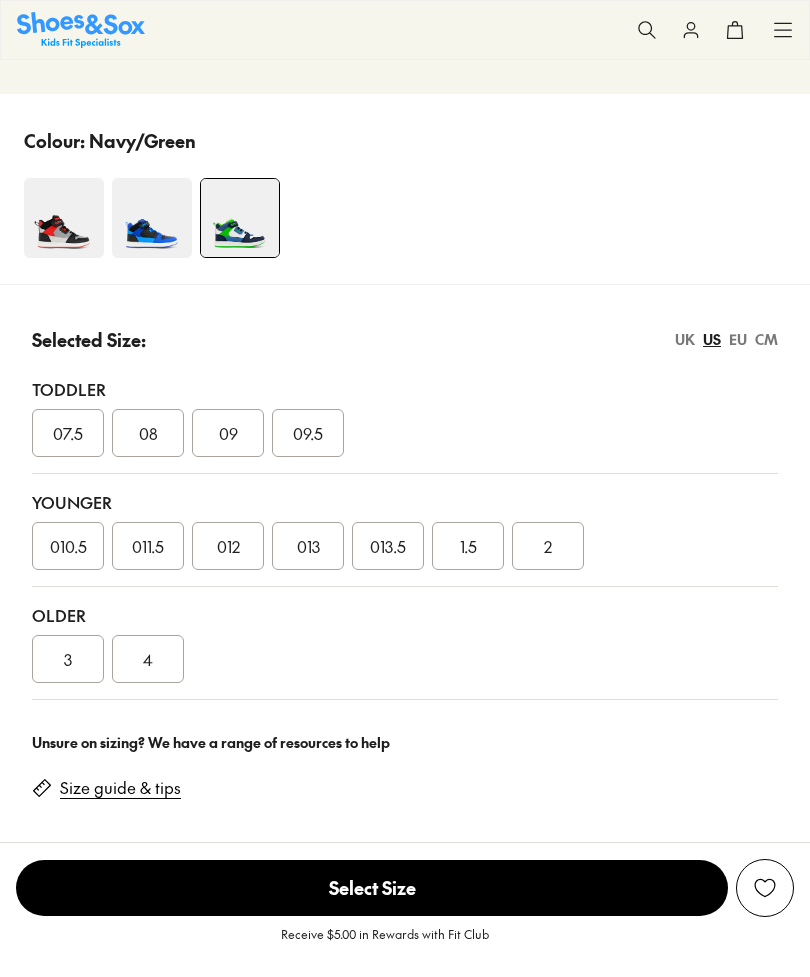 click on "EU" at bounding box center [738, 339] 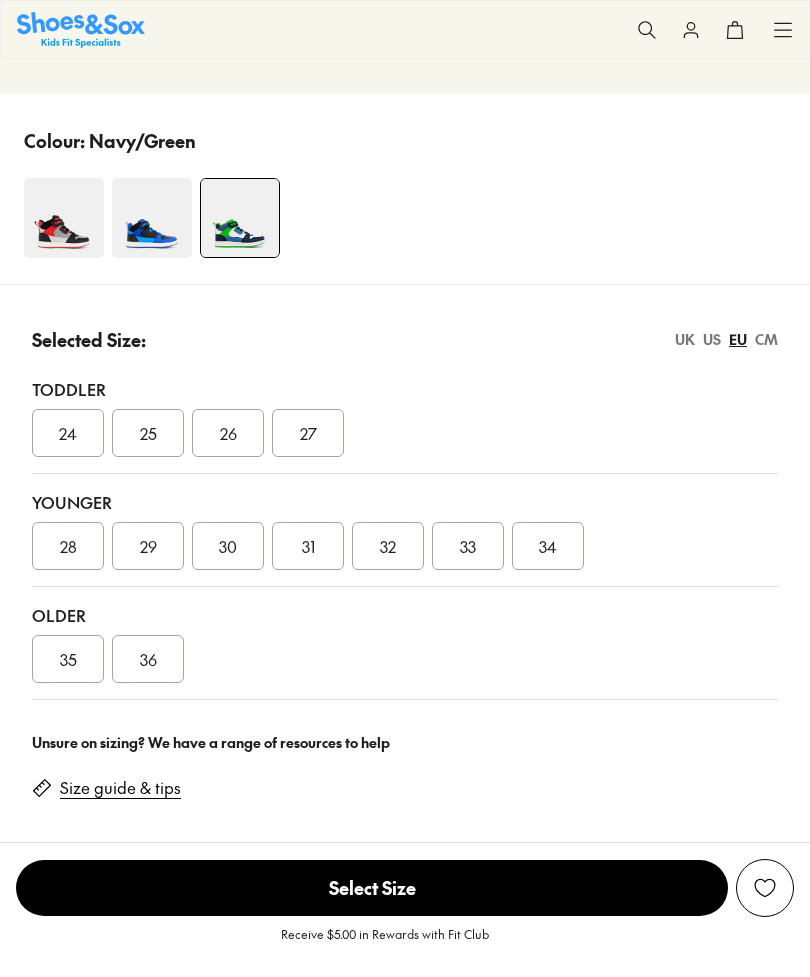 click on "US" at bounding box center (712, 339) 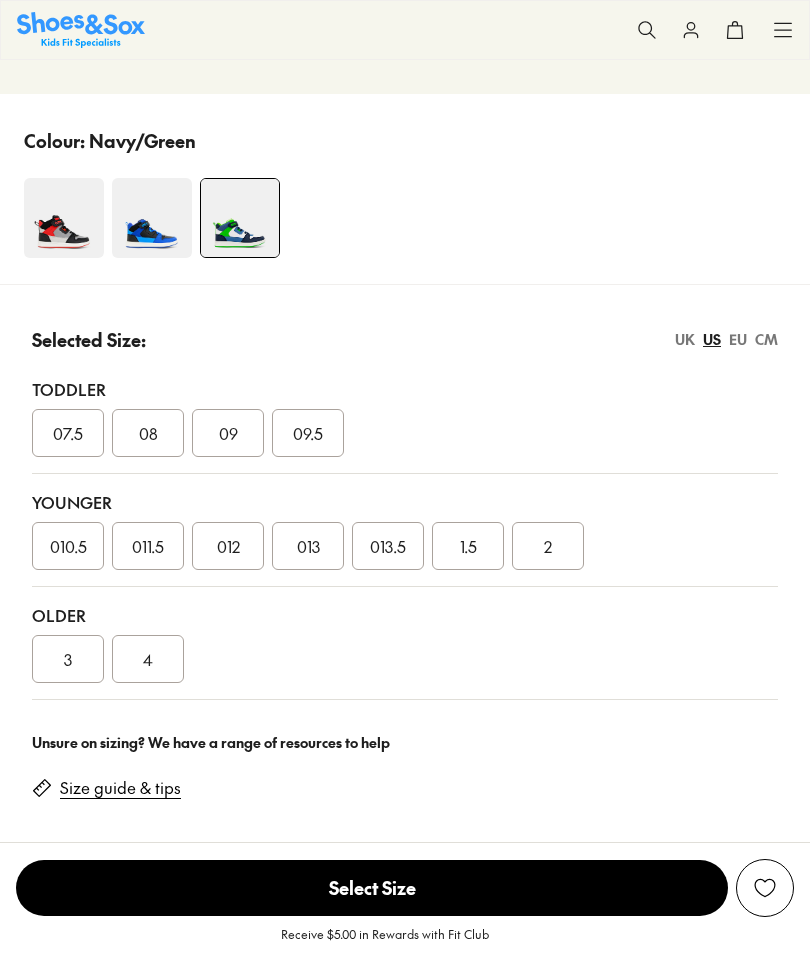 click on "UK" at bounding box center [685, 339] 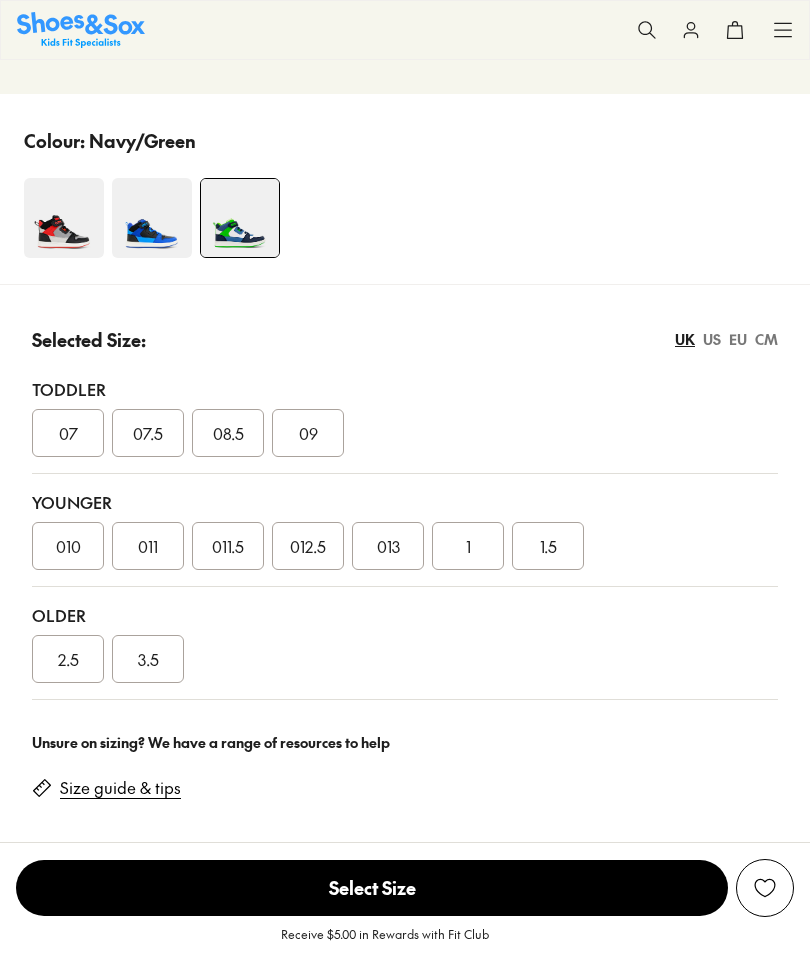 click on "Size guide & tips" at bounding box center (120, 788) 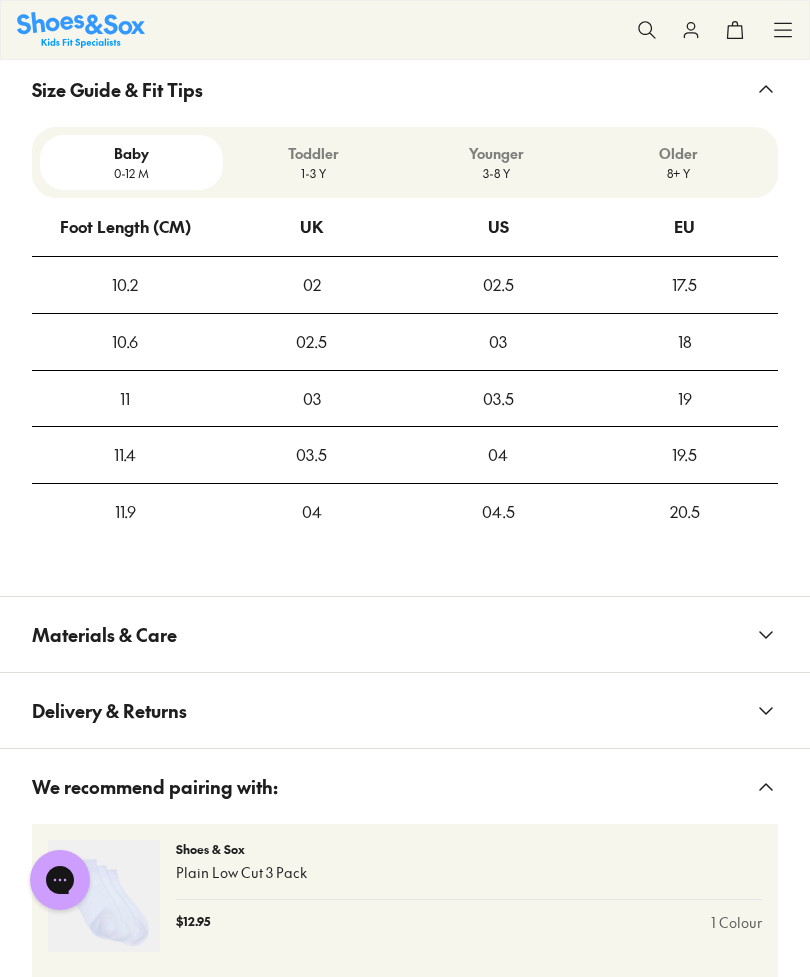 scroll, scrollTop: 2385, scrollLeft: 0, axis: vertical 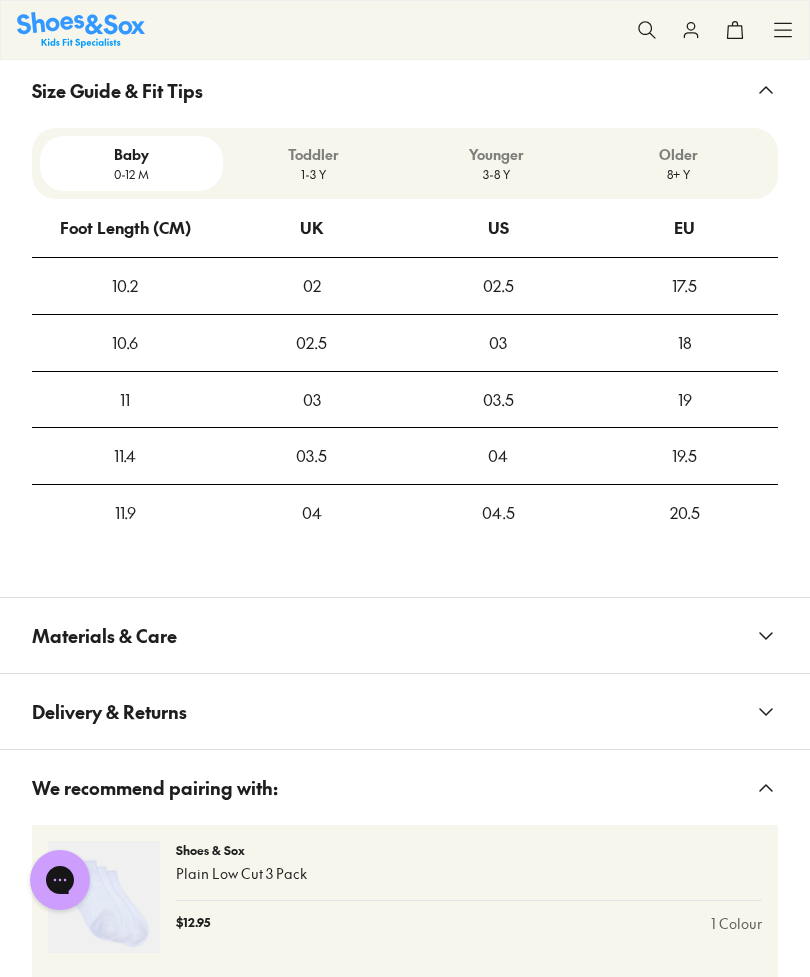click on "Toddler" at bounding box center [314, 154] 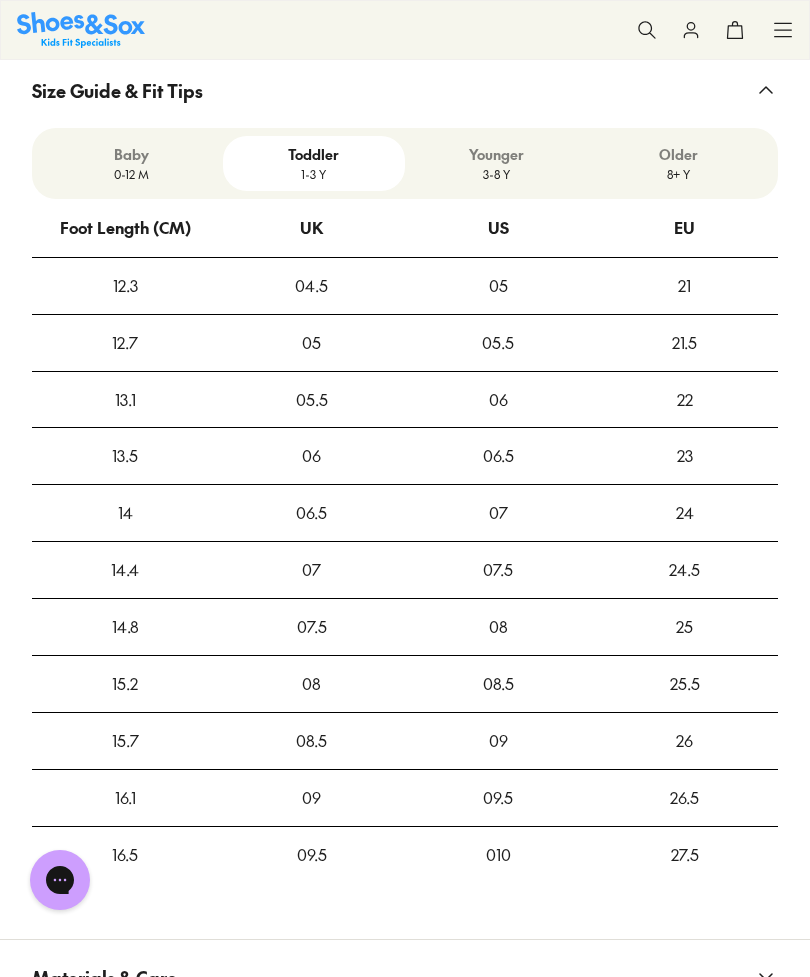 click on "Younger" at bounding box center (496, 154) 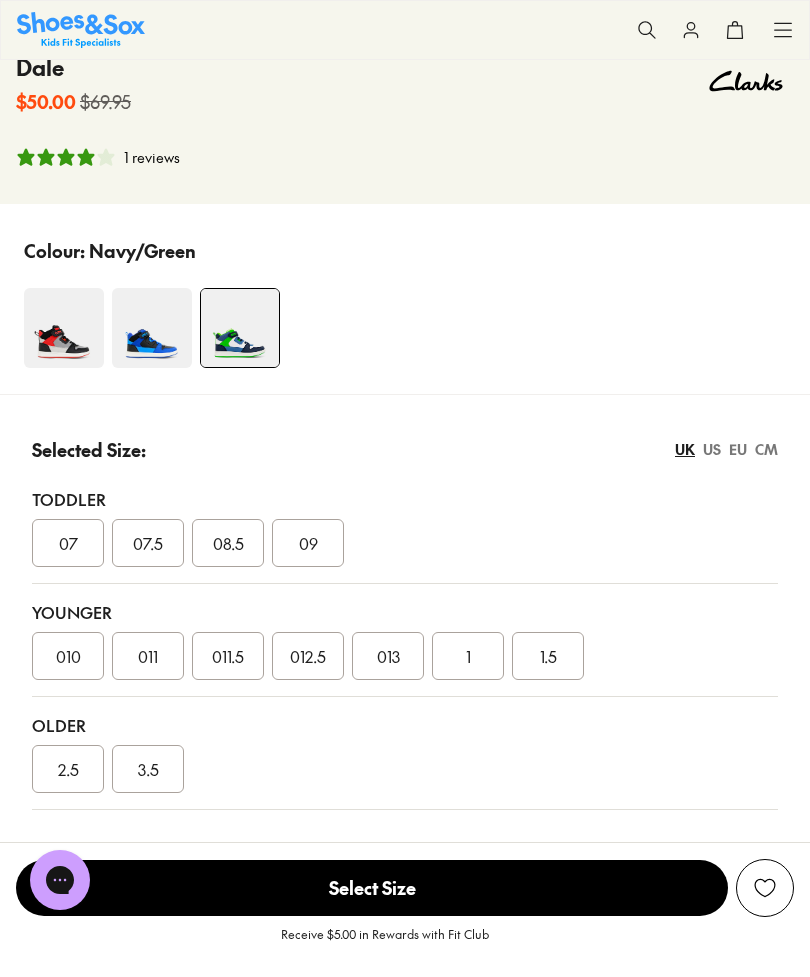 scroll, scrollTop: 998, scrollLeft: 0, axis: vertical 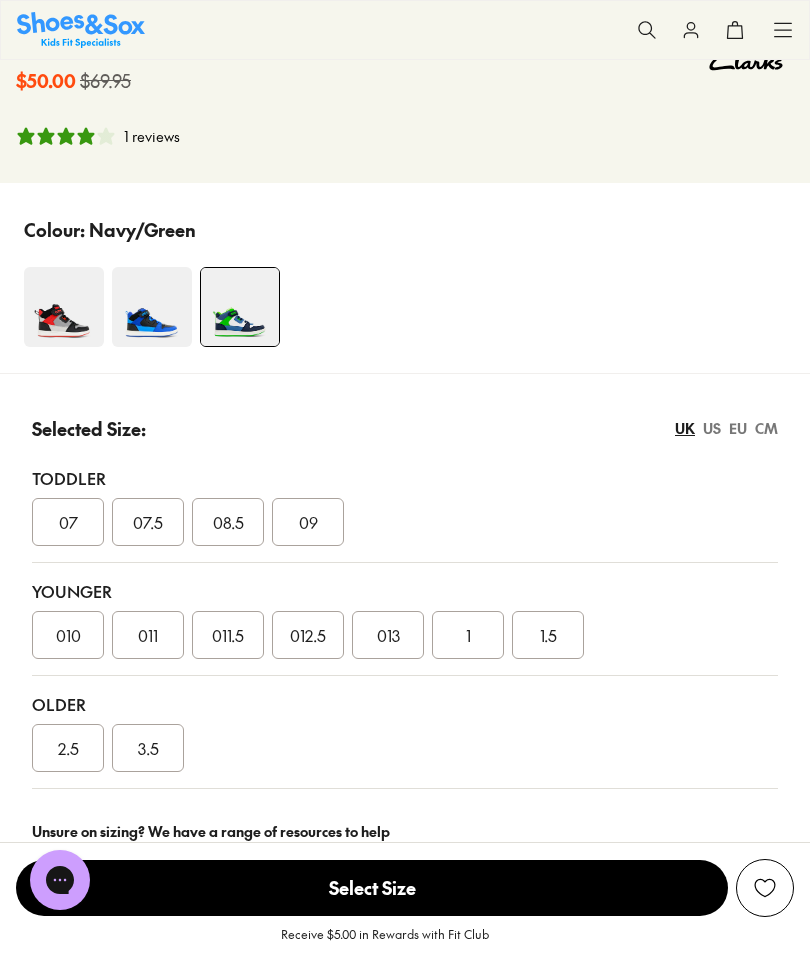click on "013" at bounding box center (388, 635) 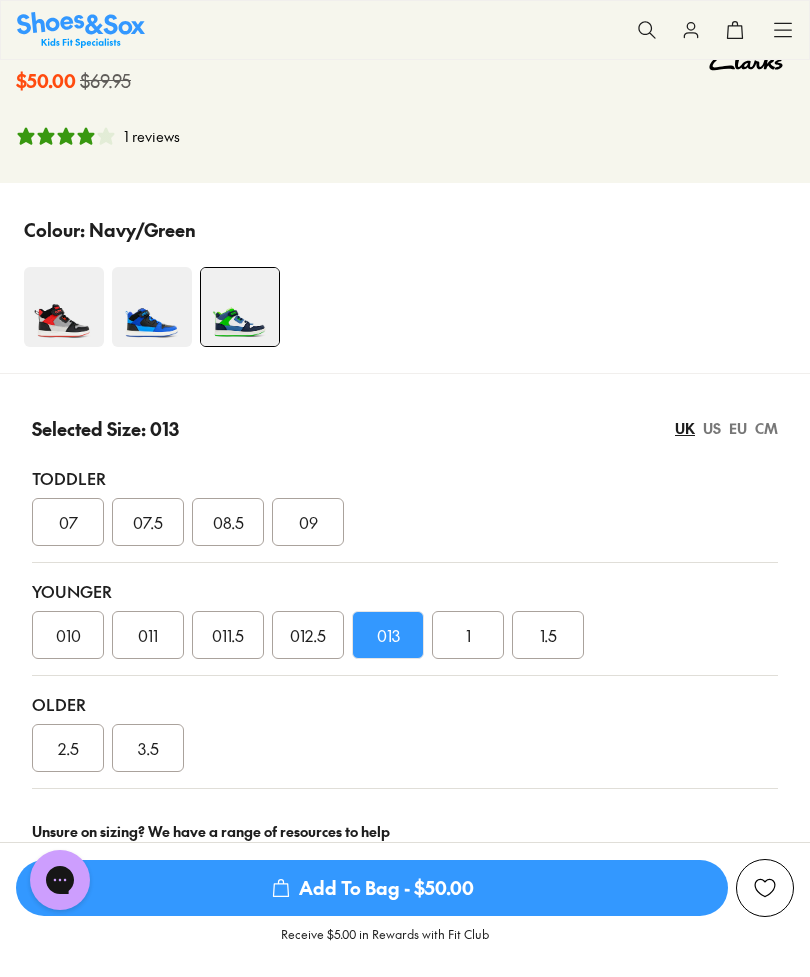 click on "1.5" at bounding box center [548, 635] 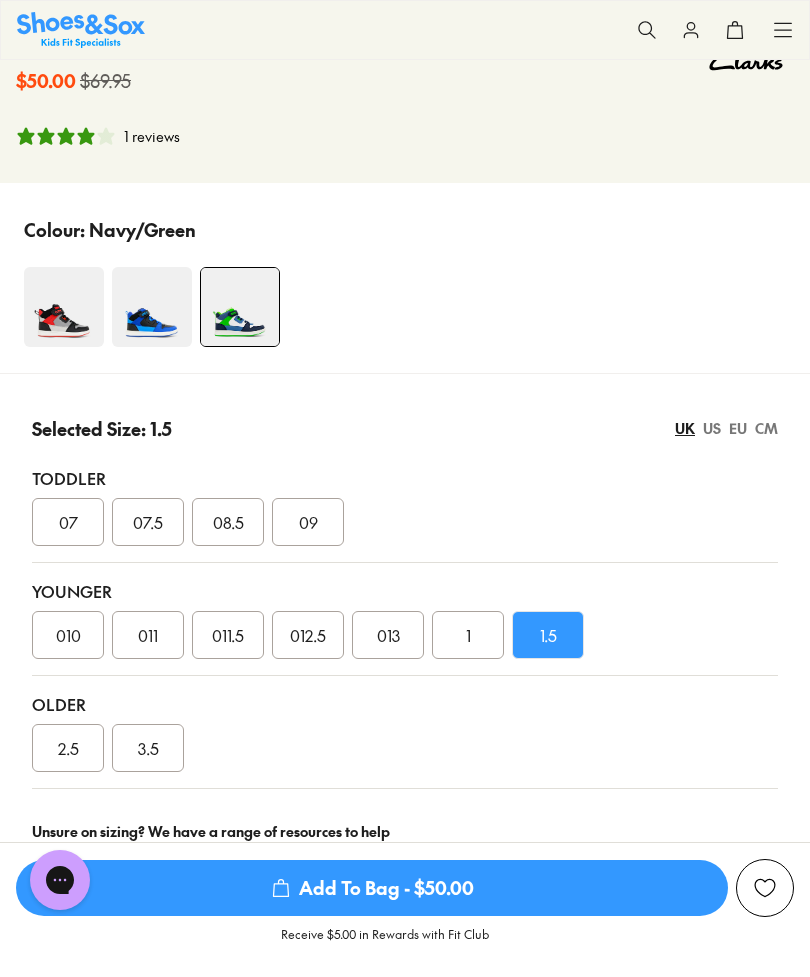 click on "013" at bounding box center (388, 635) 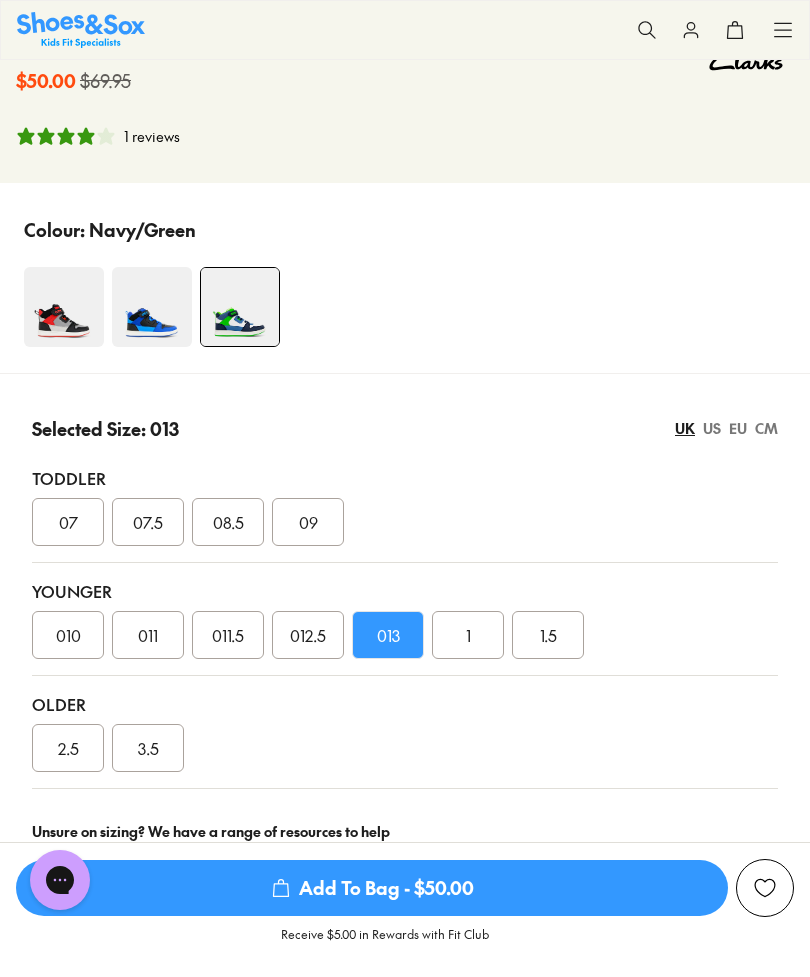 click on "1.5" at bounding box center (548, 635) 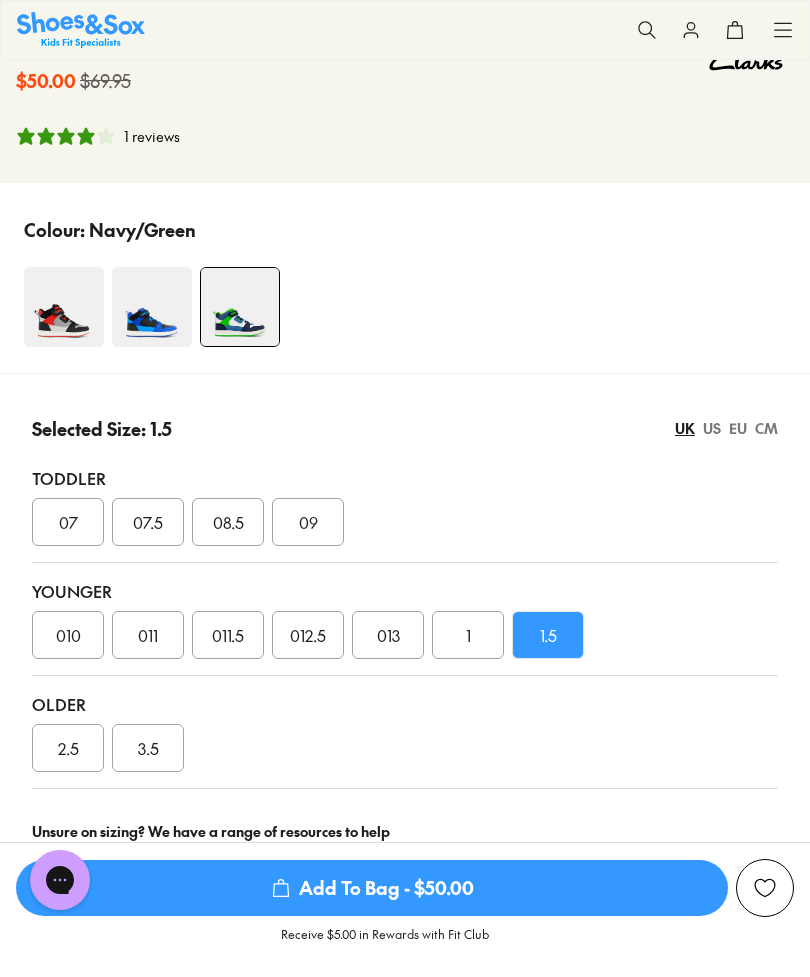 click on "013" at bounding box center [388, 635] 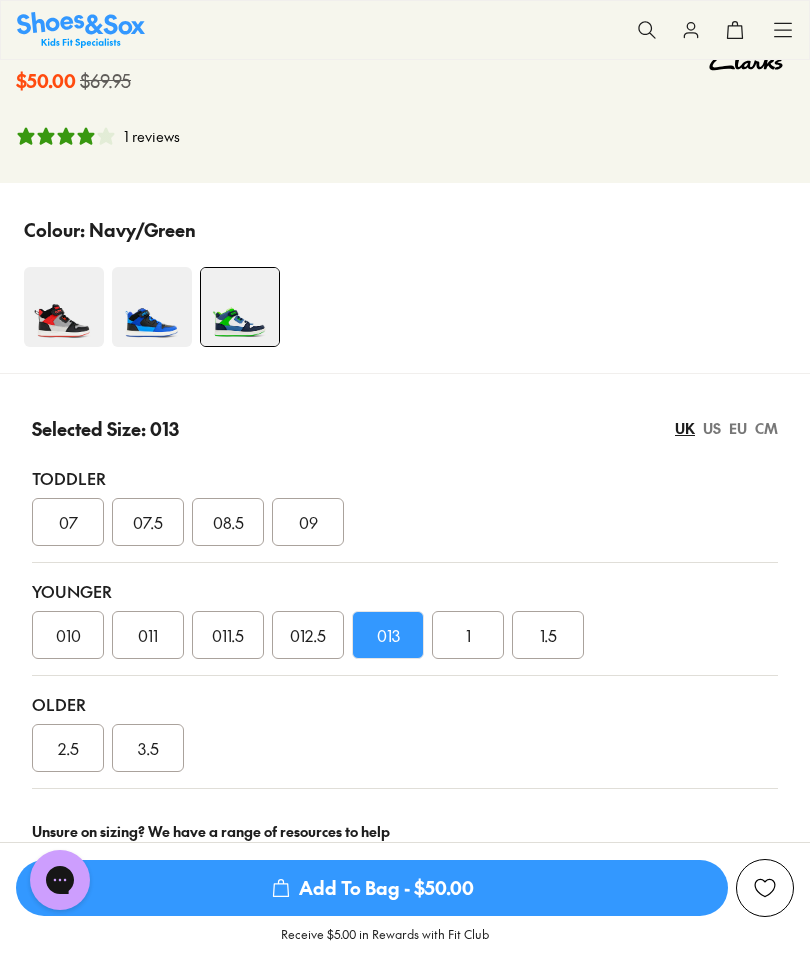 click on "1.5" at bounding box center (548, 635) 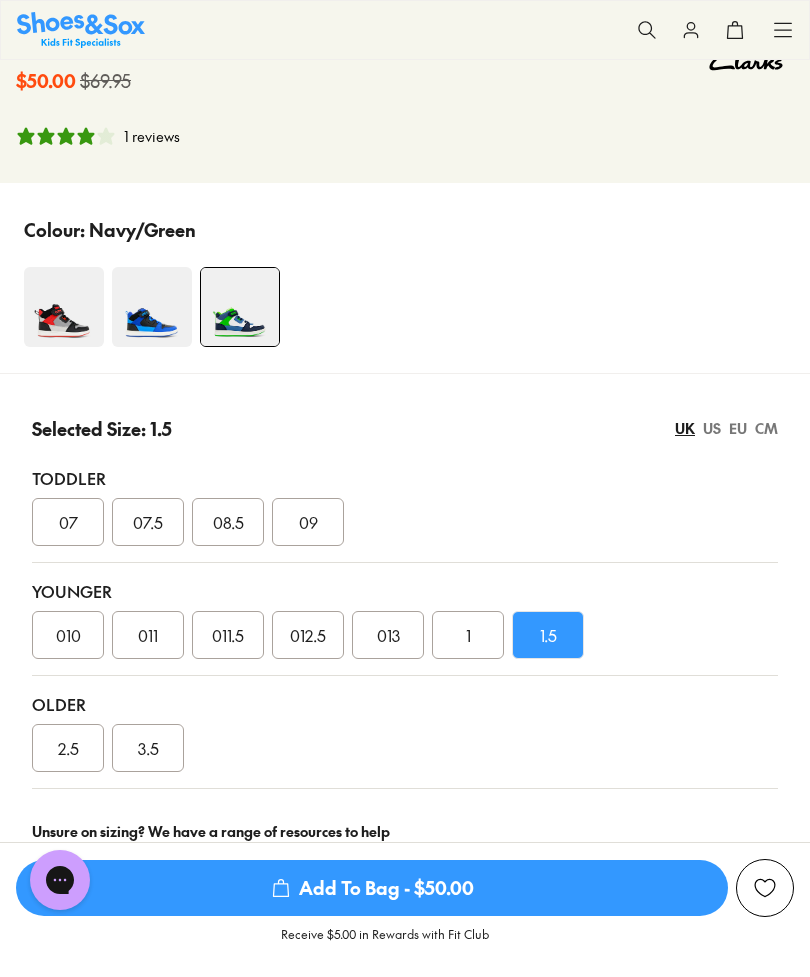 click on "013" at bounding box center [388, 635] 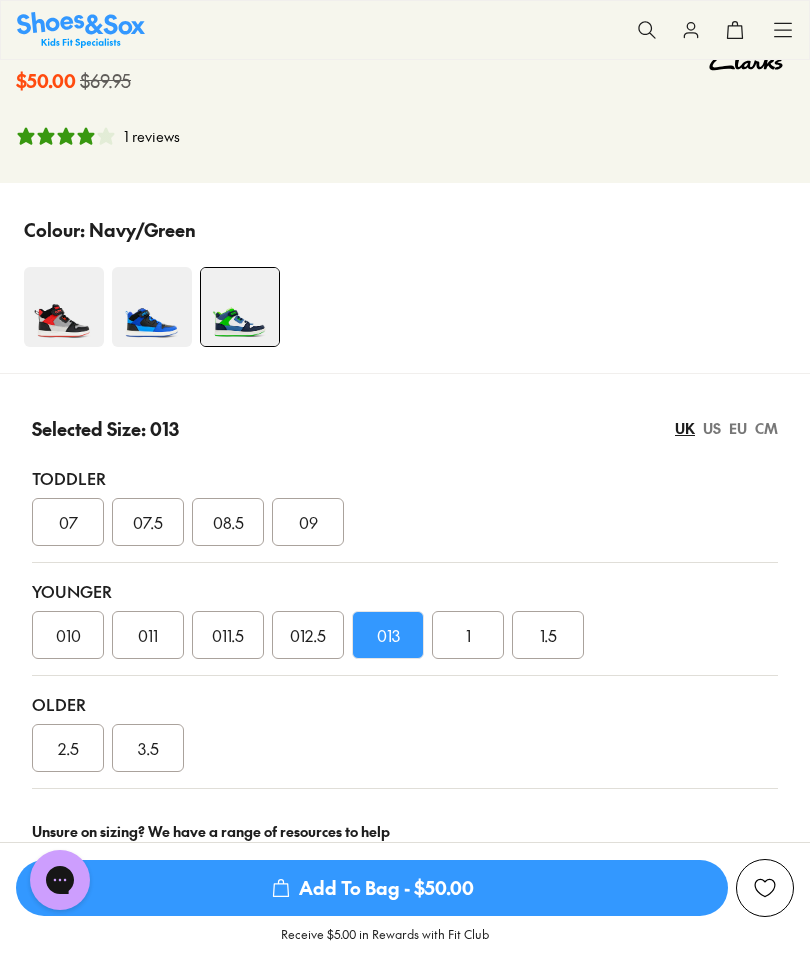 click on "1.5" at bounding box center [548, 635] 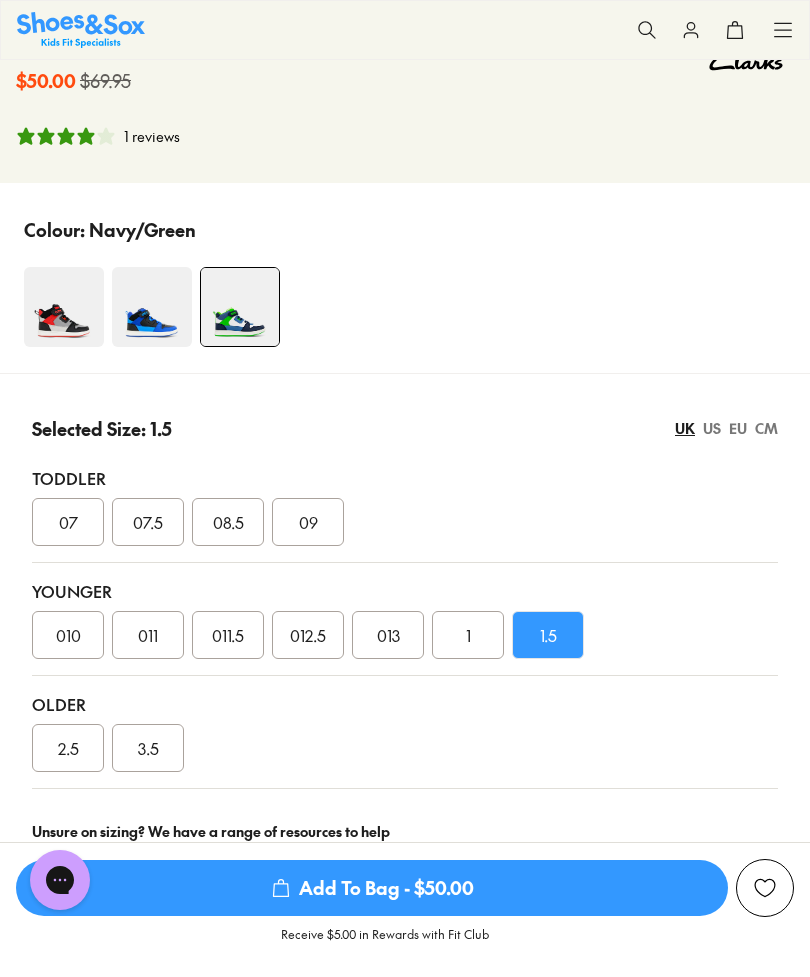 click on "013" at bounding box center [388, 635] 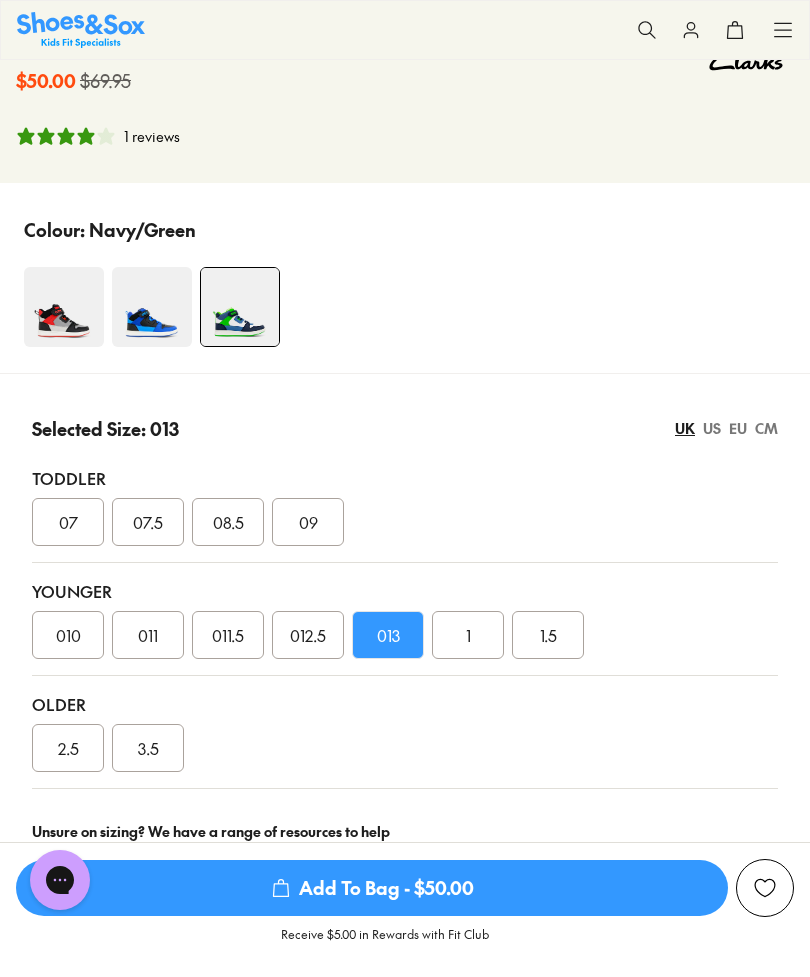 click on "1" at bounding box center [468, 635] 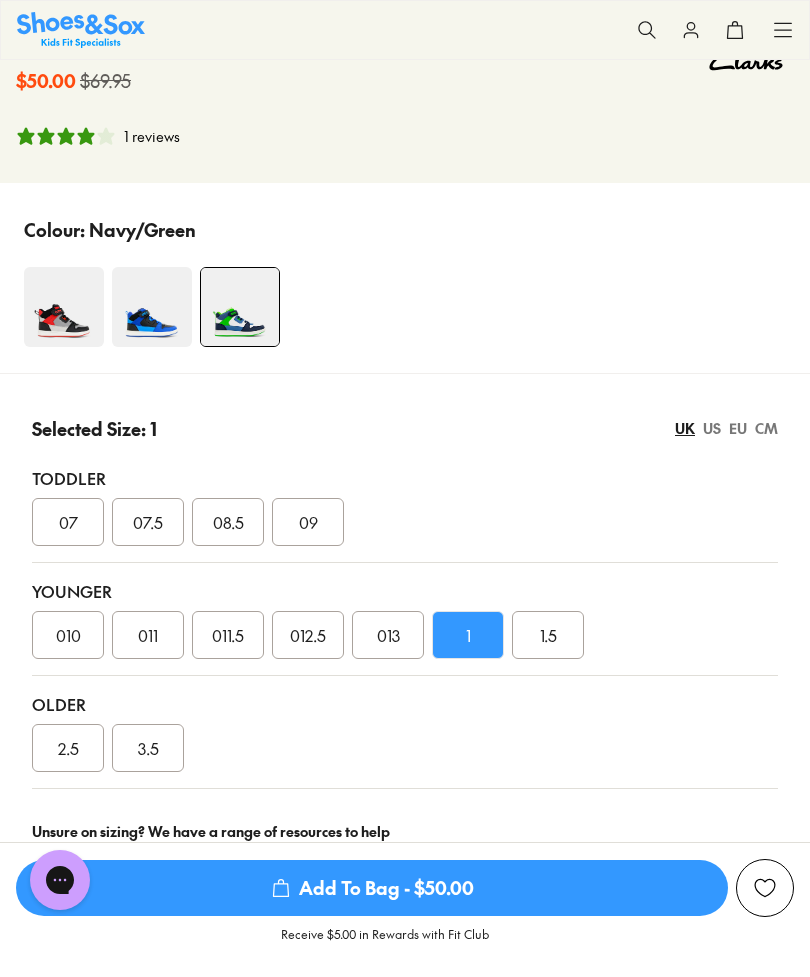 click on "1" at bounding box center [468, 635] 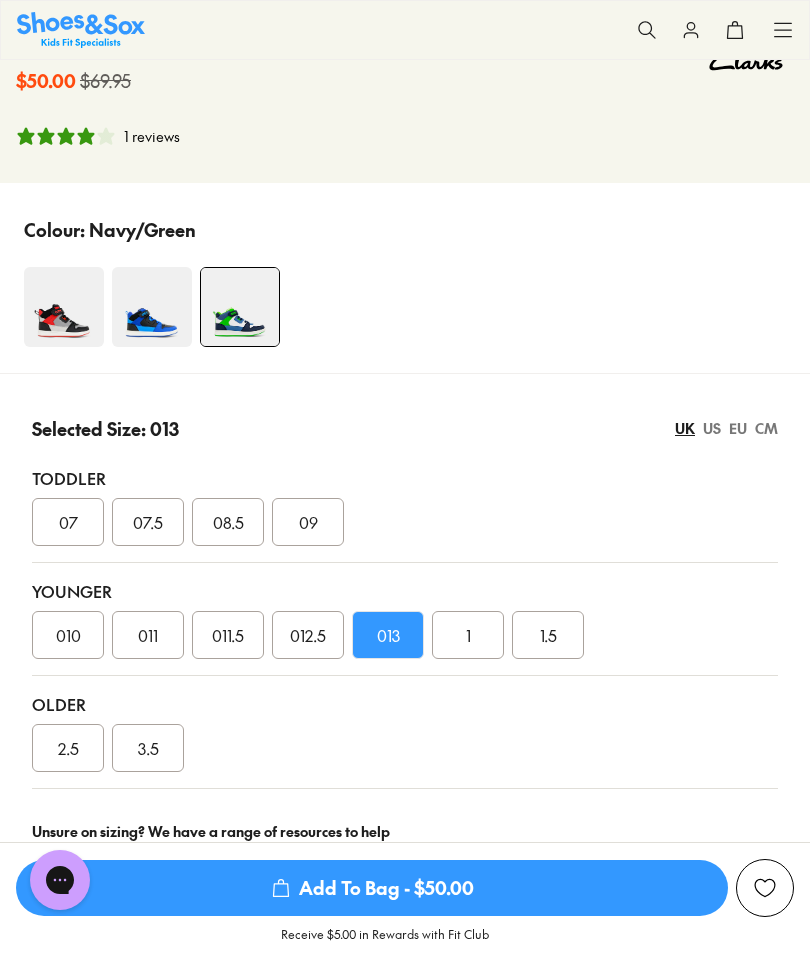 click on "1.5" at bounding box center [548, 635] 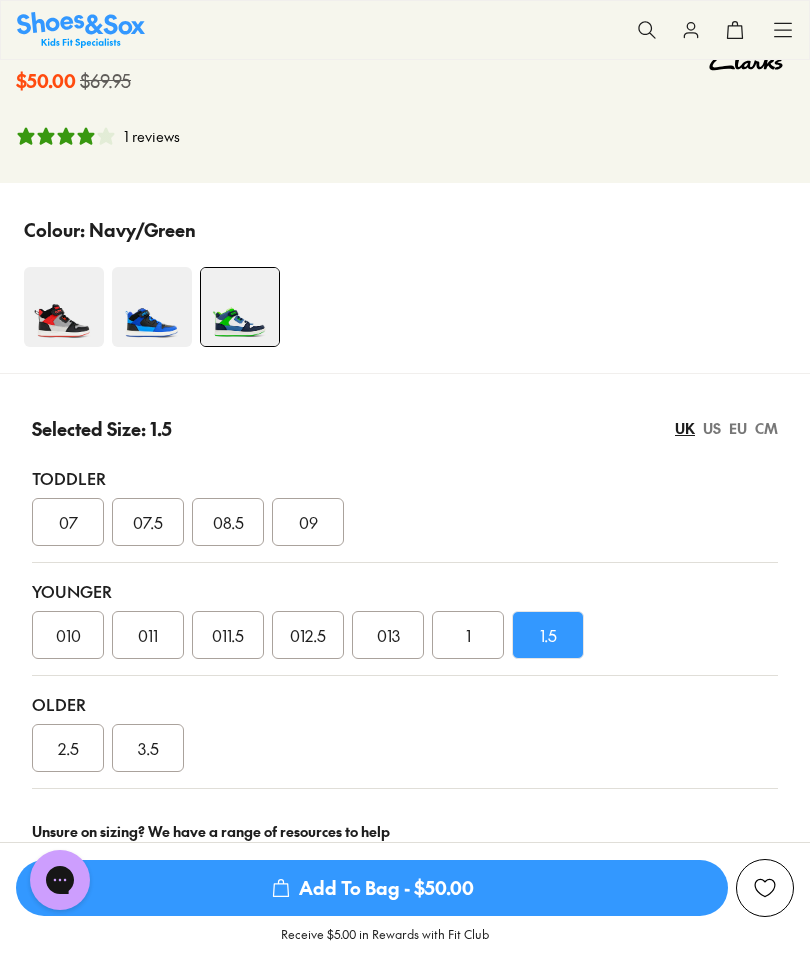 click on "012.5" at bounding box center (308, 635) 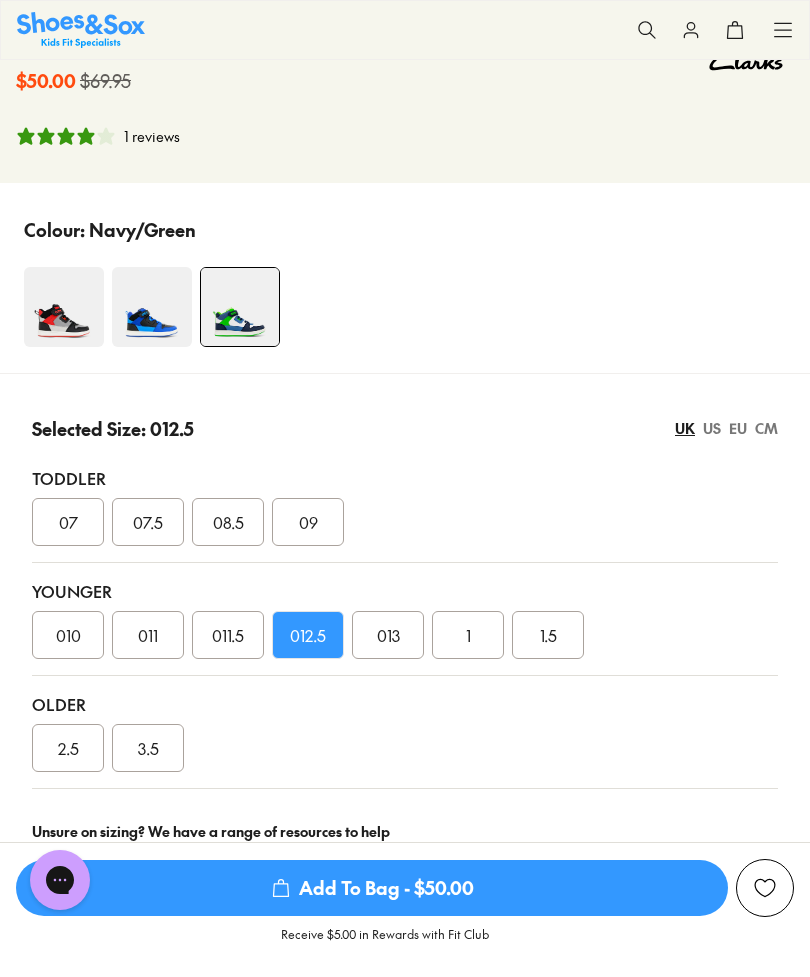 click on "1" at bounding box center (468, 635) 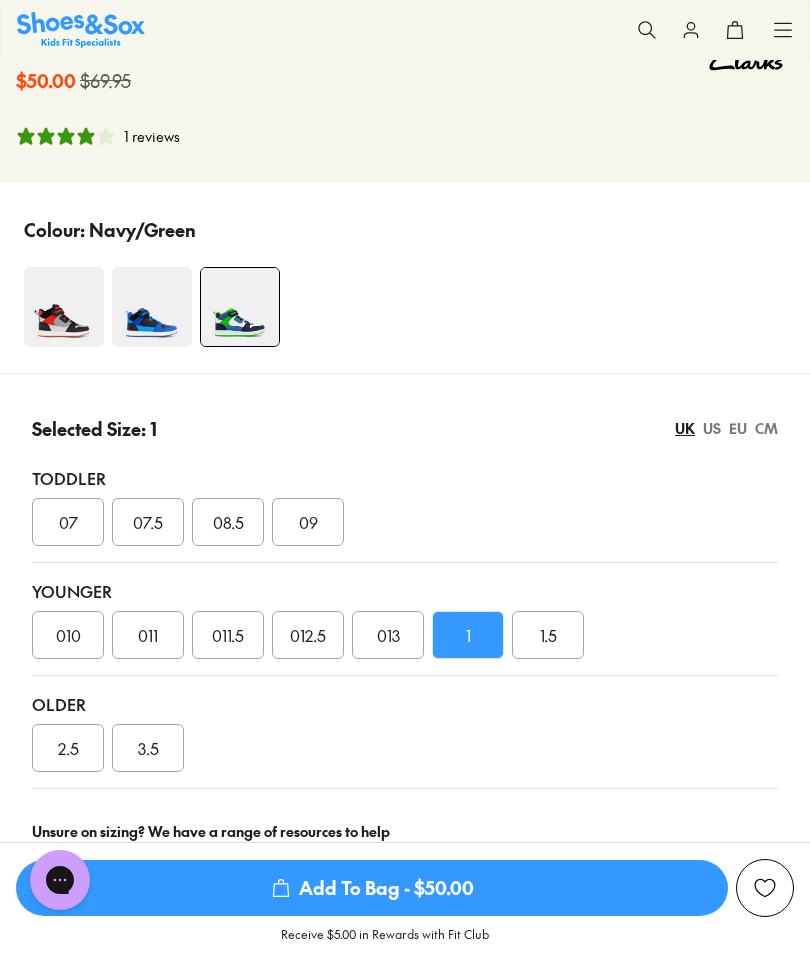 click on "1.5" at bounding box center [548, 635] 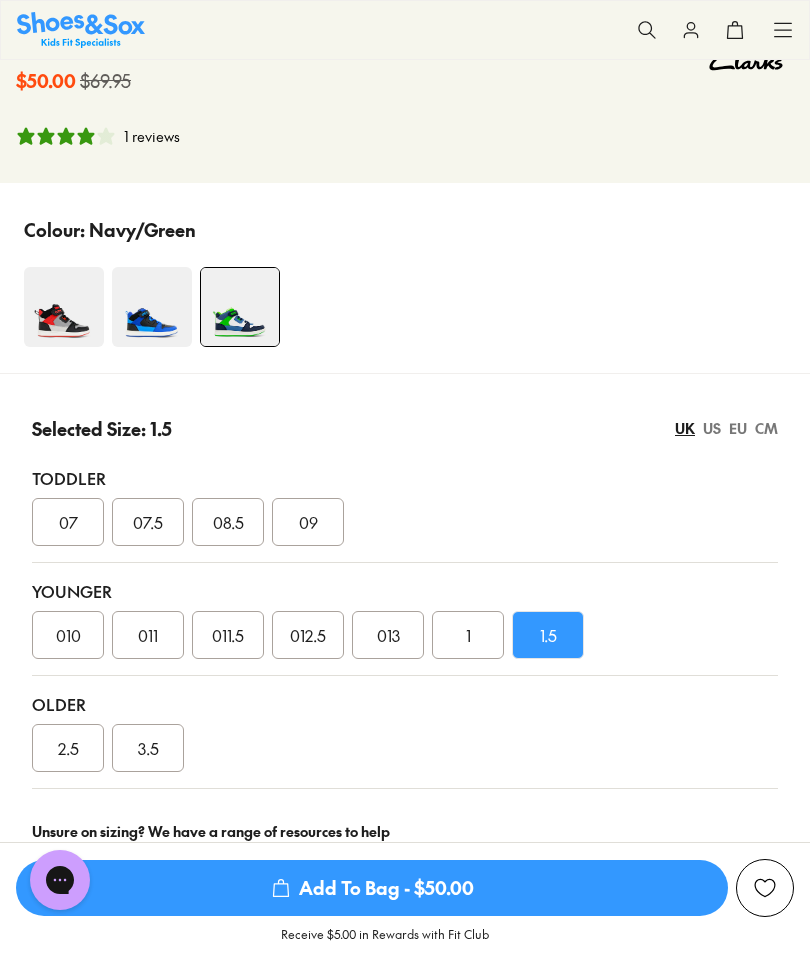 click on "1" at bounding box center (468, 635) 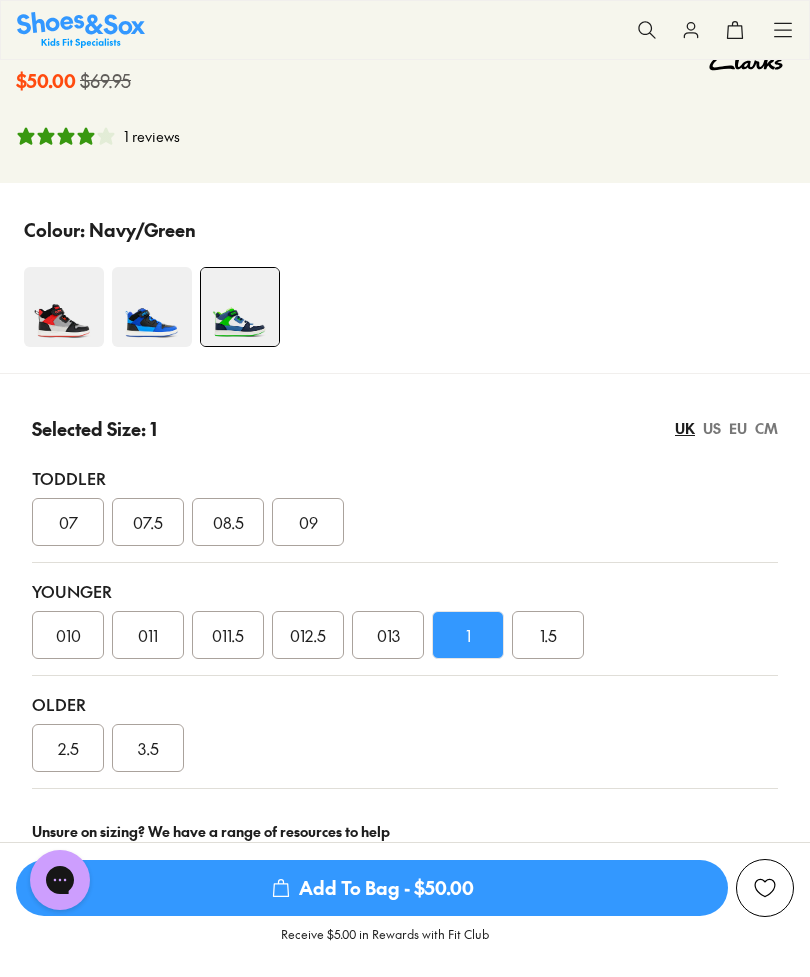 click on "012.5" at bounding box center [308, 635] 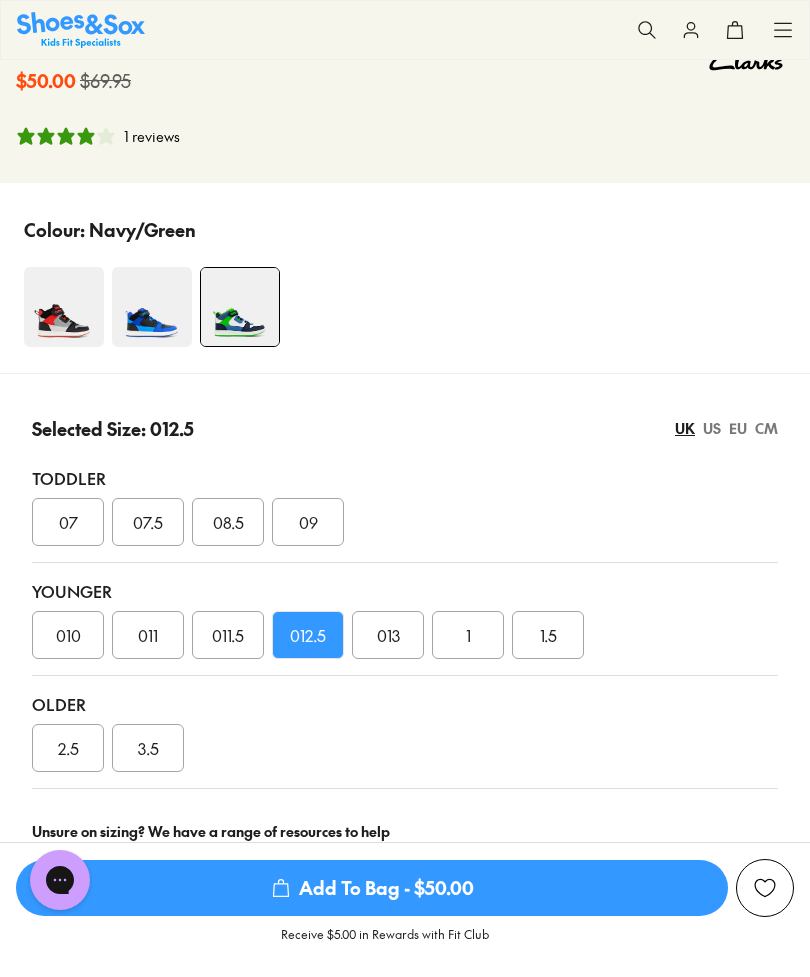 click on "CM" at bounding box center (766, 428) 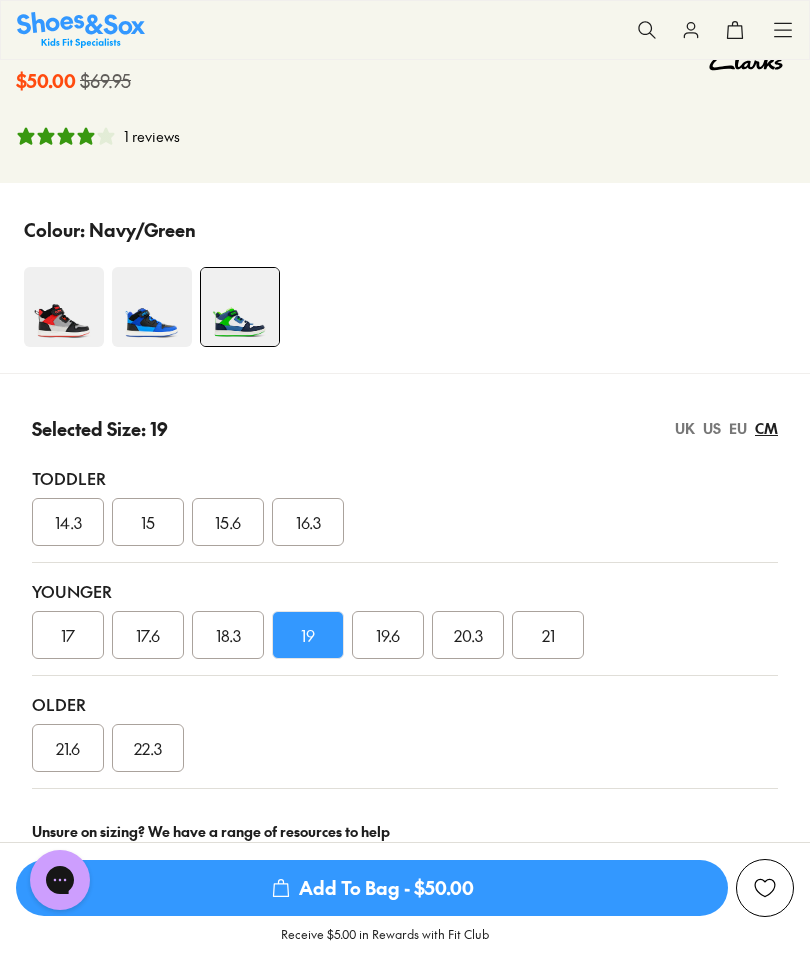 click on "EU" at bounding box center [738, 428] 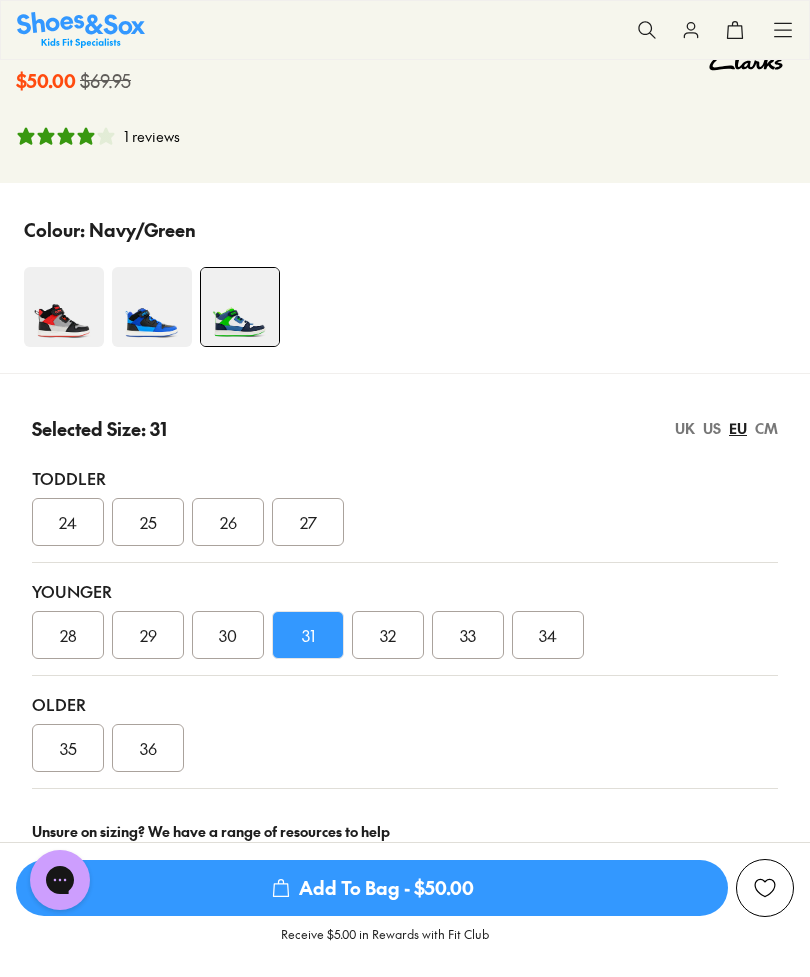 click on "CM" at bounding box center [766, 428] 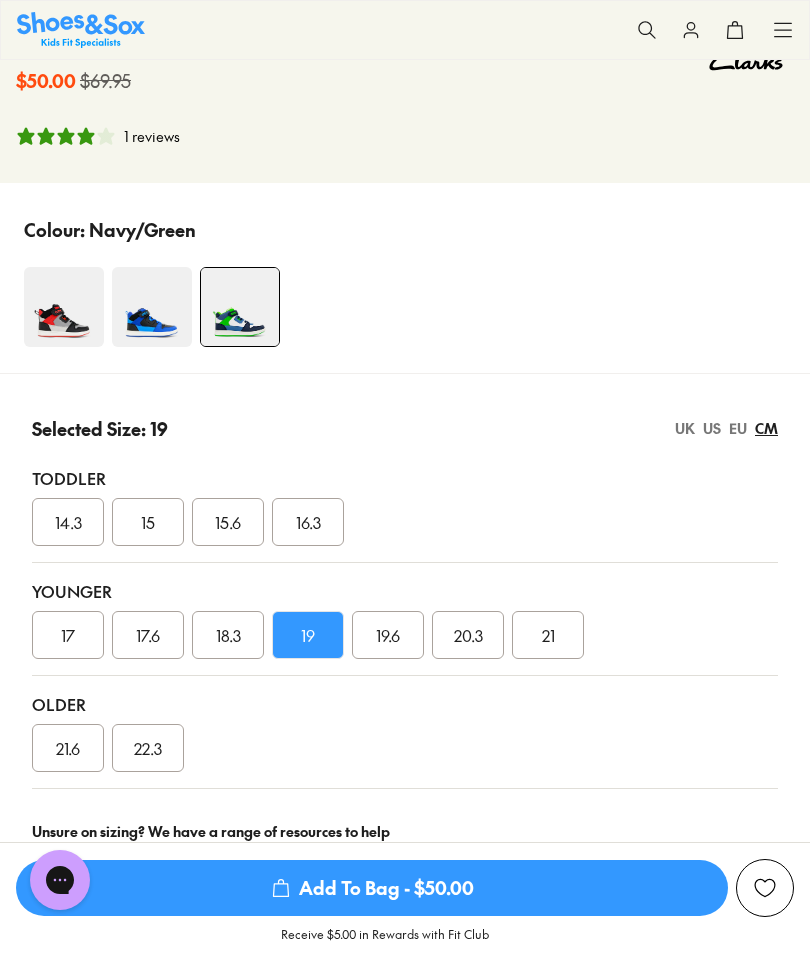 click on "EU" at bounding box center (738, 428) 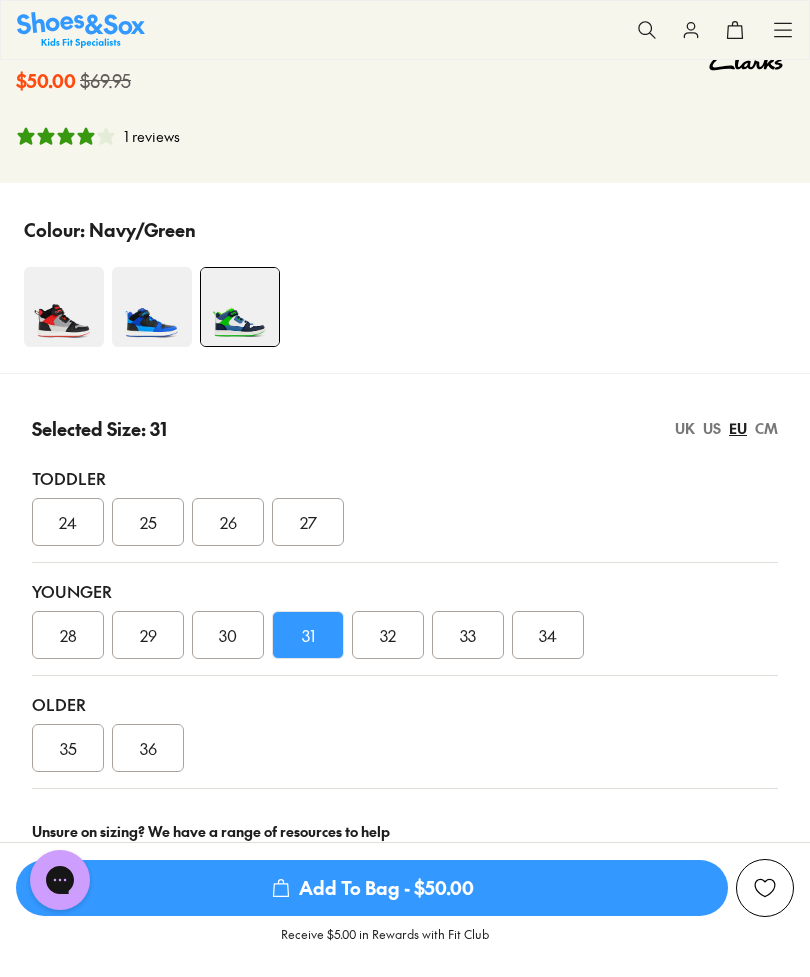 click on "EU" at bounding box center [738, 428] 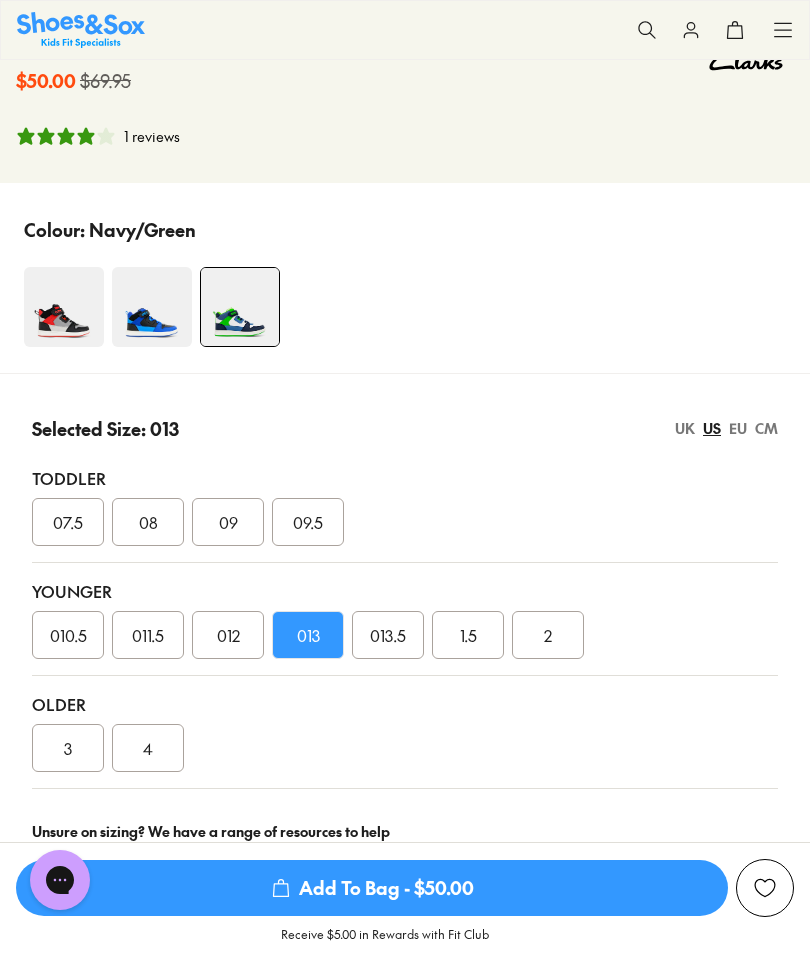 click on "EU" at bounding box center (738, 428) 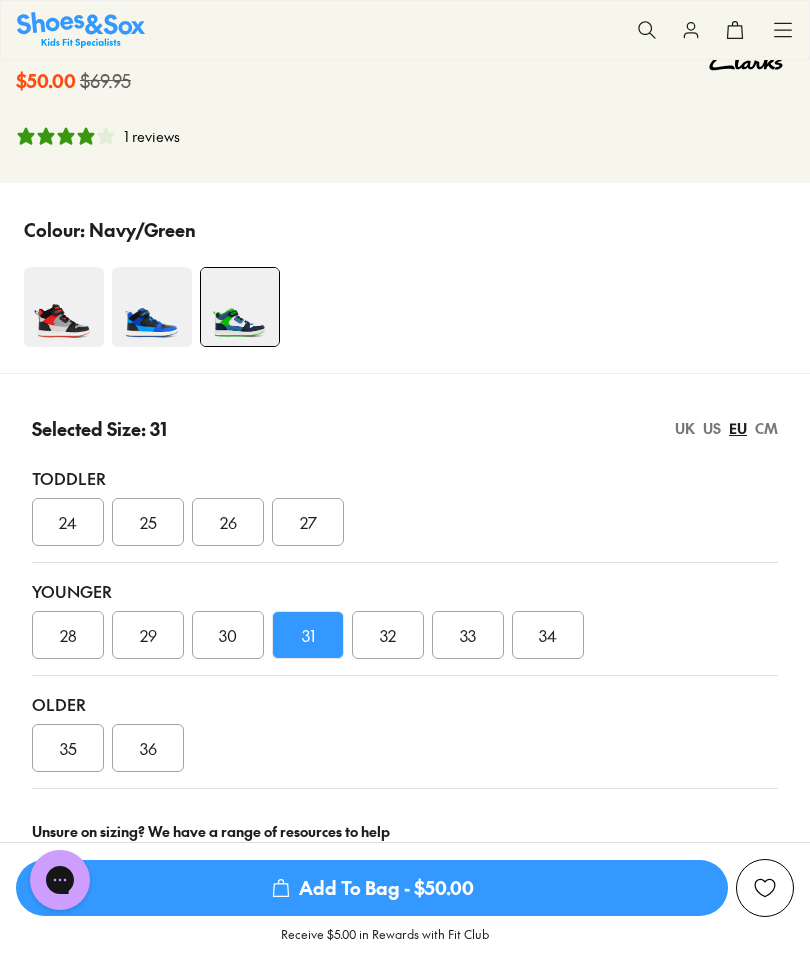 click on "UK" at bounding box center (685, 428) 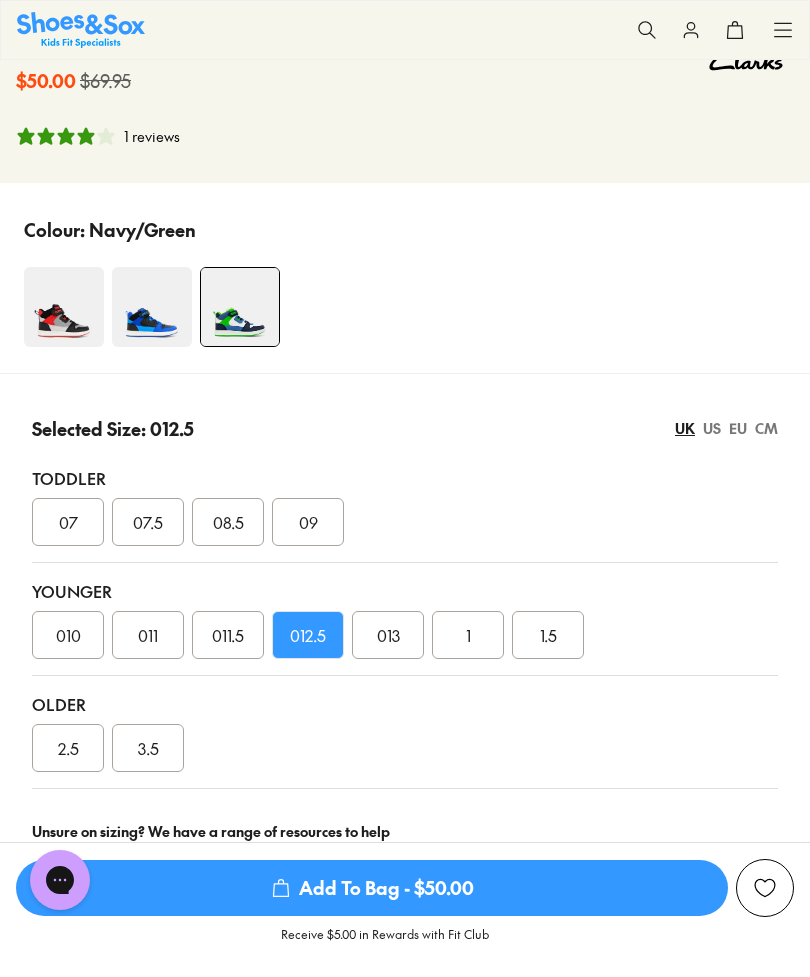 click on "UK" at bounding box center [685, 428] 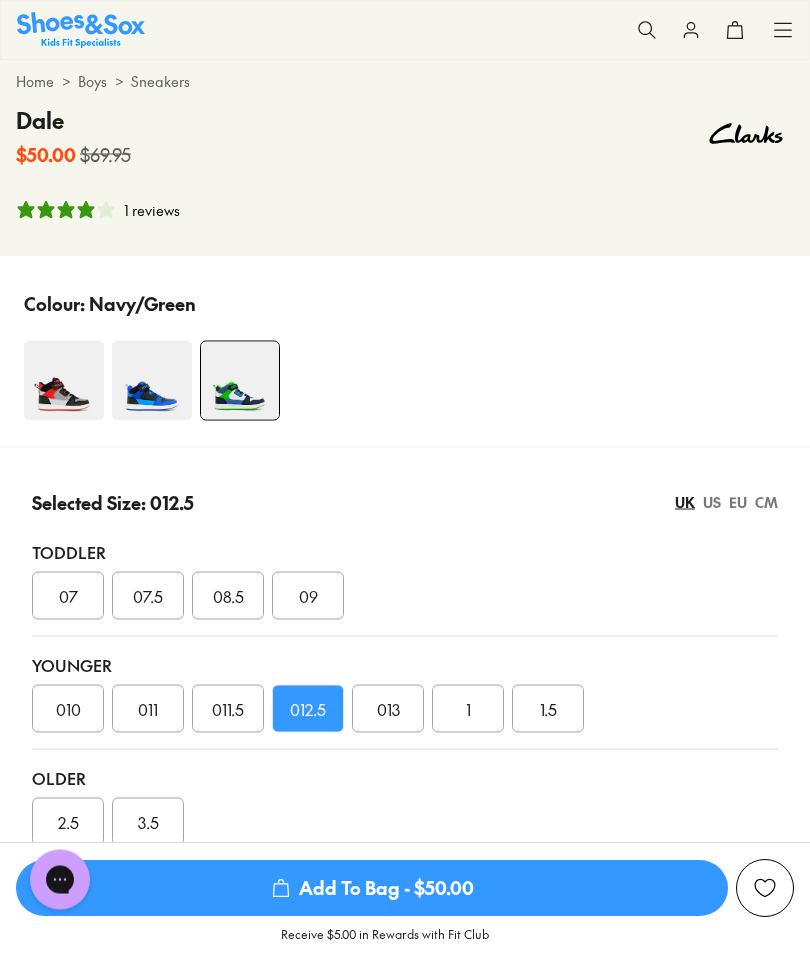 scroll, scrollTop: 925, scrollLeft: 0, axis: vertical 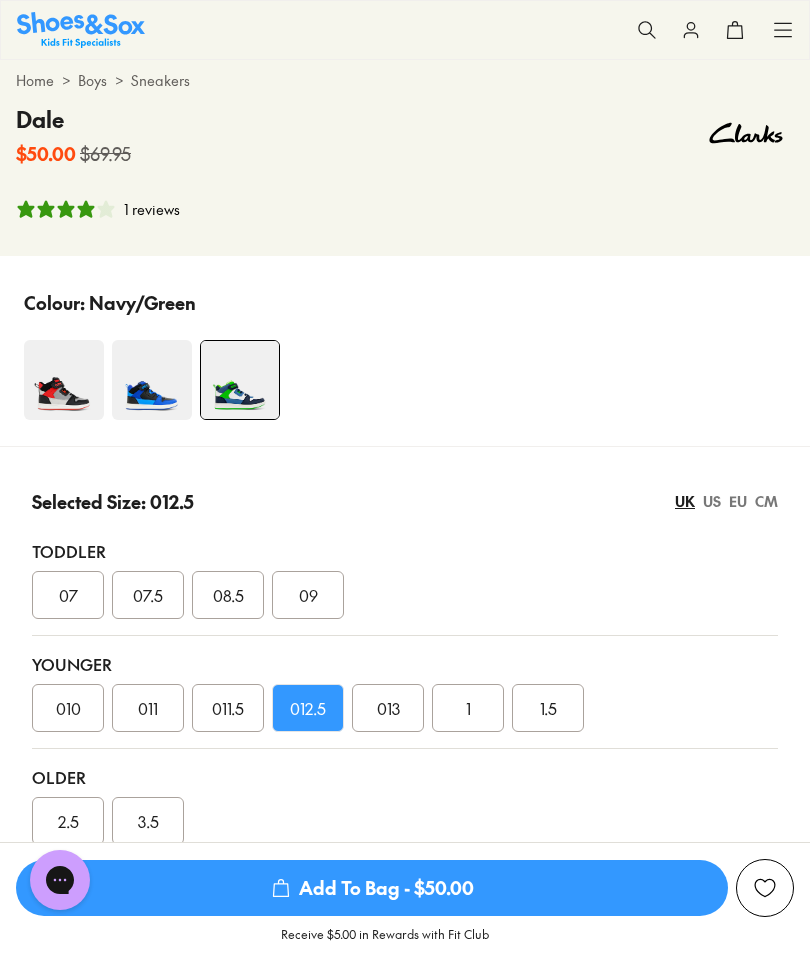 click at bounding box center [152, 380] 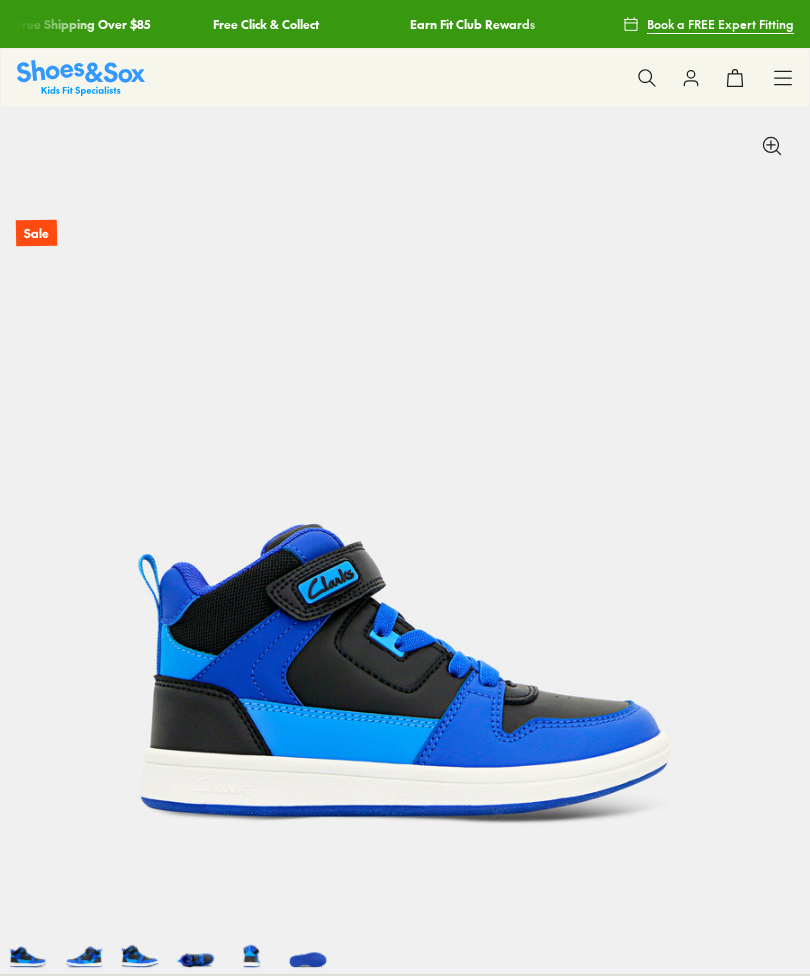 scroll, scrollTop: 1113, scrollLeft: 0, axis: vertical 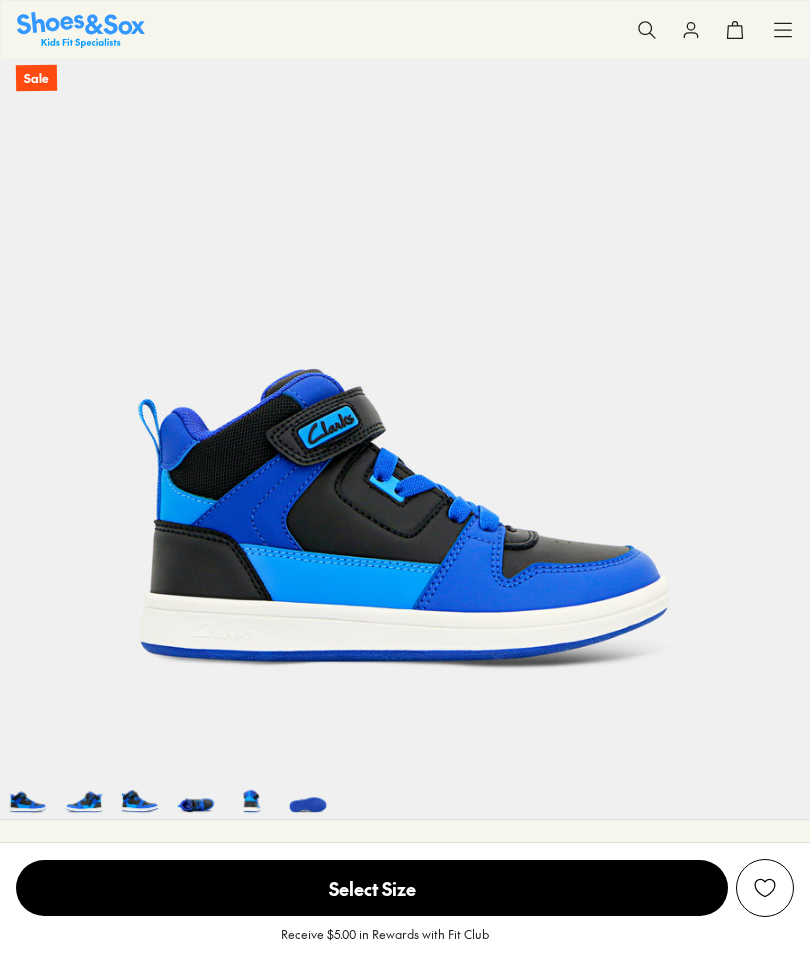select on "*" 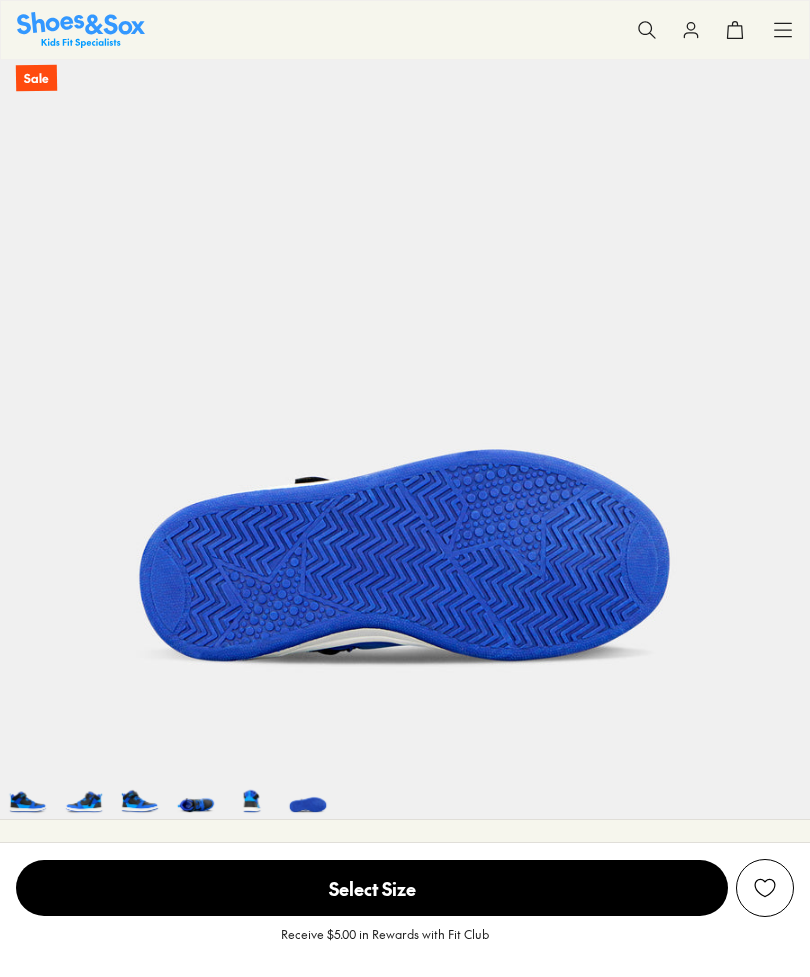 scroll, scrollTop: 0, scrollLeft: 3278, axis: horizontal 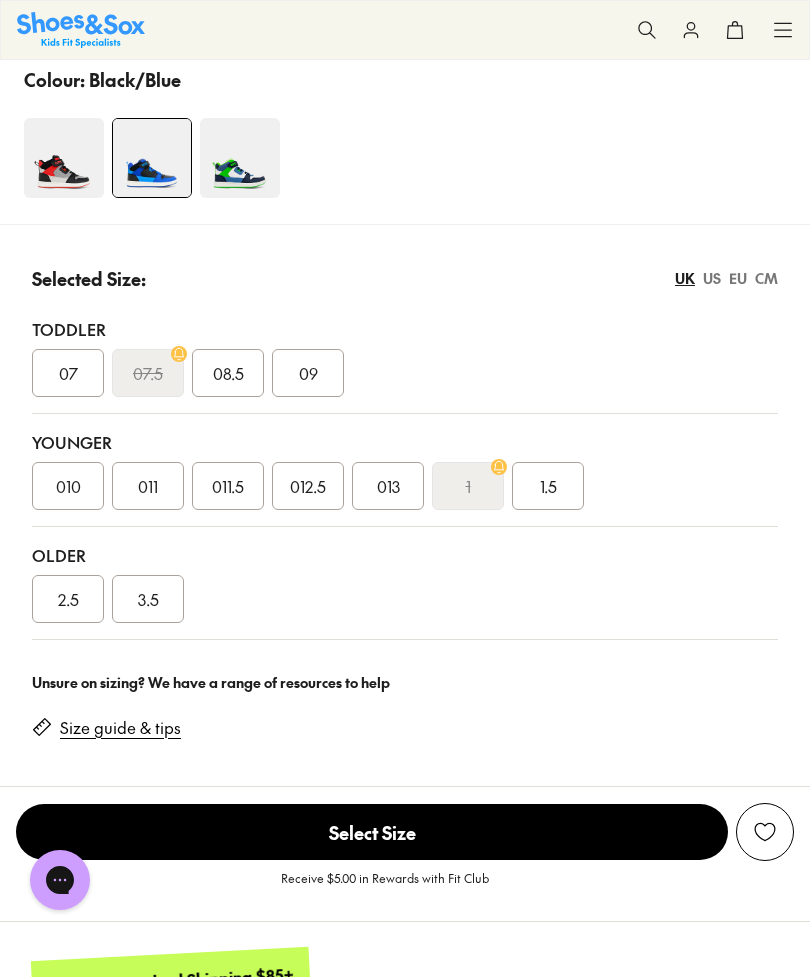 click on "013" at bounding box center [388, 486] 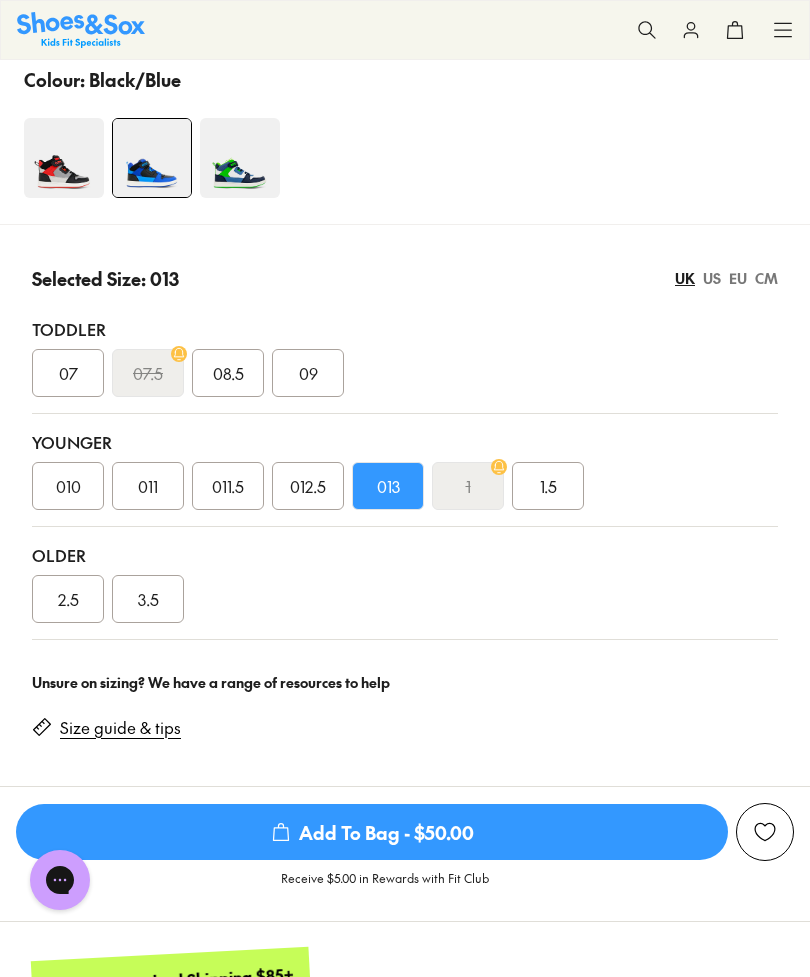 click on "2.5" at bounding box center [68, 599] 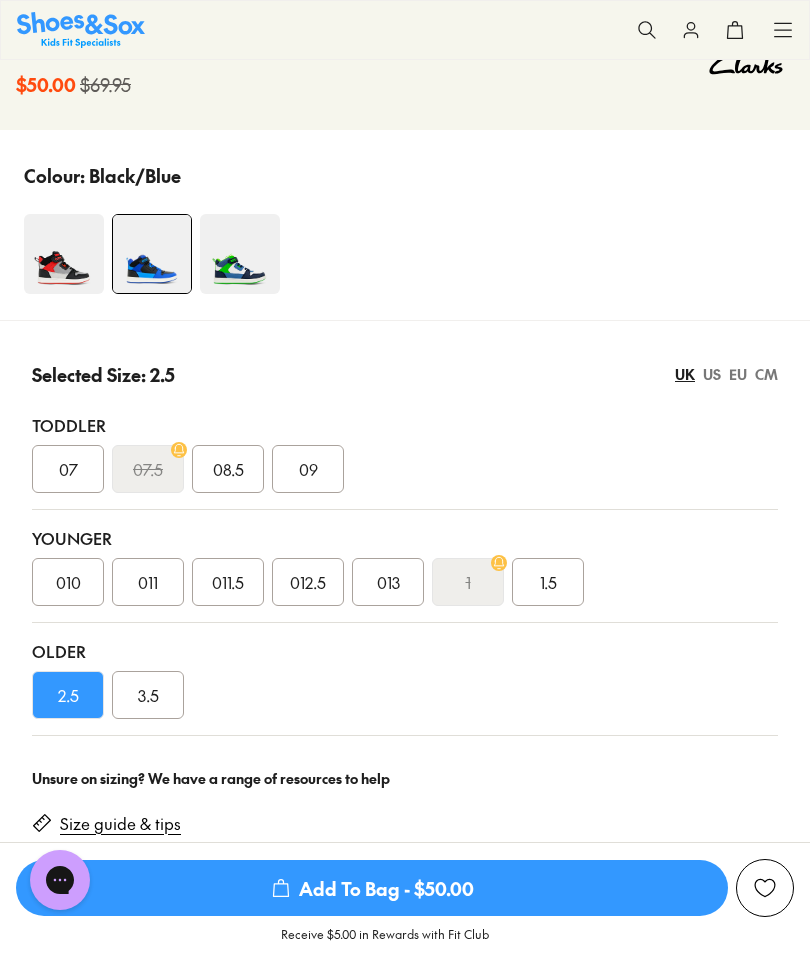 scroll, scrollTop: 995, scrollLeft: 0, axis: vertical 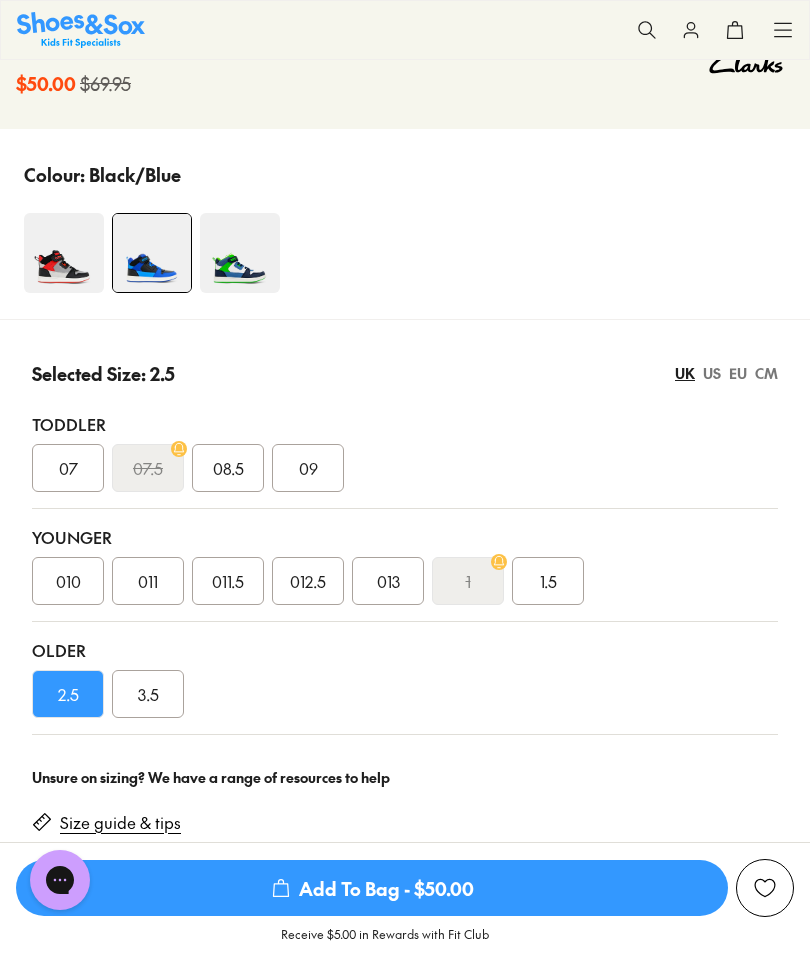 click on "EU" at bounding box center (738, 373) 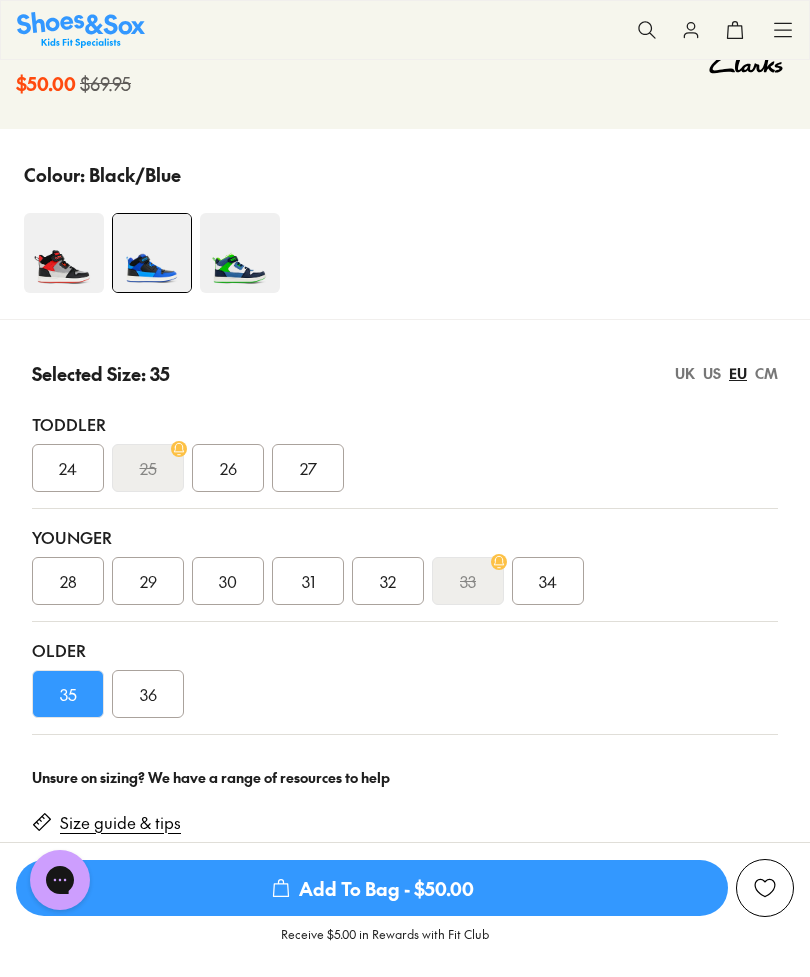 click on "CM" at bounding box center [766, 373] 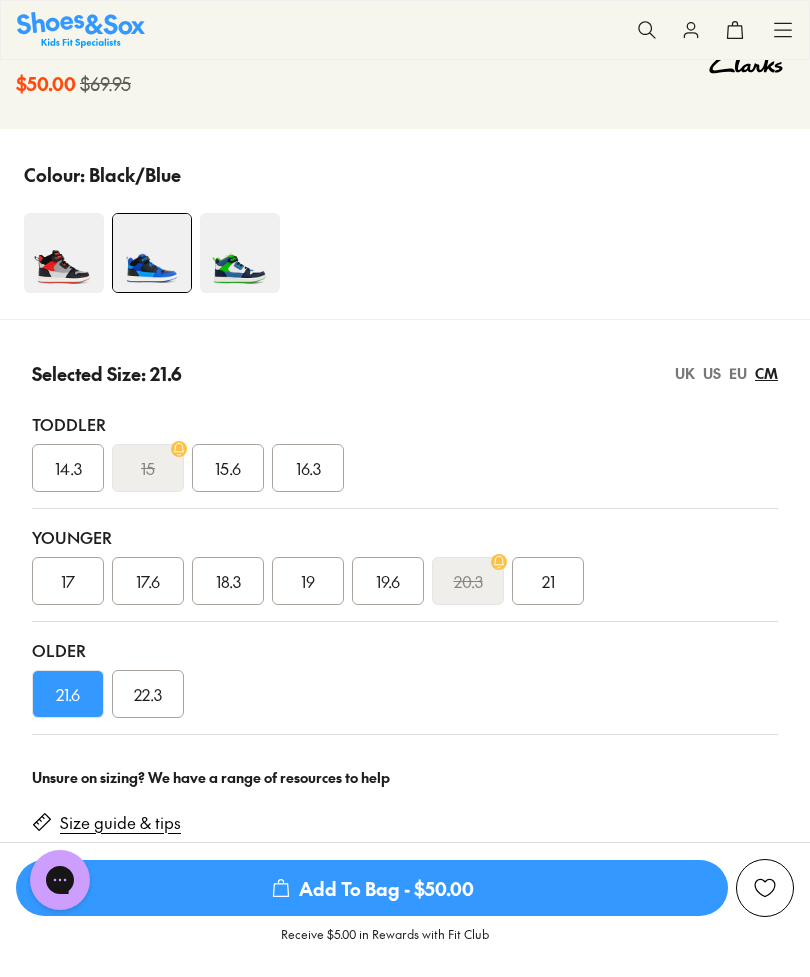 click on "EU" at bounding box center [738, 373] 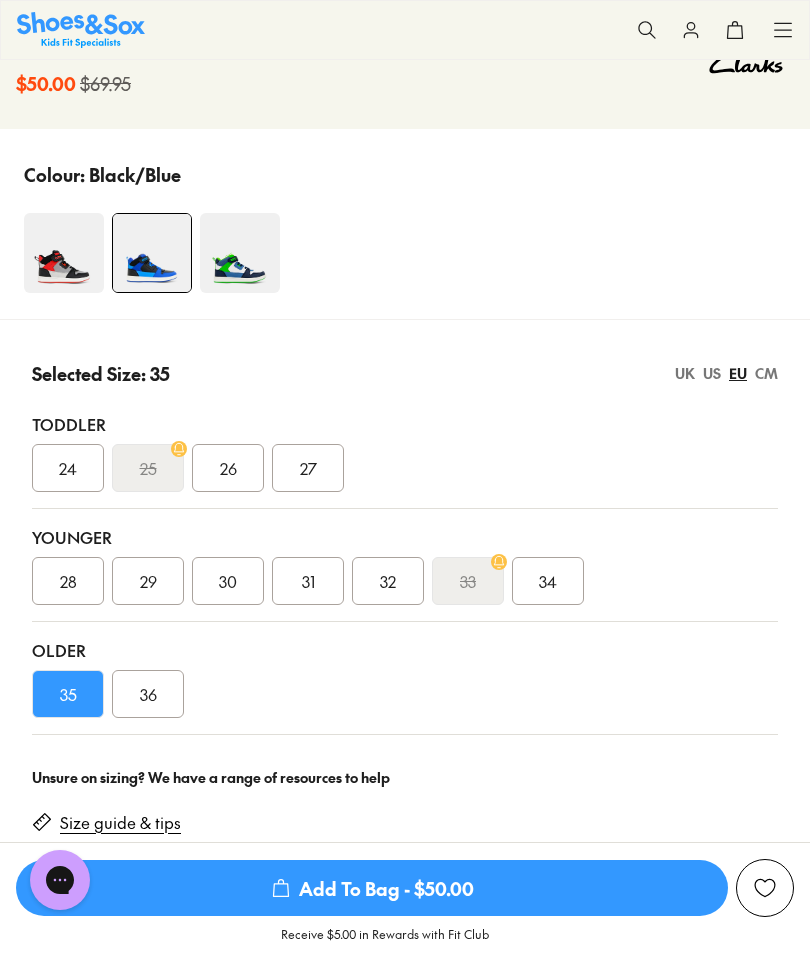 click on "27" at bounding box center (308, 468) 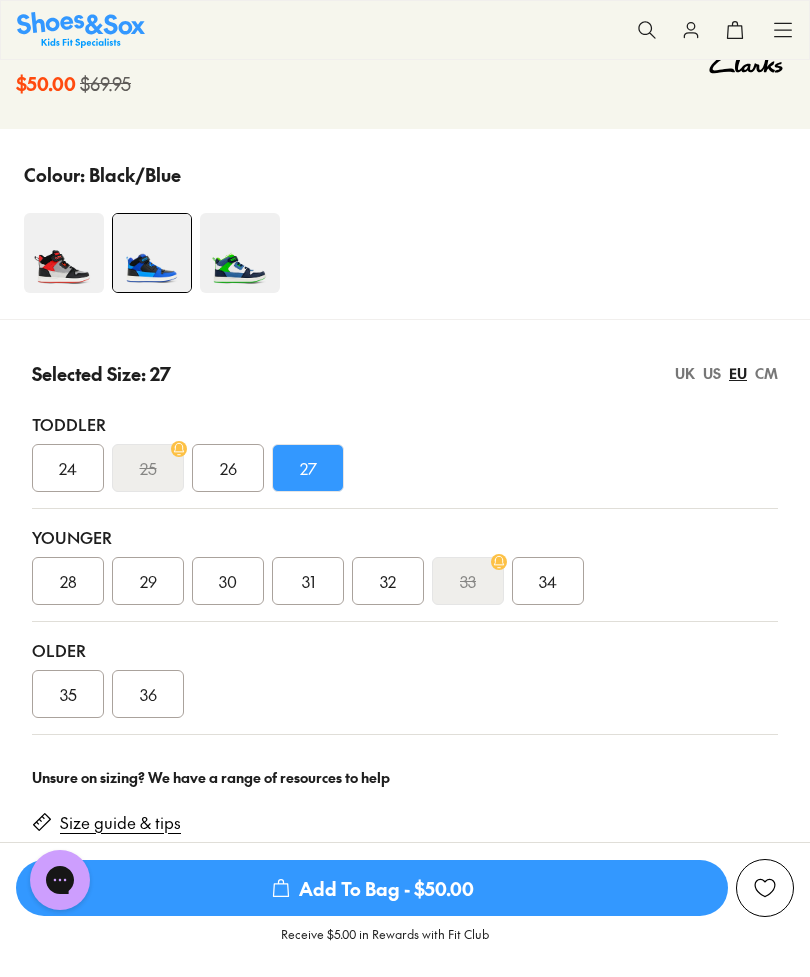 click on "UK" at bounding box center [685, 373] 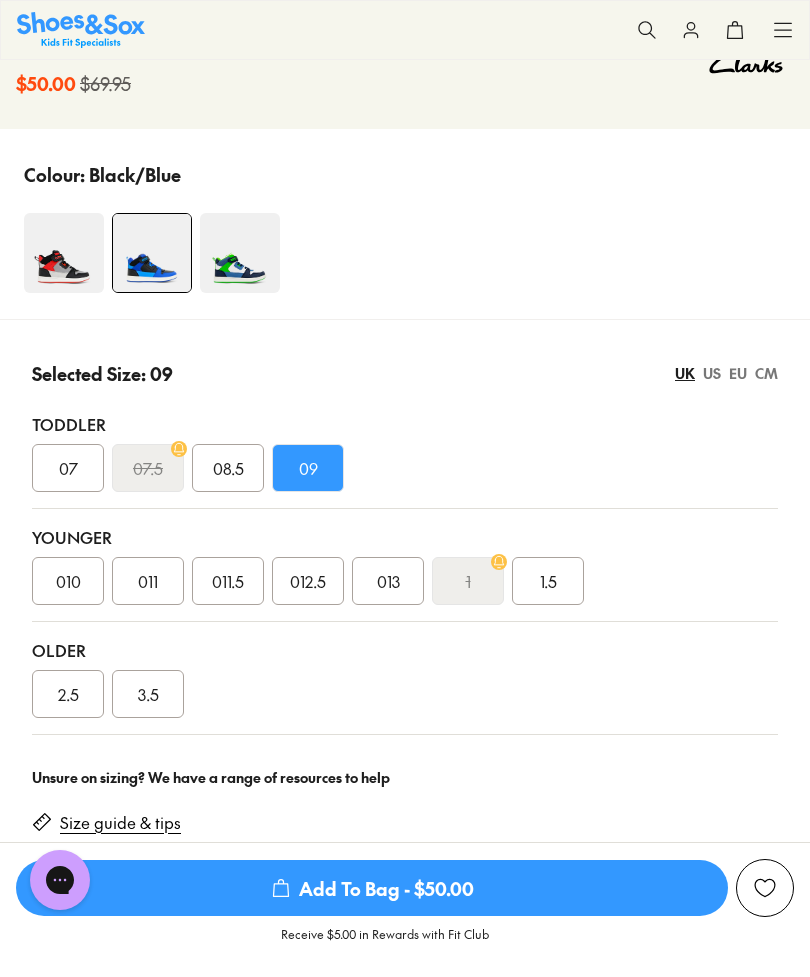 click on "US" at bounding box center (712, 373) 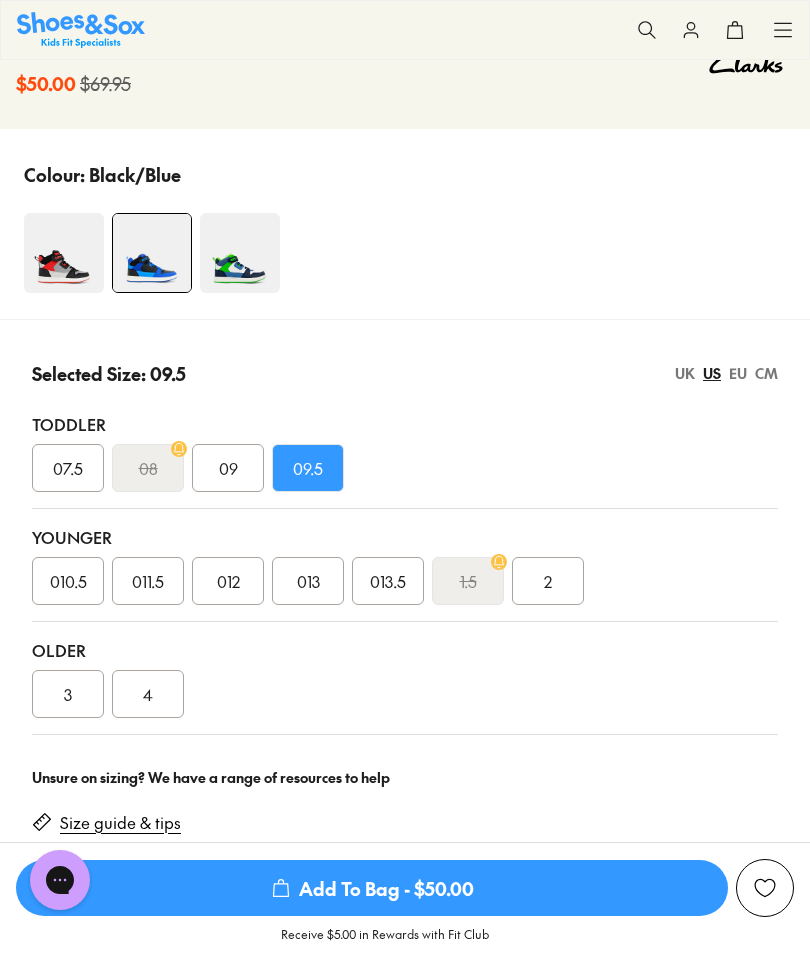 click on "US" at bounding box center [712, 373] 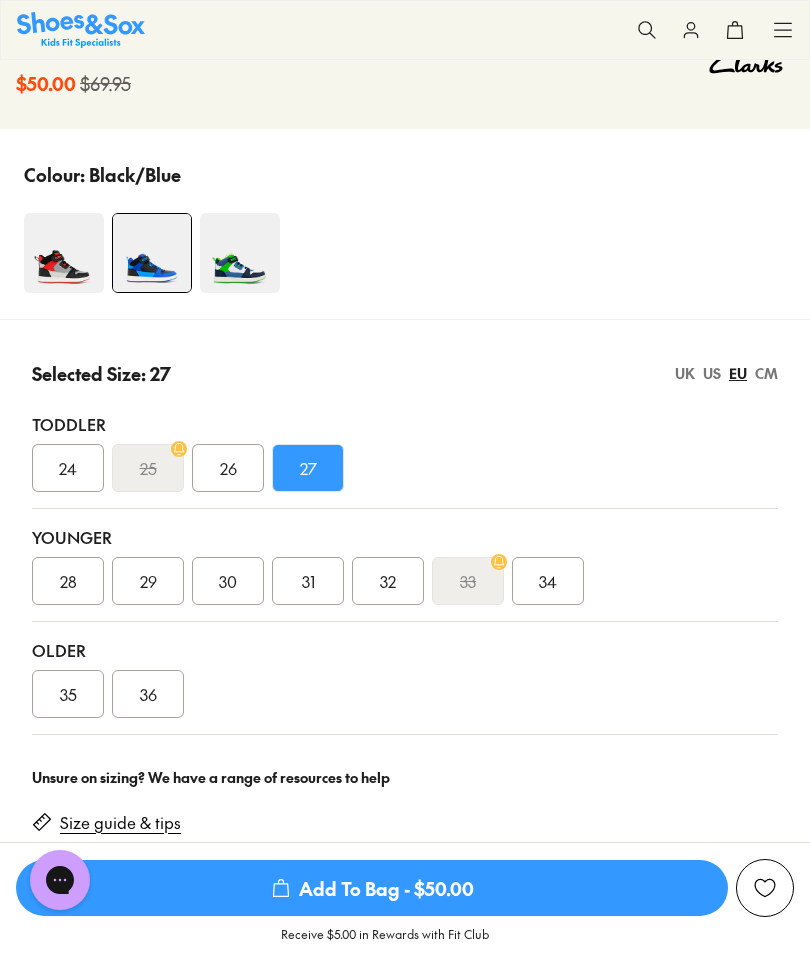 click on "CM" at bounding box center (766, 373) 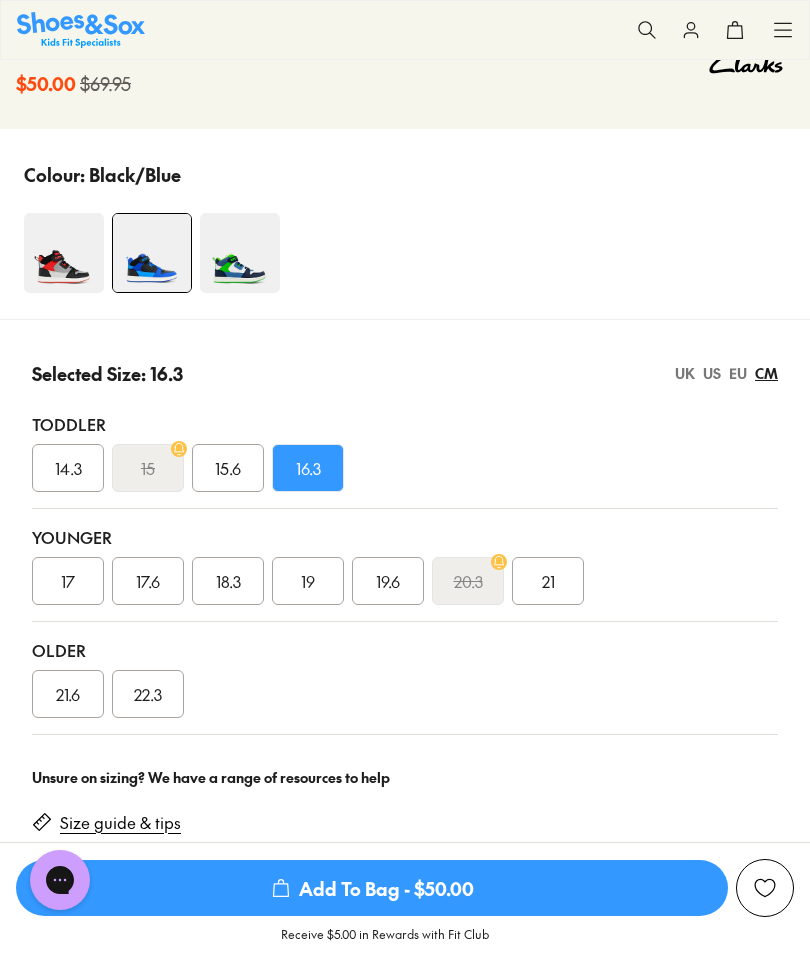 click on "US" at bounding box center (712, 373) 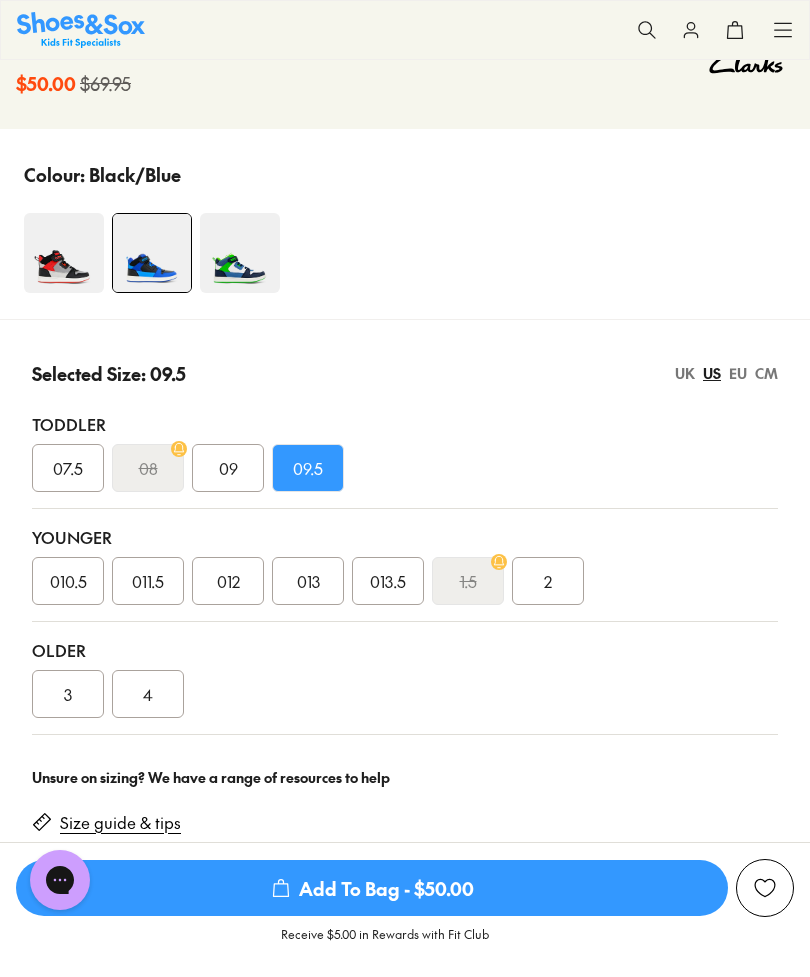 click on "UK" at bounding box center (685, 373) 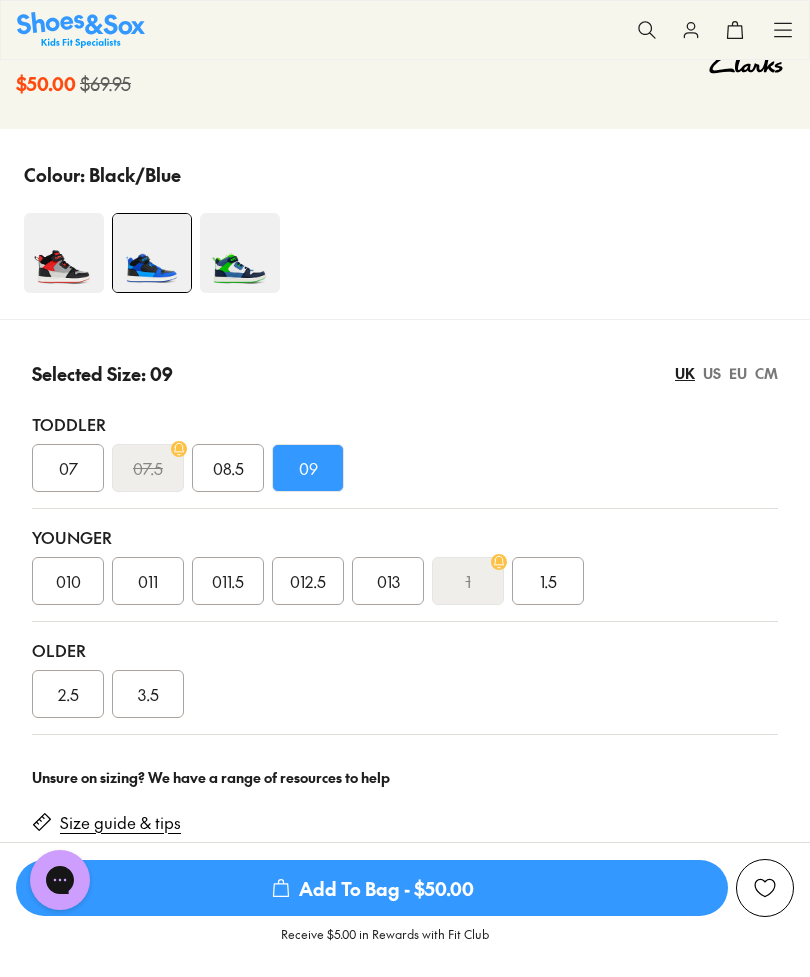 click on "US" at bounding box center (712, 373) 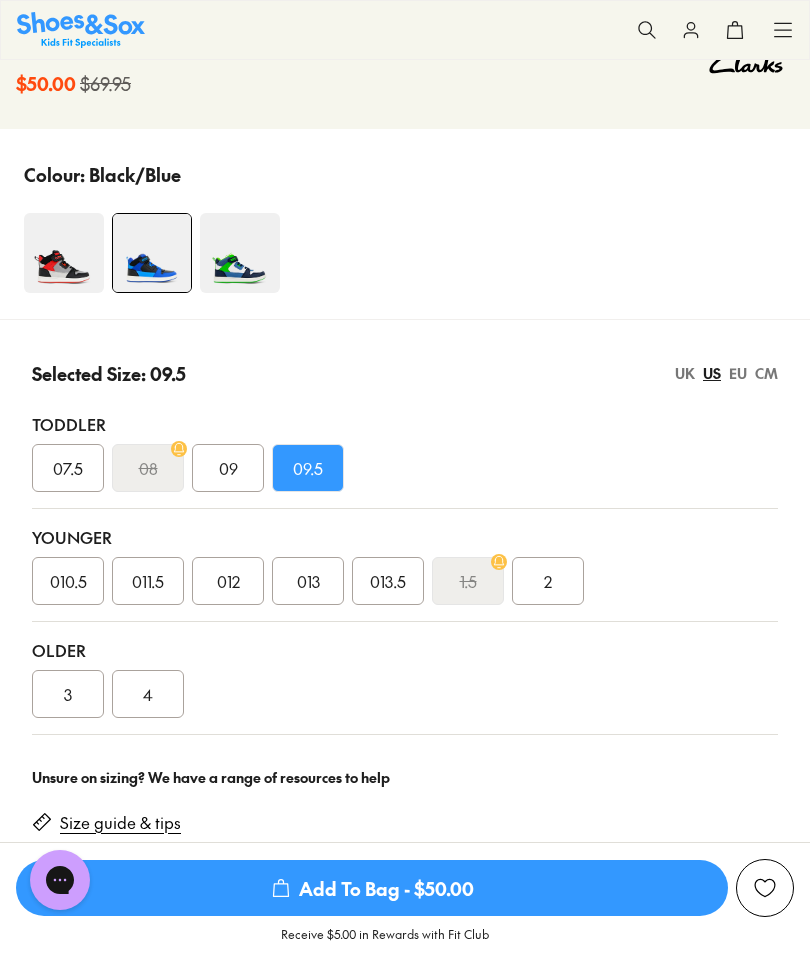 click on "US" at bounding box center [712, 373] 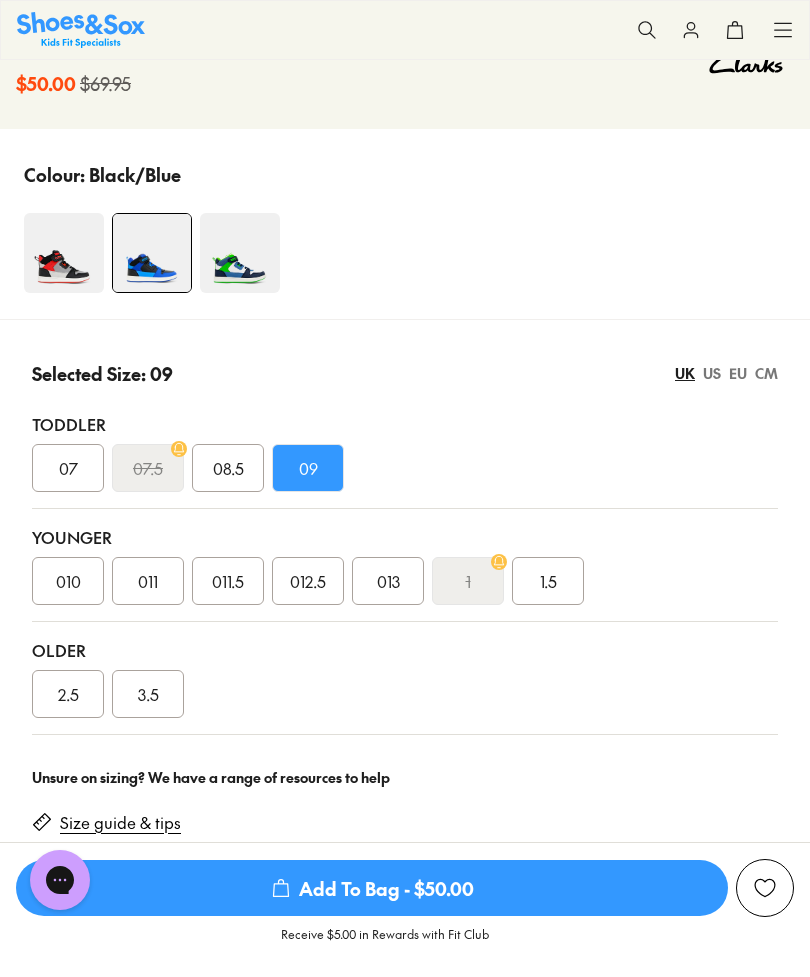 click on "US" at bounding box center [712, 373] 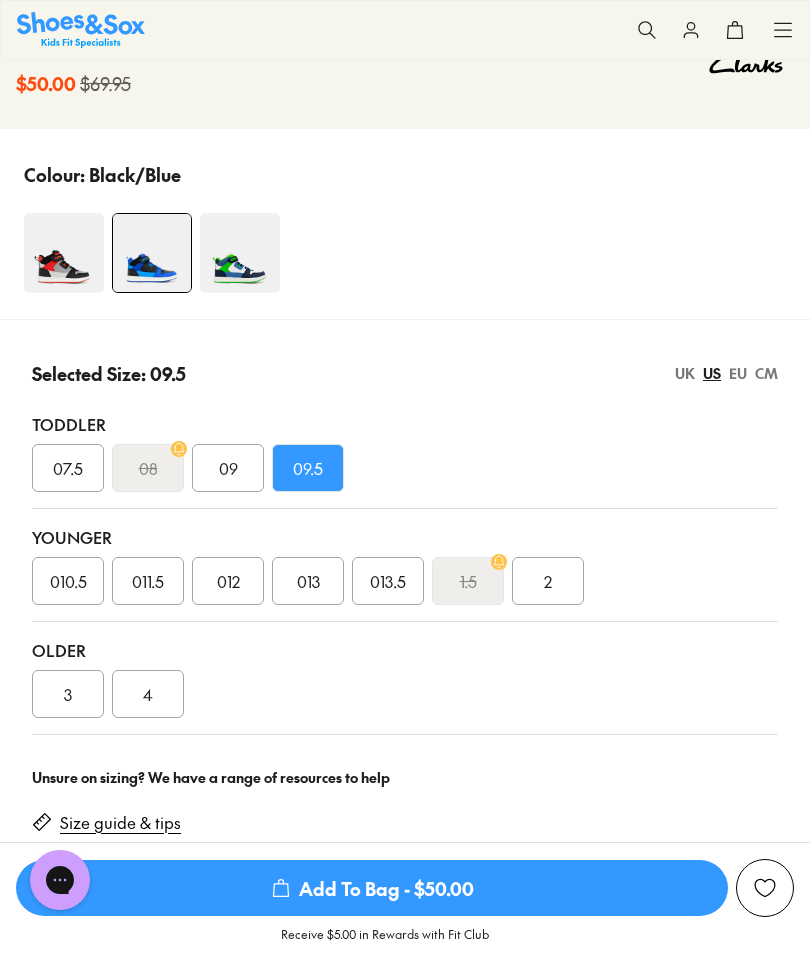 click on "EU" at bounding box center [738, 373] 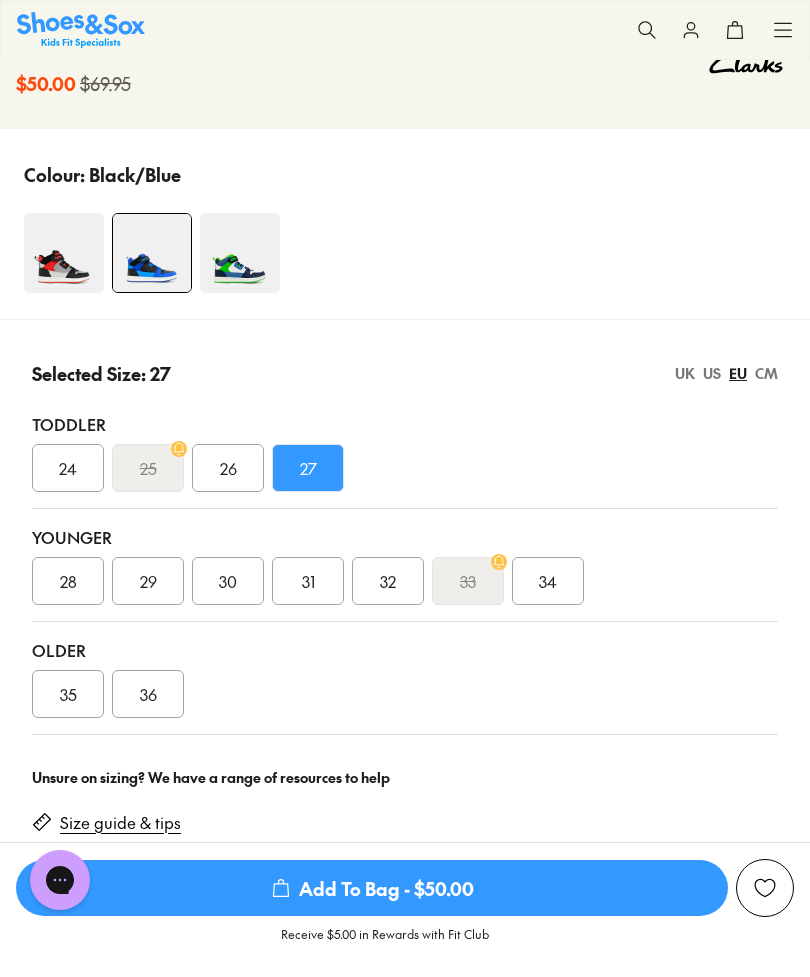 click on "EU" at bounding box center (738, 373) 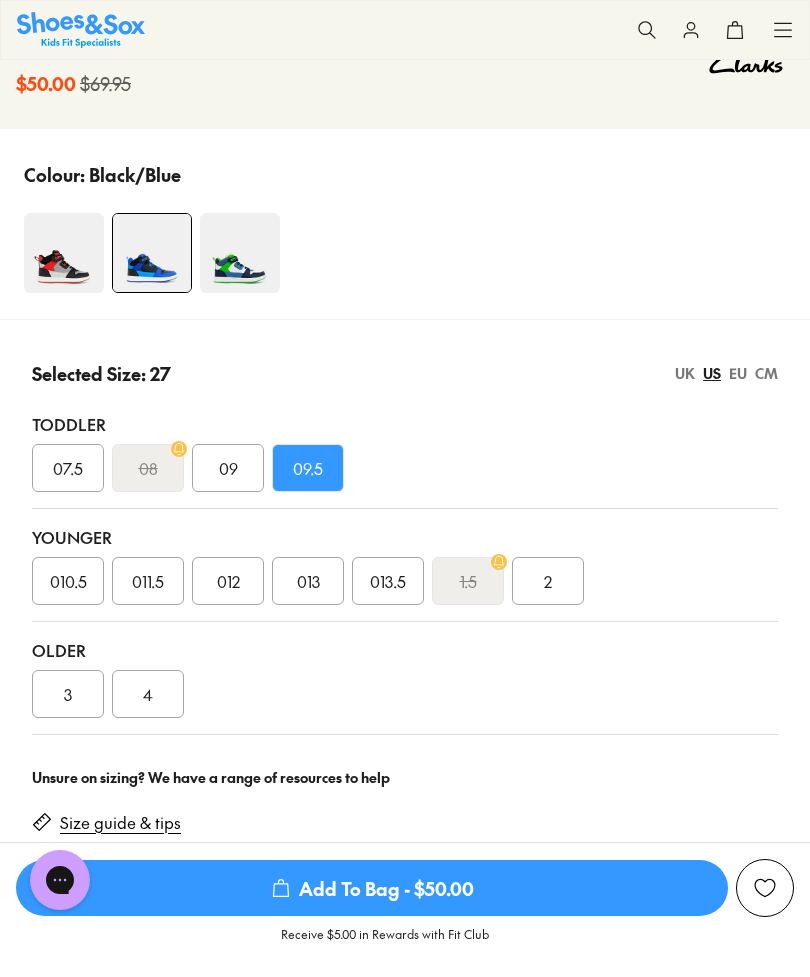 click on "US" at bounding box center [712, 373] 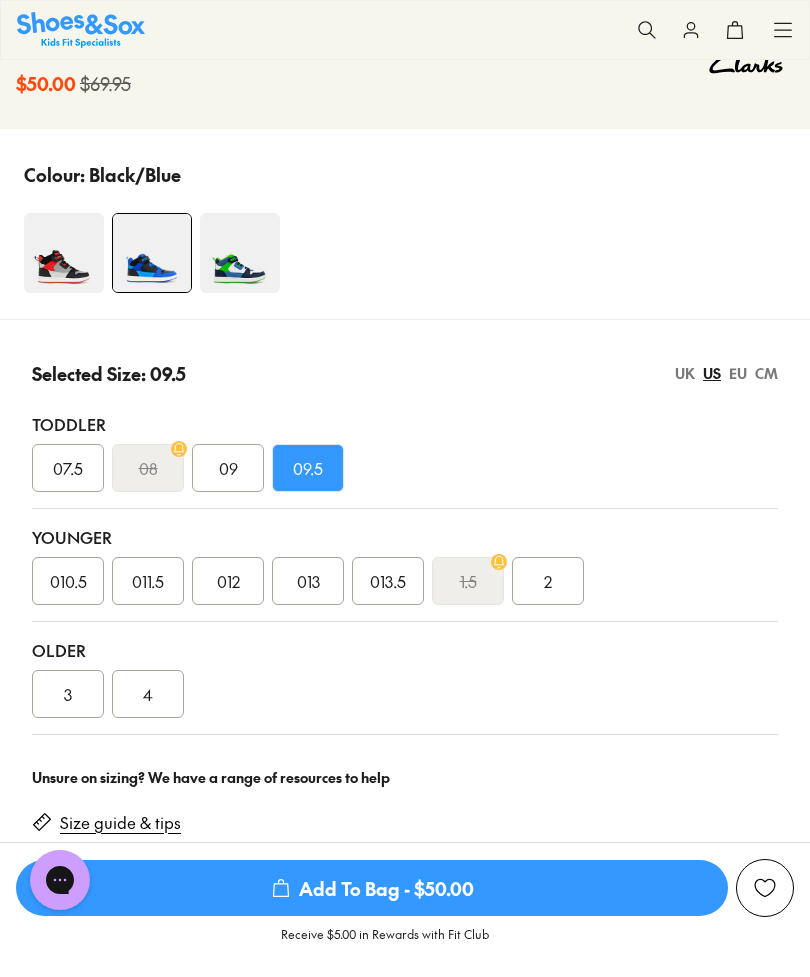 click on "UK" at bounding box center (685, 373) 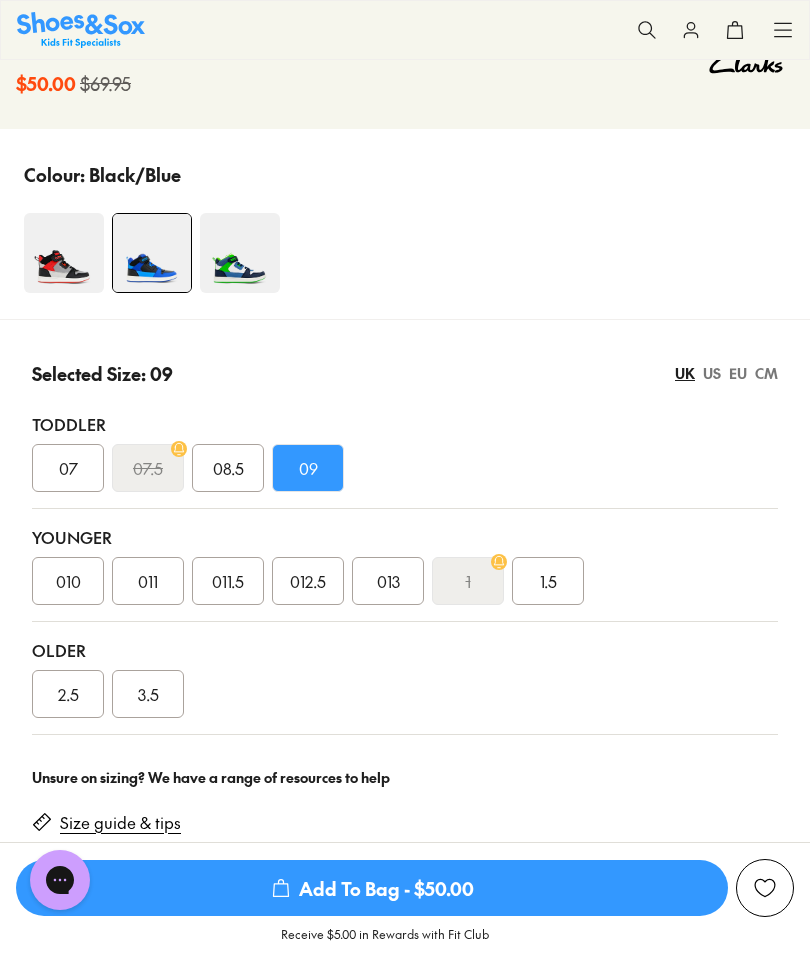 click on "US" at bounding box center (712, 373) 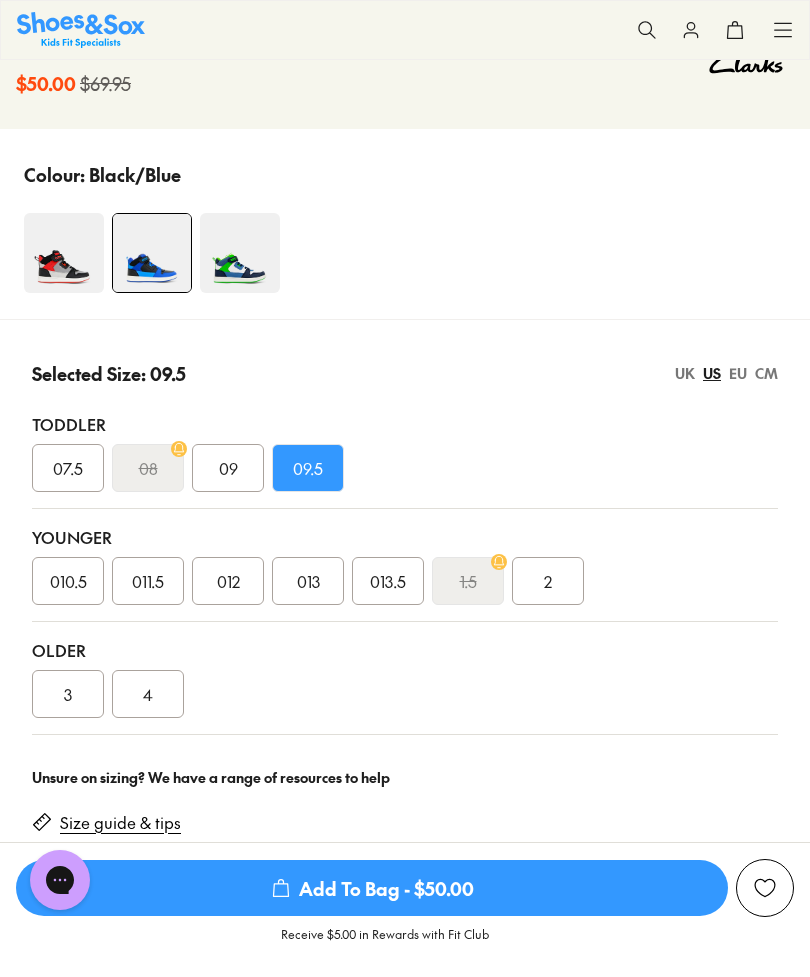 click on "UK" at bounding box center [685, 373] 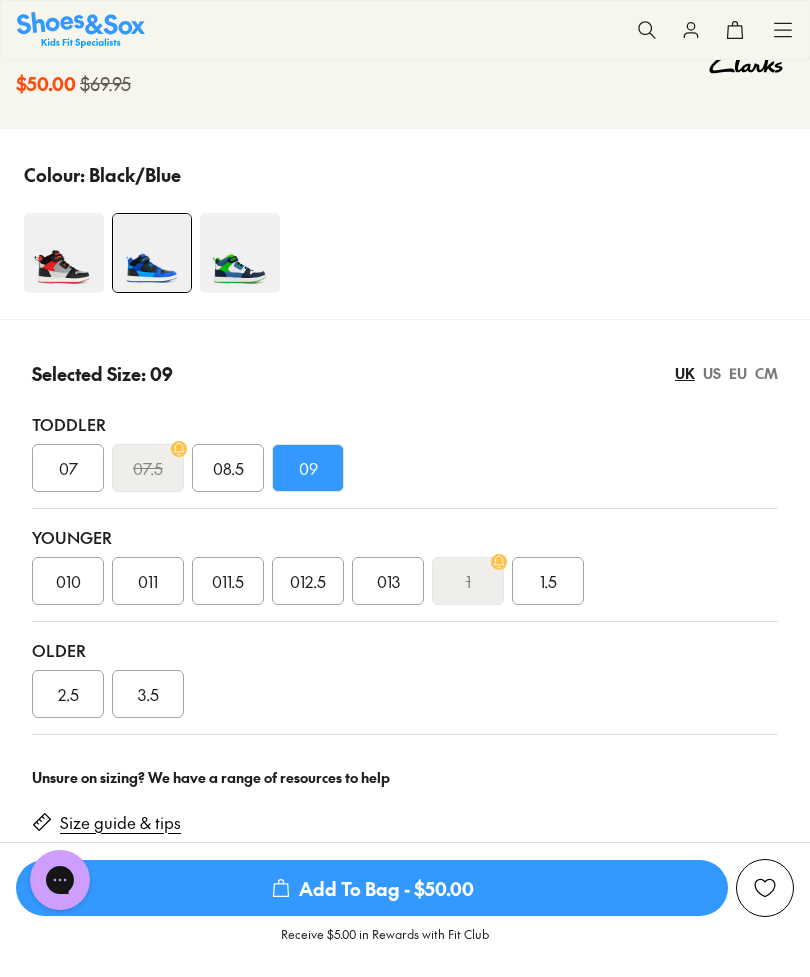 click on "EU" at bounding box center [738, 373] 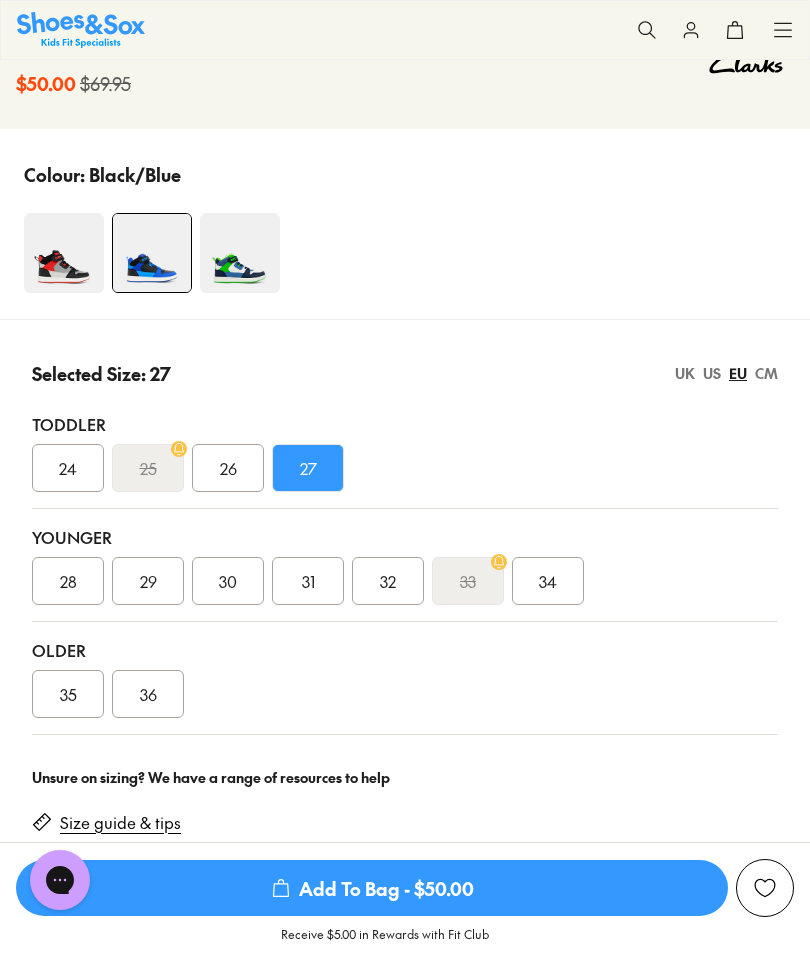 click on "UK" at bounding box center (685, 373) 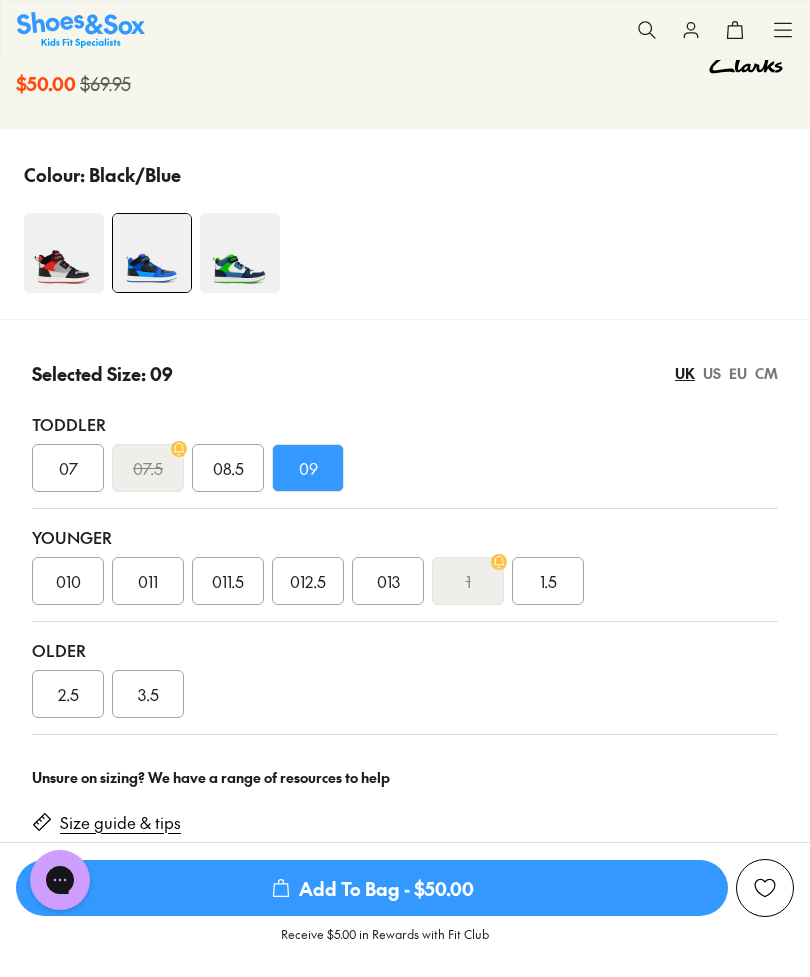 click on "US" at bounding box center [712, 373] 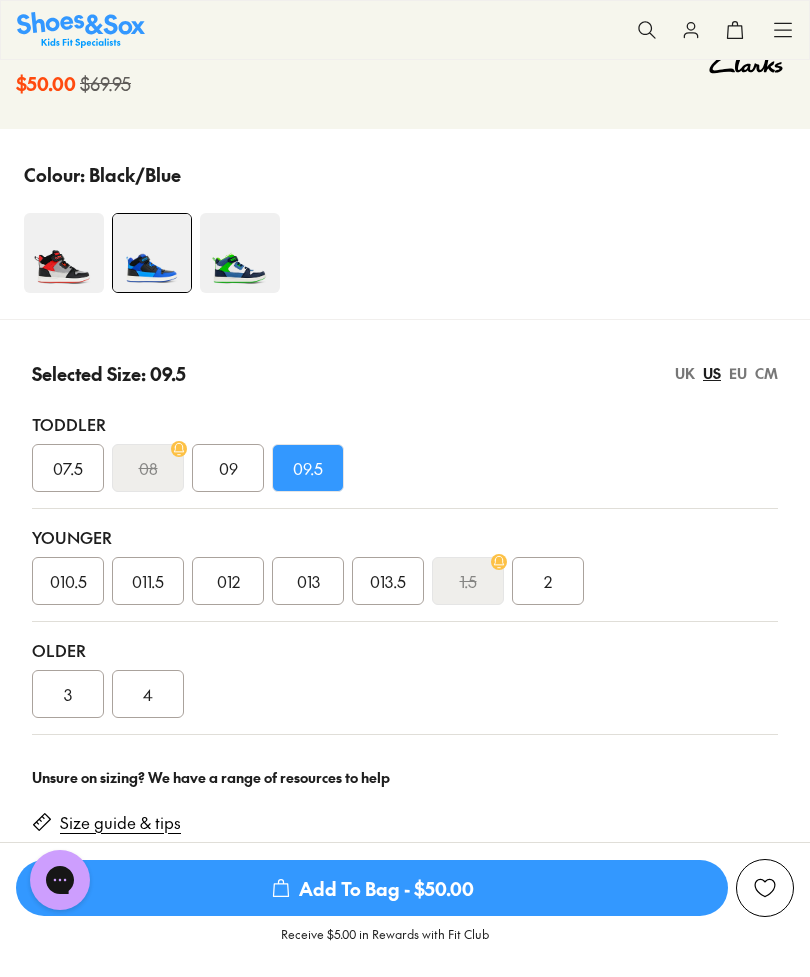 click on "UK" at bounding box center [685, 373] 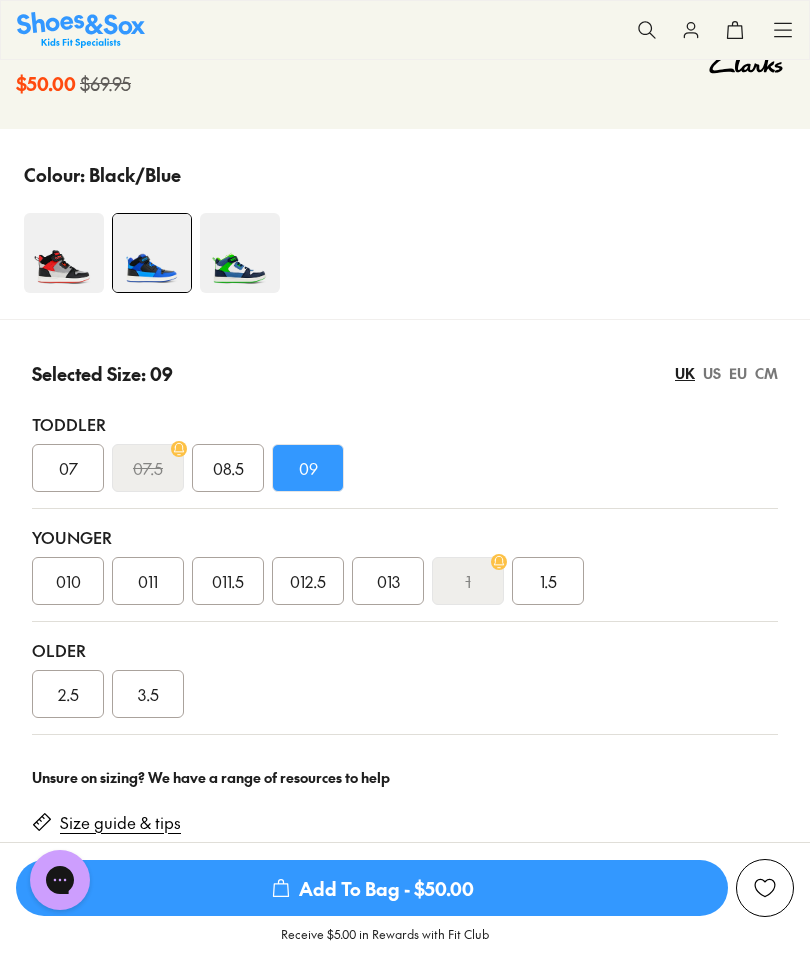 click on "US" at bounding box center (712, 373) 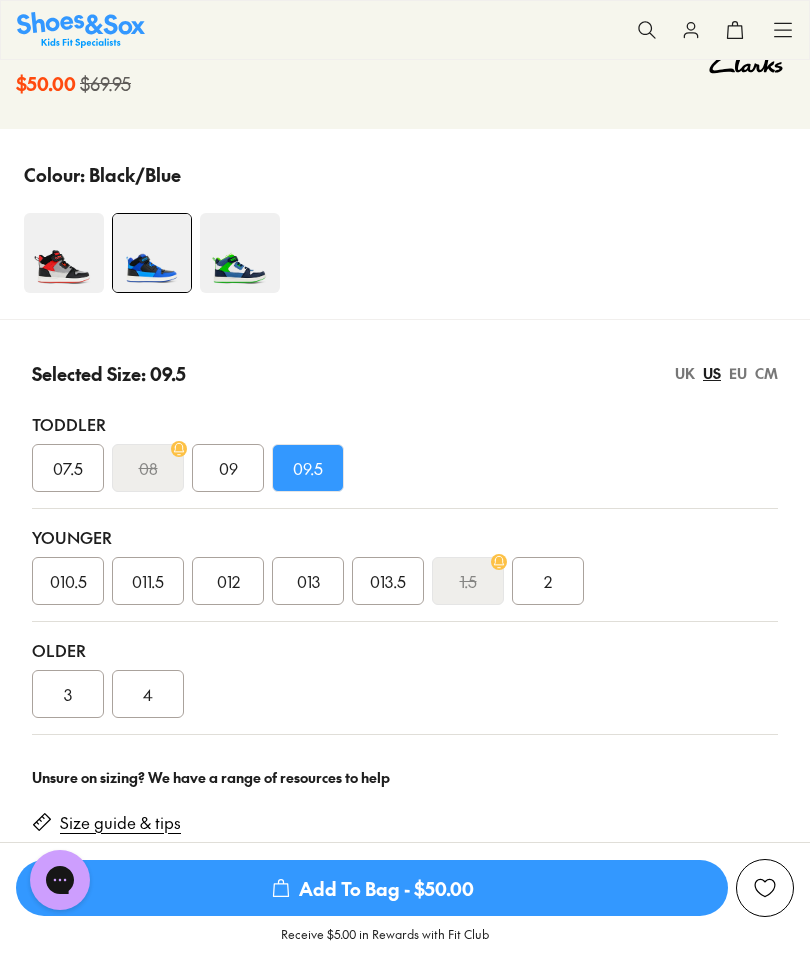 click on "UK" at bounding box center (685, 373) 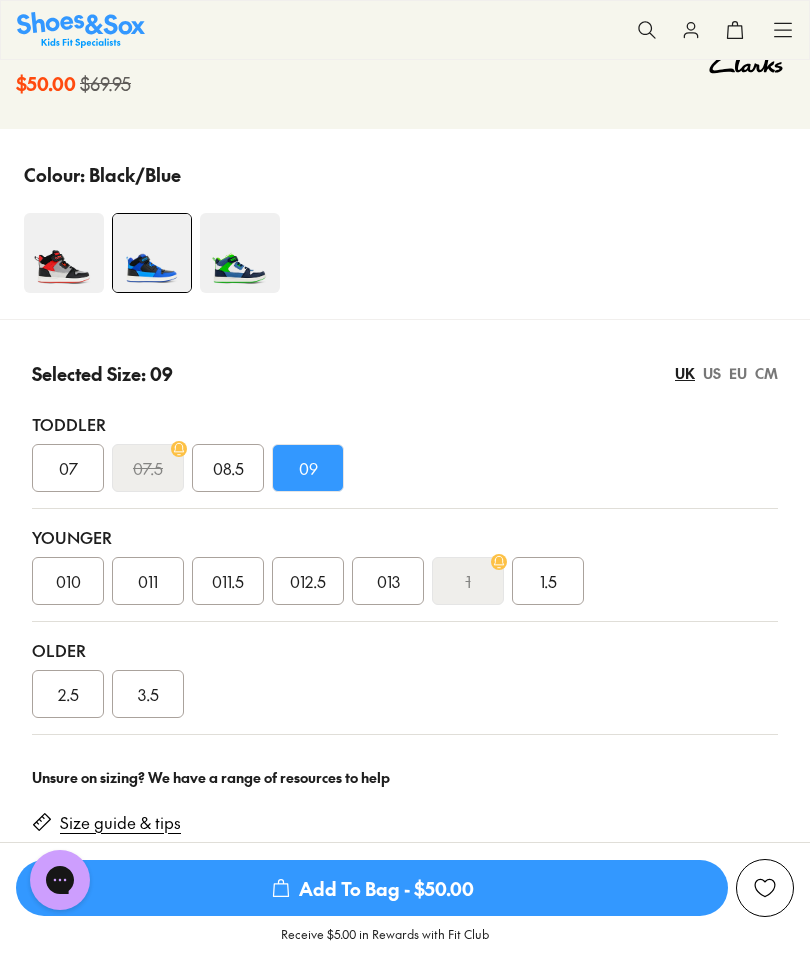 click on "US" at bounding box center (712, 373) 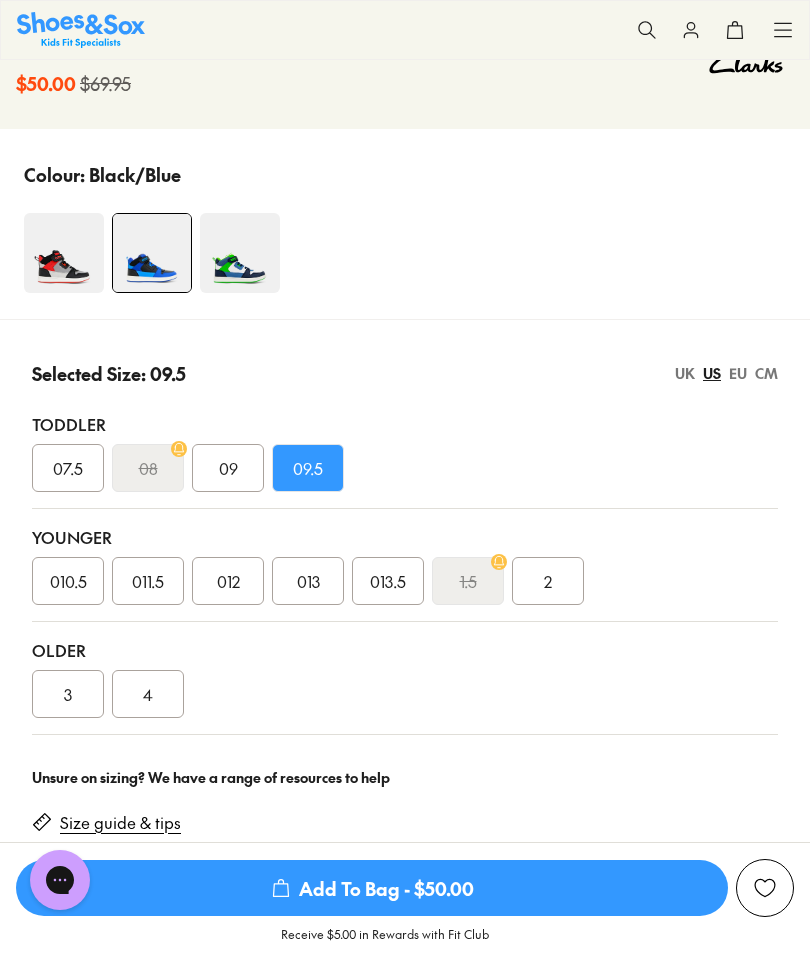 click on "US" at bounding box center (712, 373) 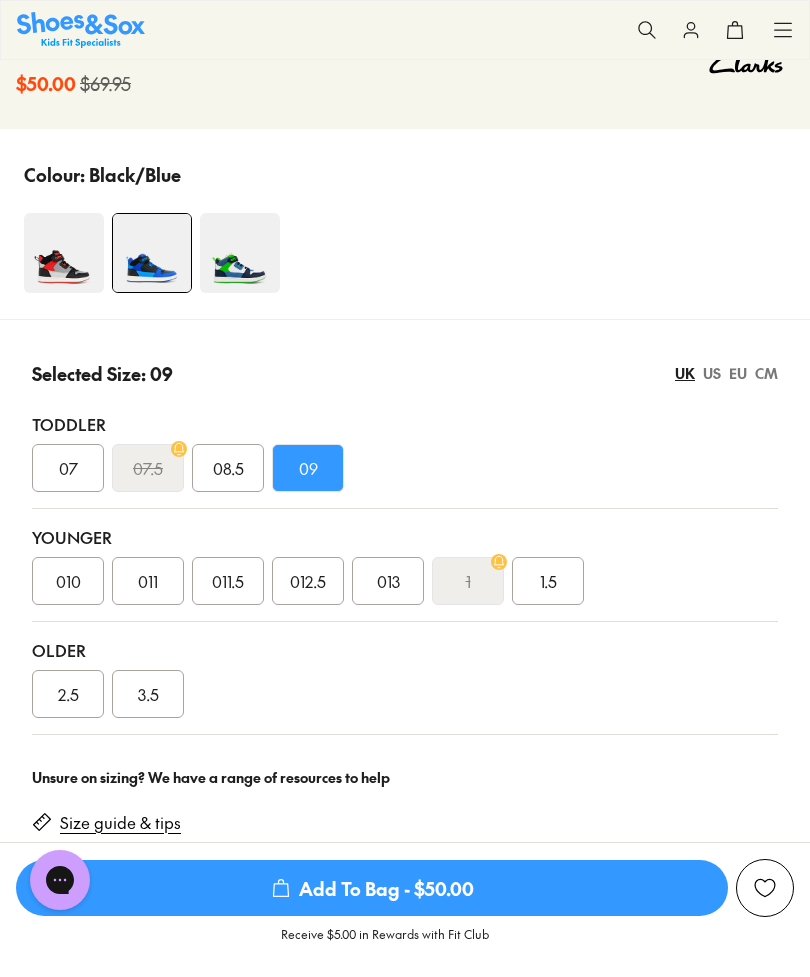 click on "US" at bounding box center (712, 373) 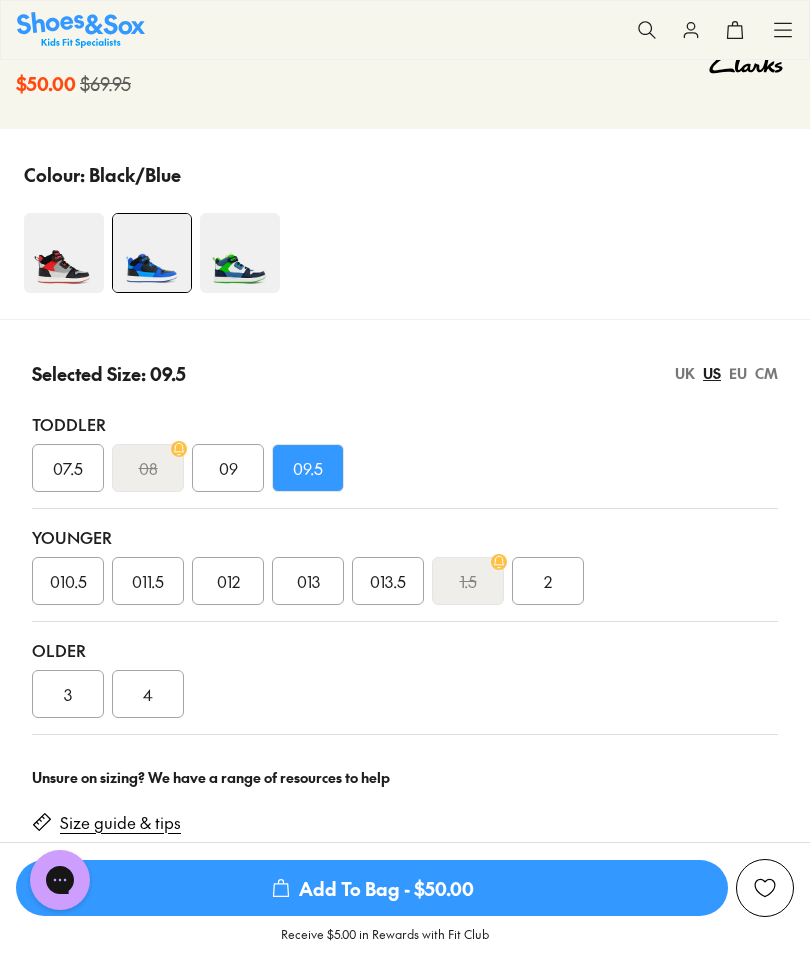click on "US" at bounding box center (712, 373) 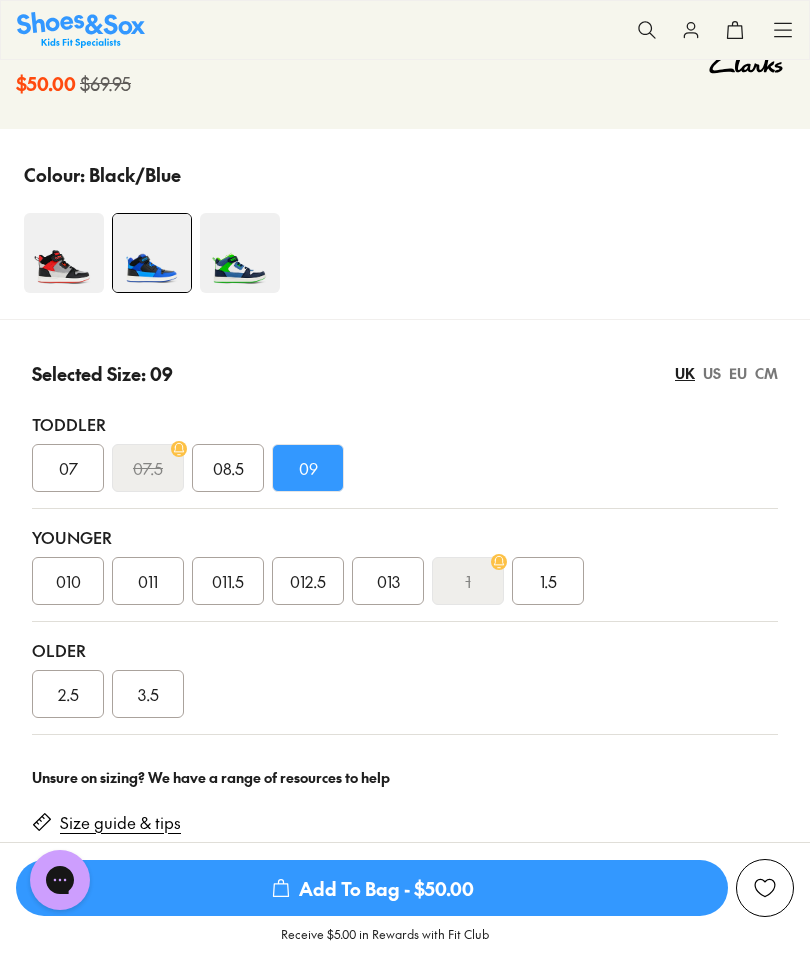 click on "US" at bounding box center (712, 373) 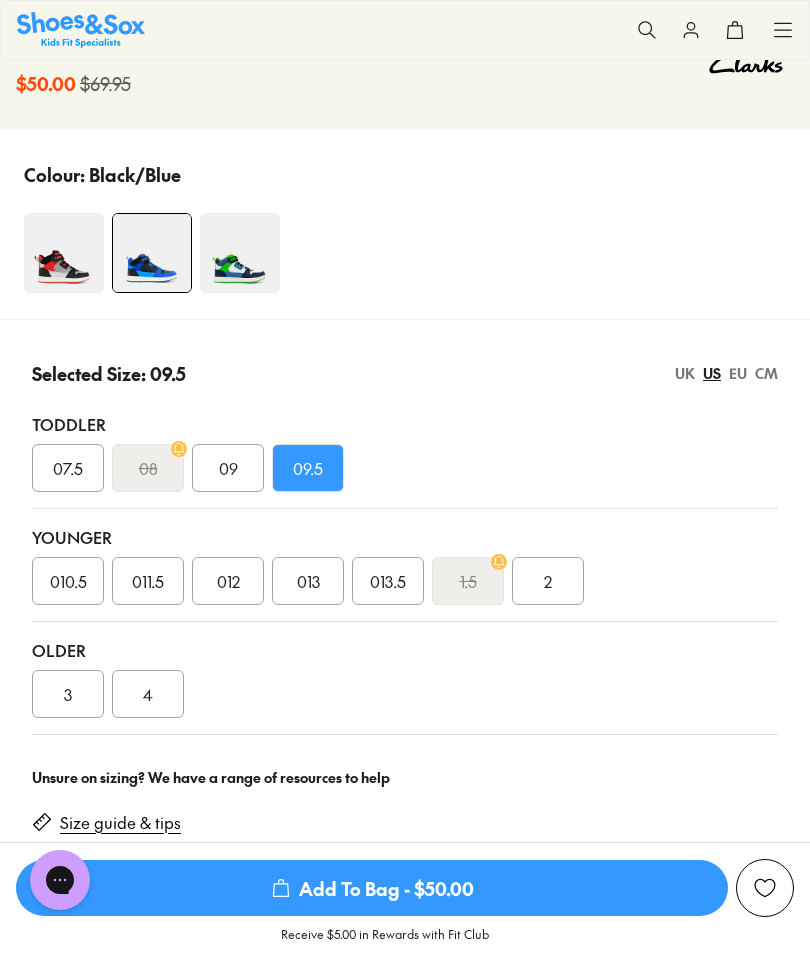 click on "EU" at bounding box center [738, 373] 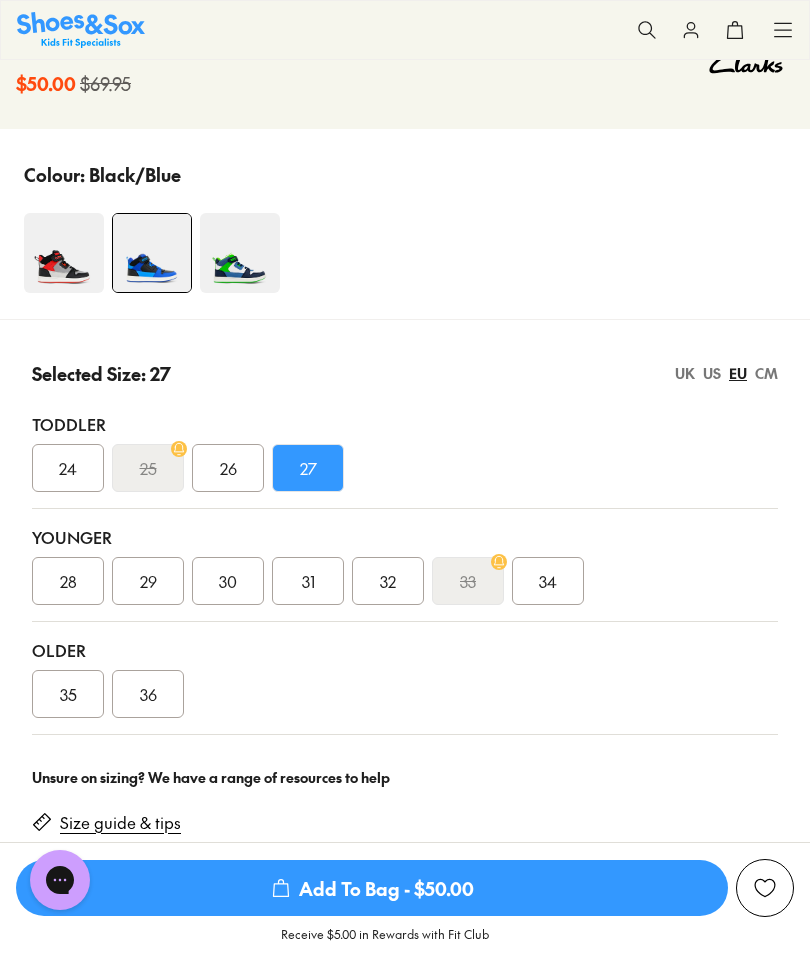 click on "US" at bounding box center (712, 373) 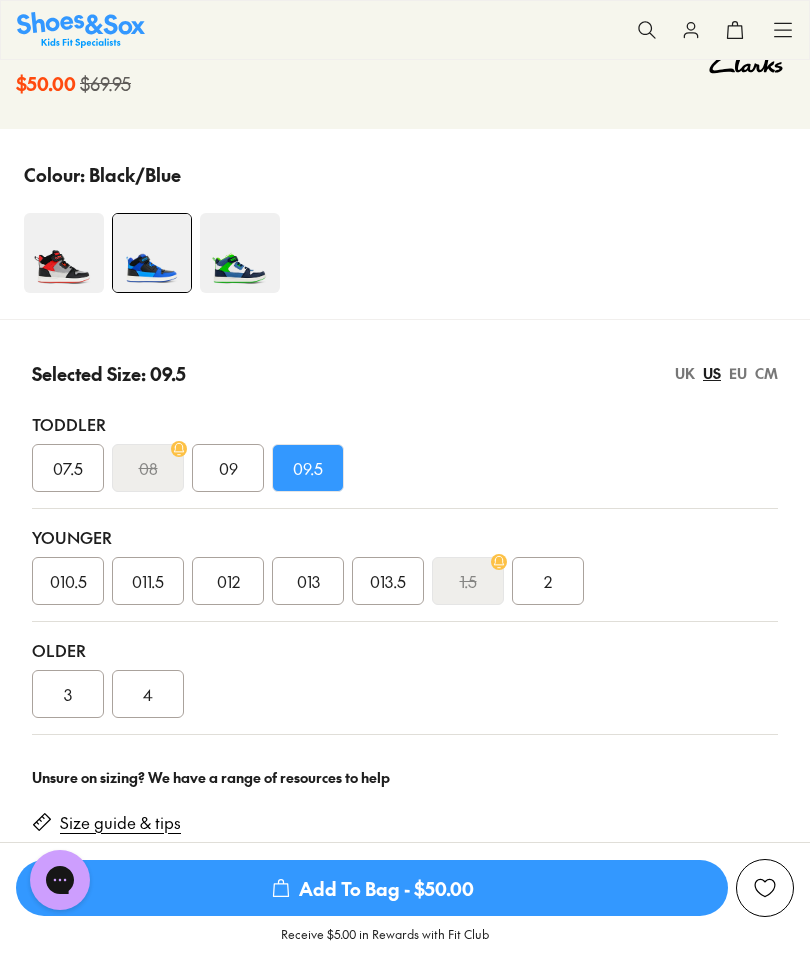 click on "013" at bounding box center [308, 581] 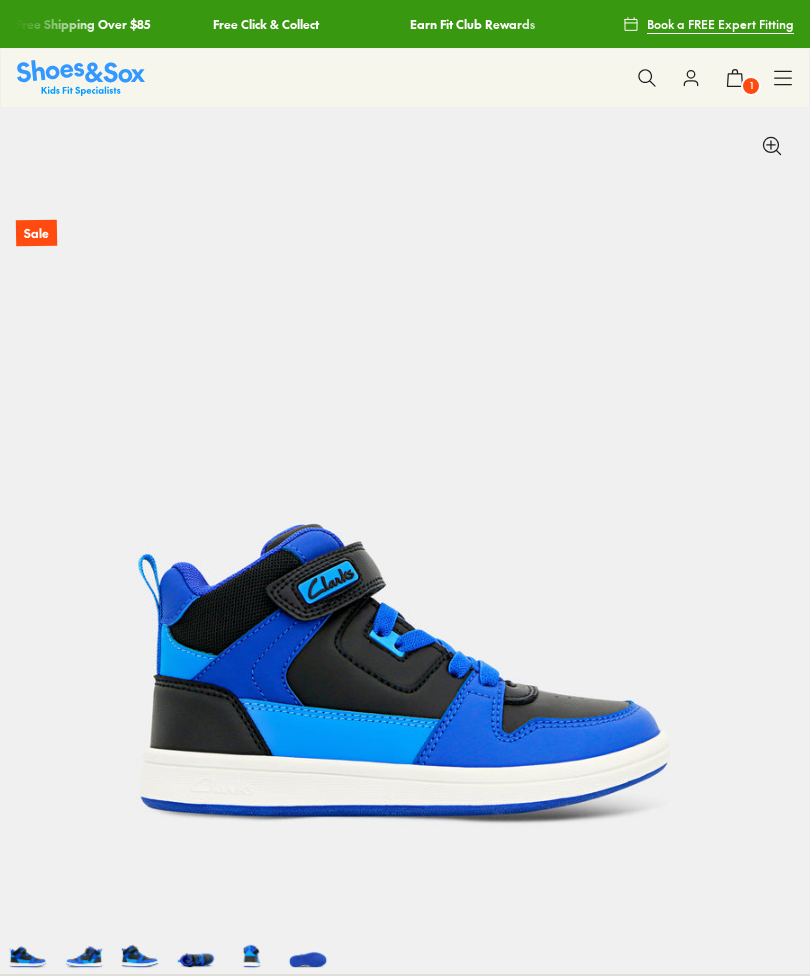 scroll, scrollTop: 995, scrollLeft: 0, axis: vertical 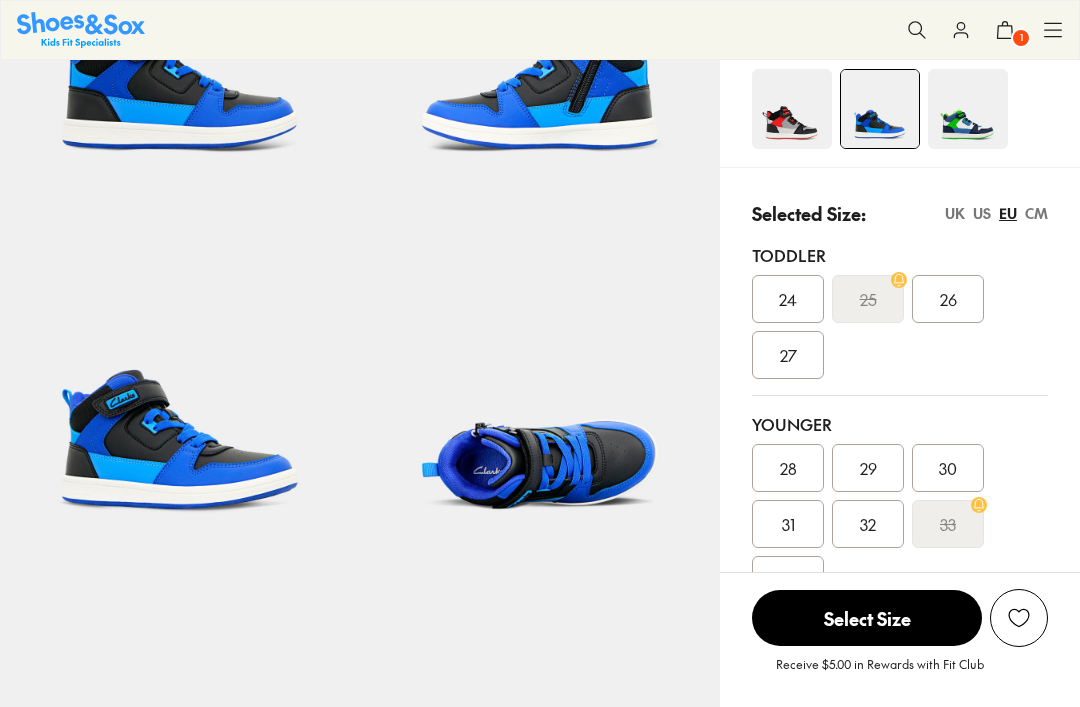 select on "*" 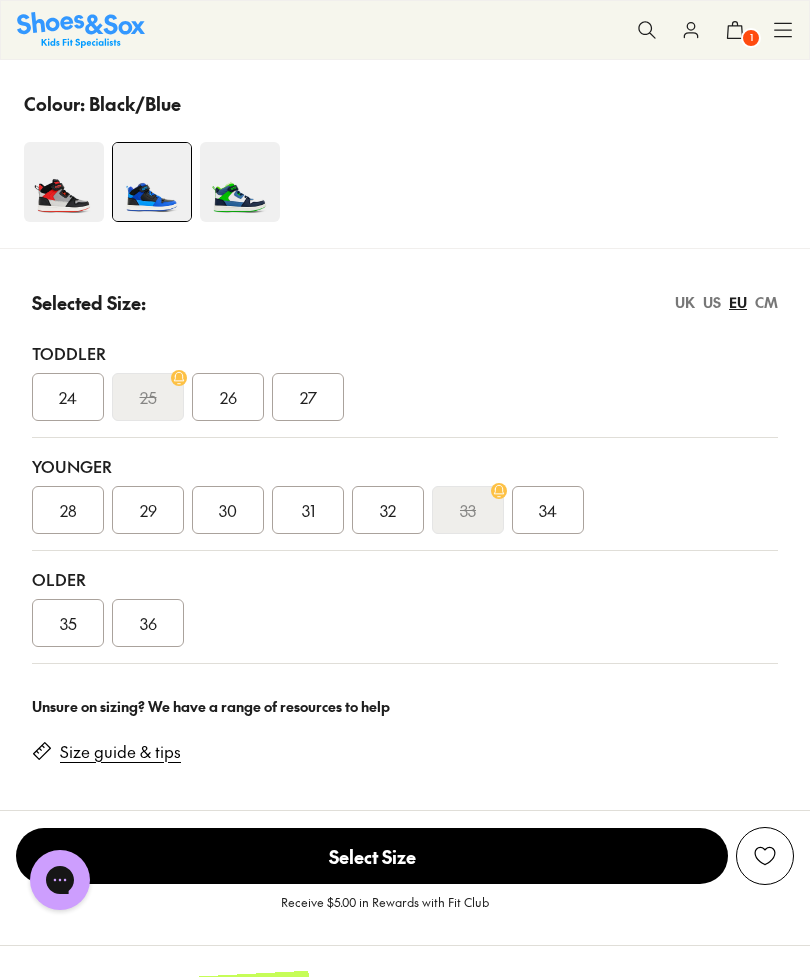 scroll, scrollTop: 1034, scrollLeft: 0, axis: vertical 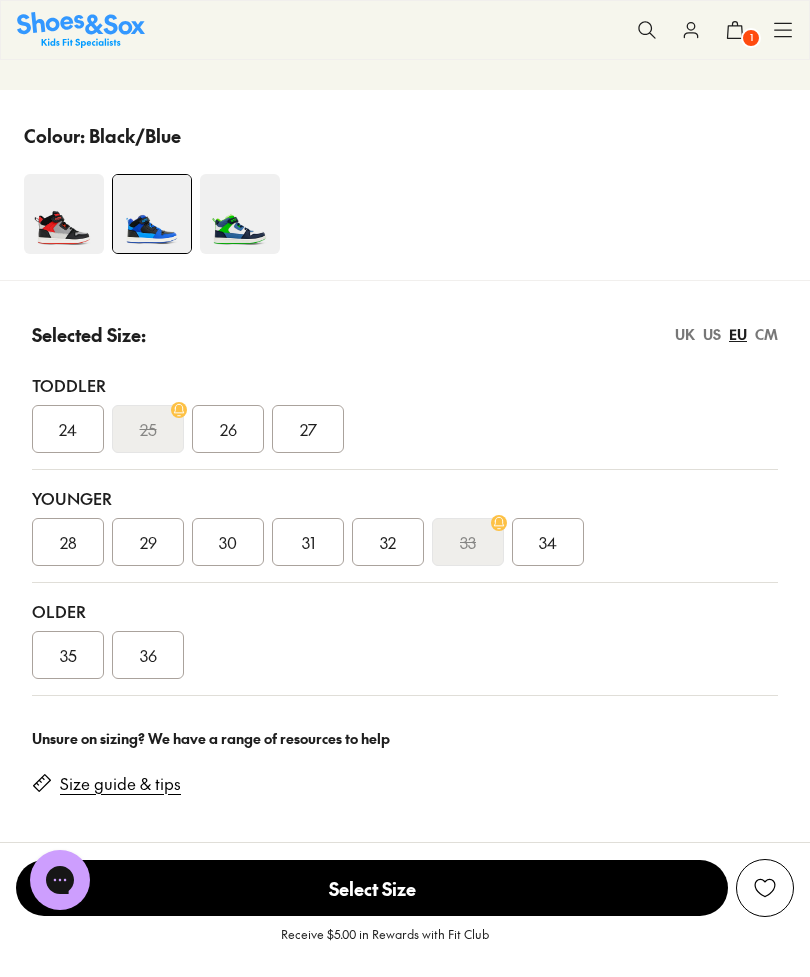 click on "31" at bounding box center (308, 542) 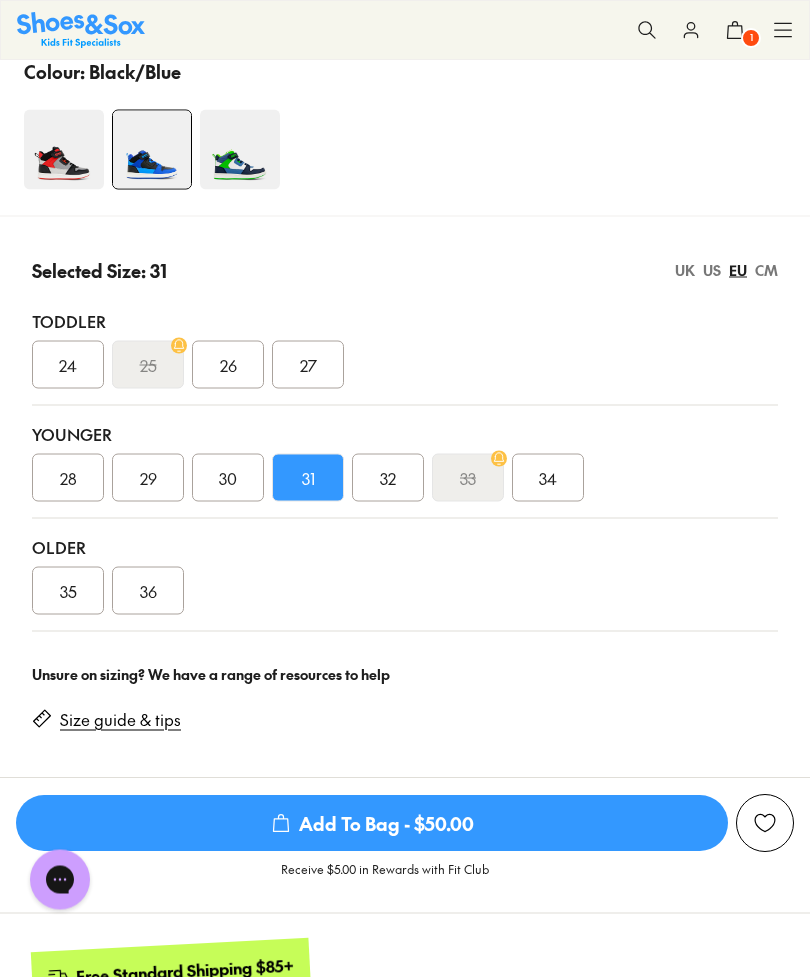 scroll, scrollTop: 1125, scrollLeft: 0, axis: vertical 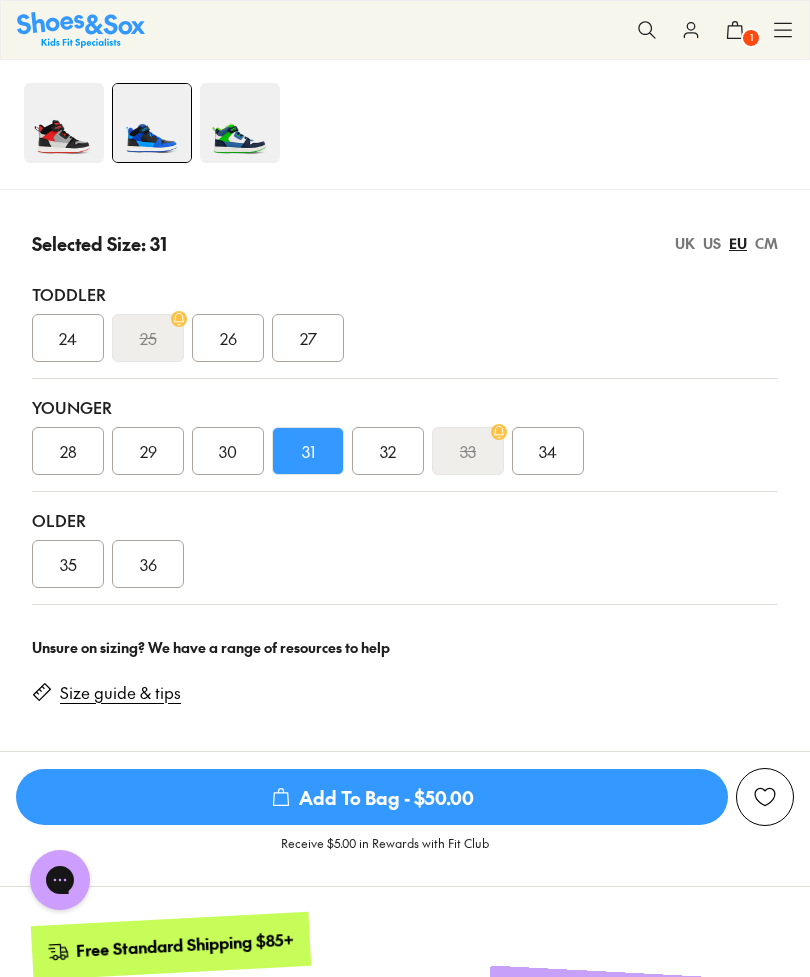 click on "UK" at bounding box center (685, 243) 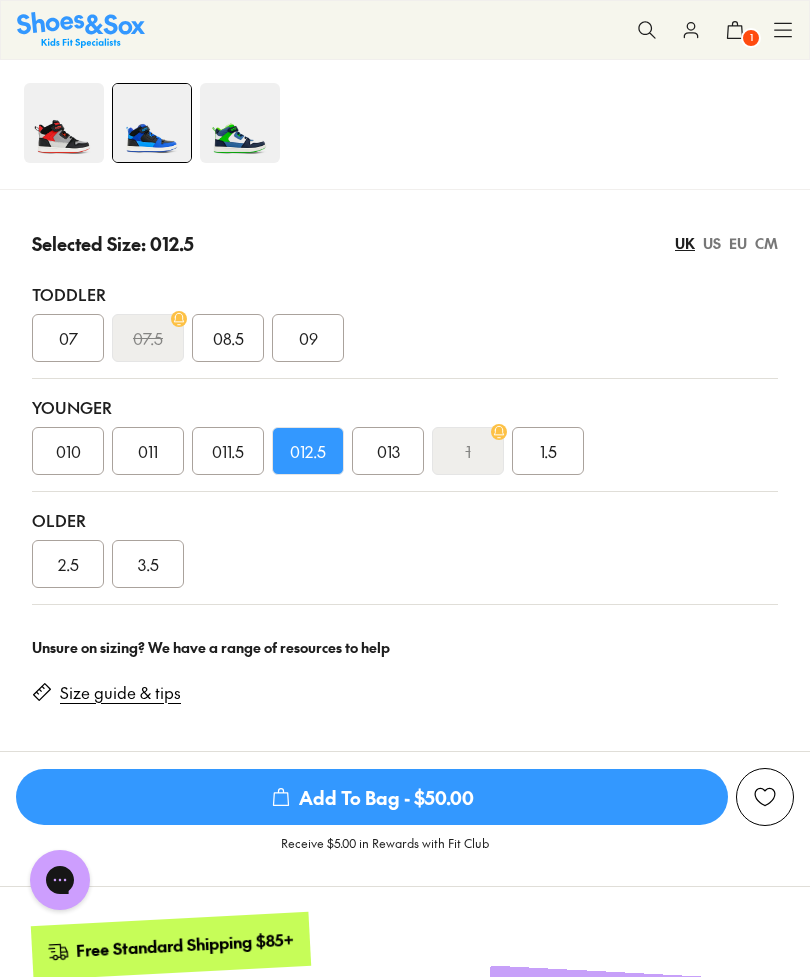 click on "EU" at bounding box center (738, 243) 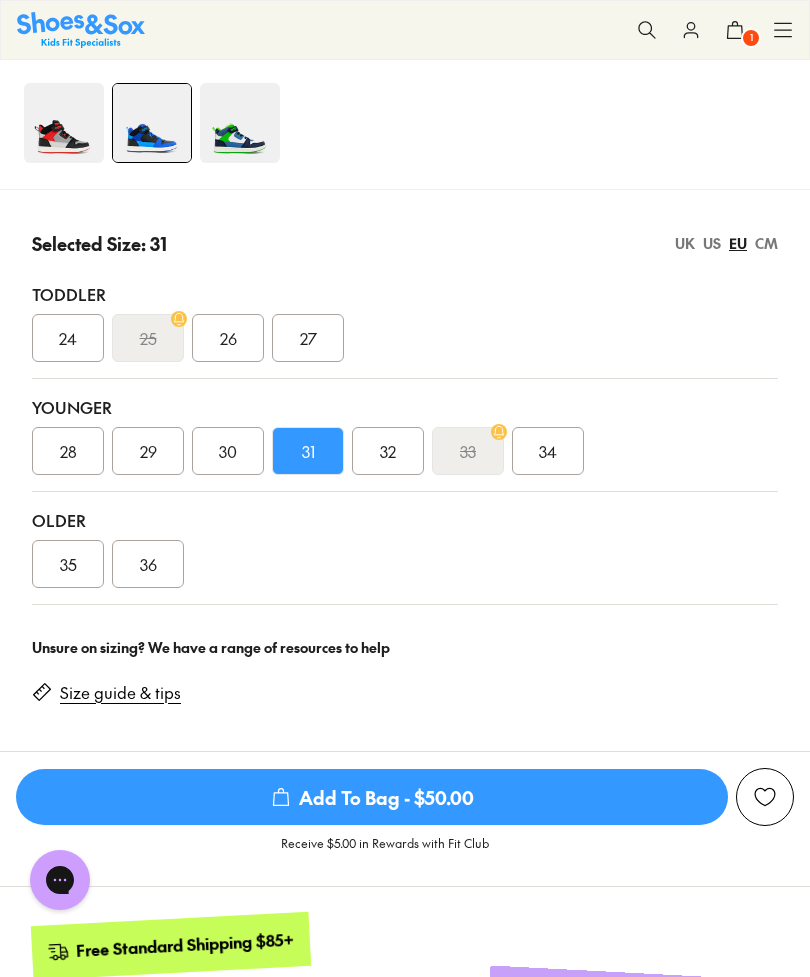 click on "UK" at bounding box center (685, 243) 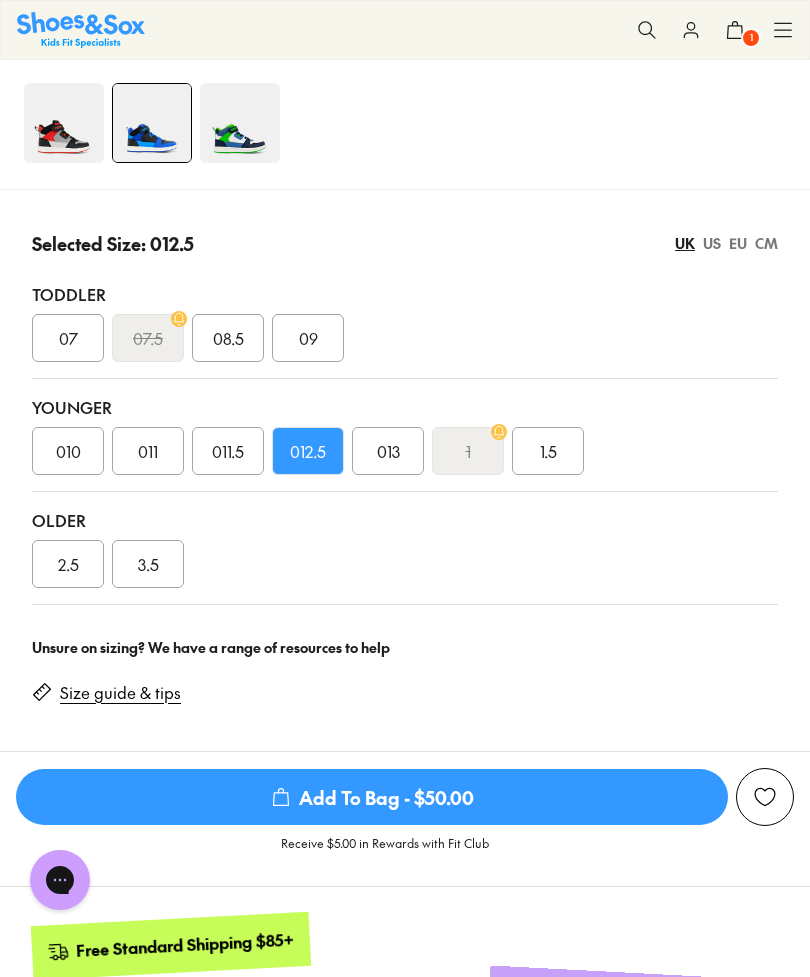 click on "US" at bounding box center (712, 243) 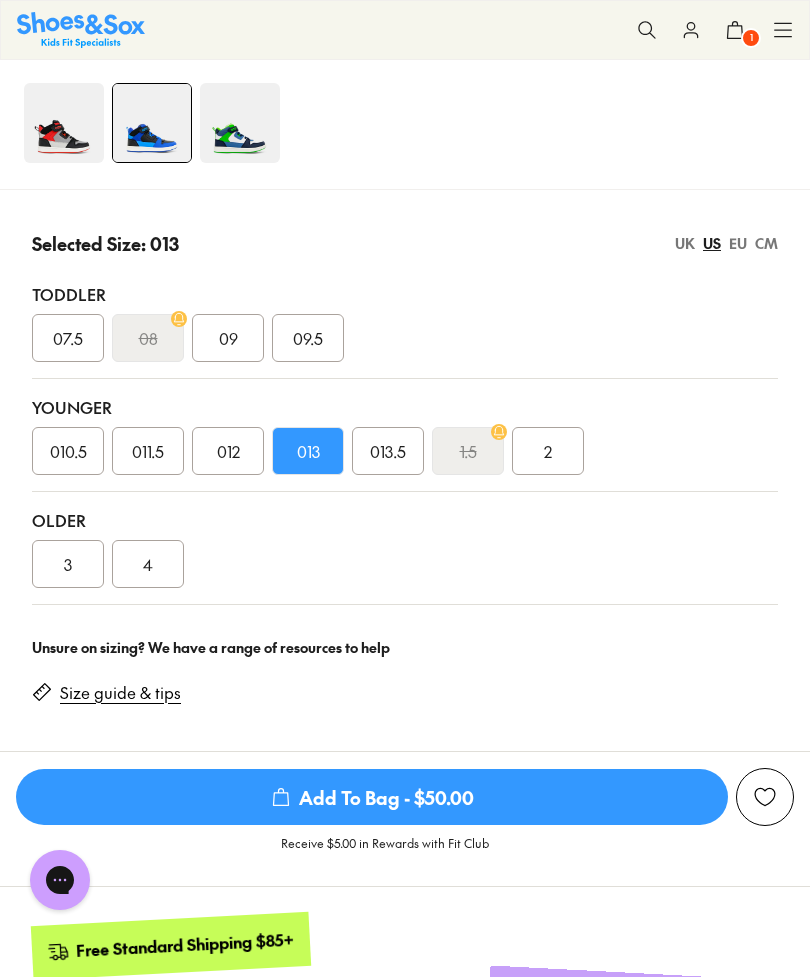 click on "UK" at bounding box center (685, 243) 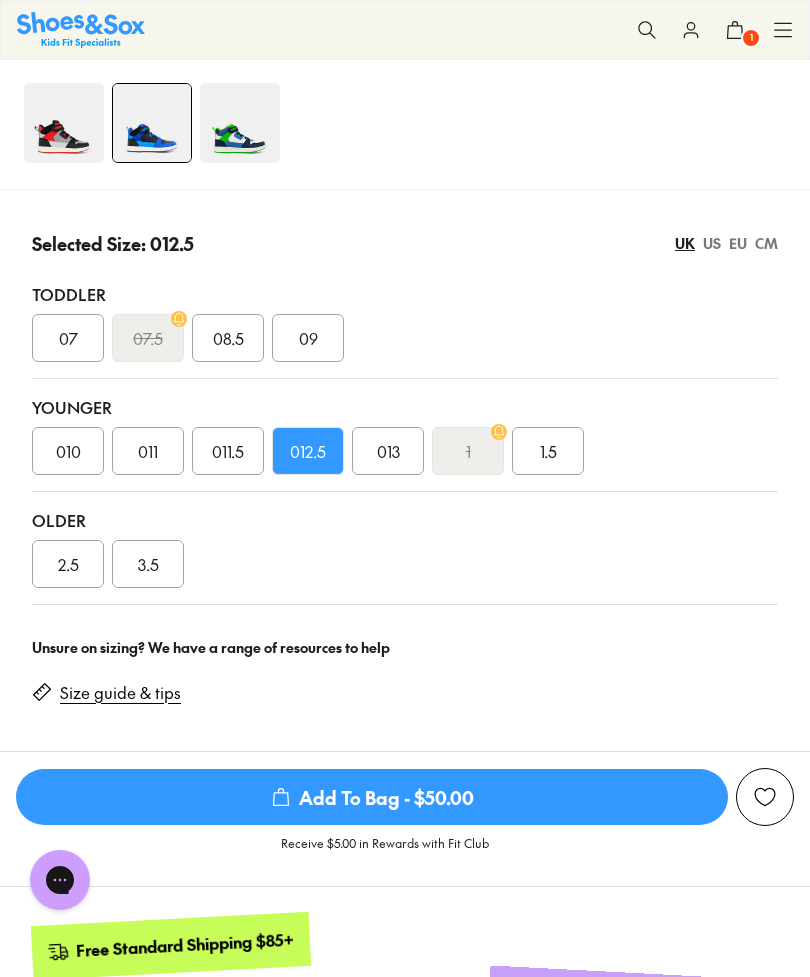 click on "CM" at bounding box center (766, 243) 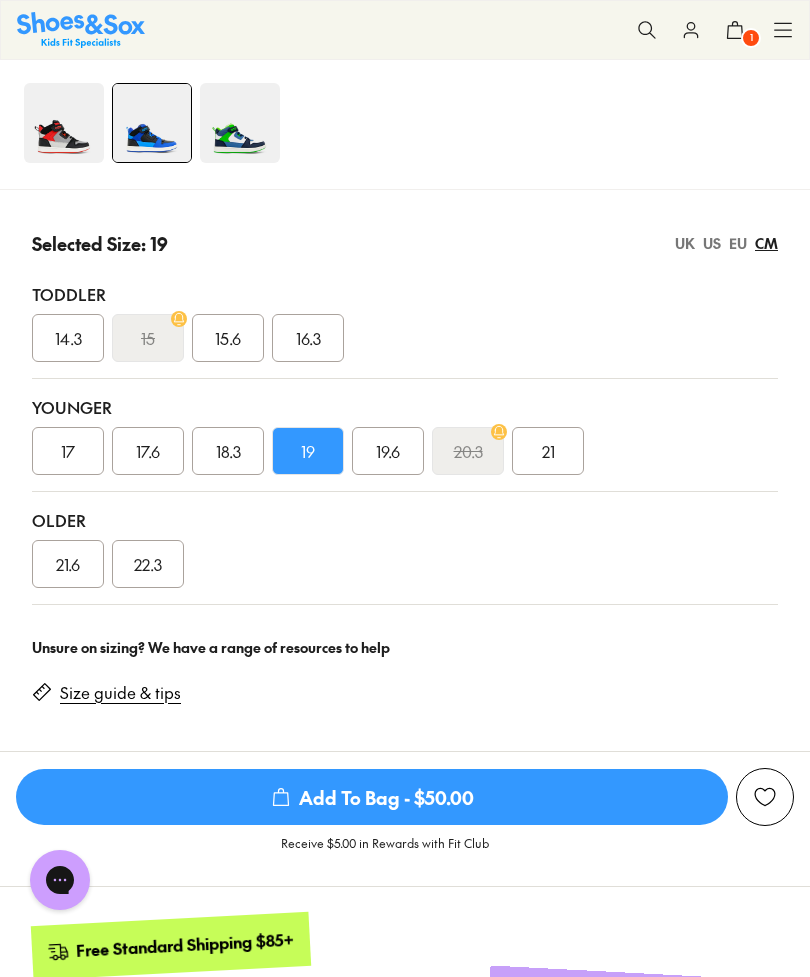 click on "EU" at bounding box center [738, 243] 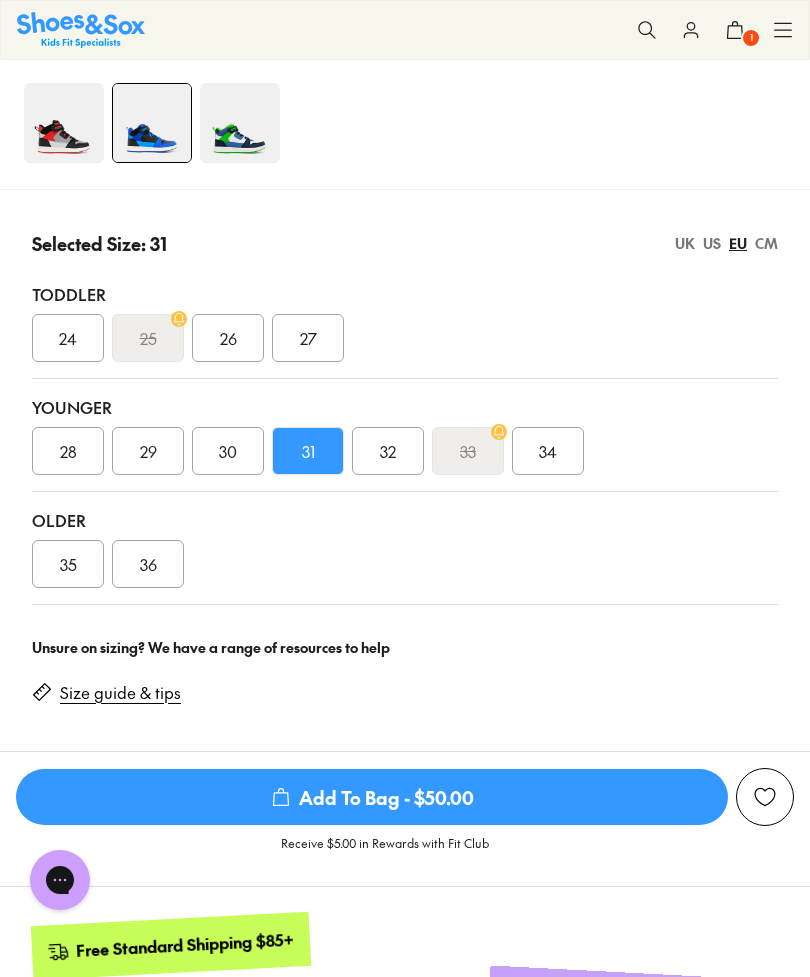 click on "34" at bounding box center [548, 451] 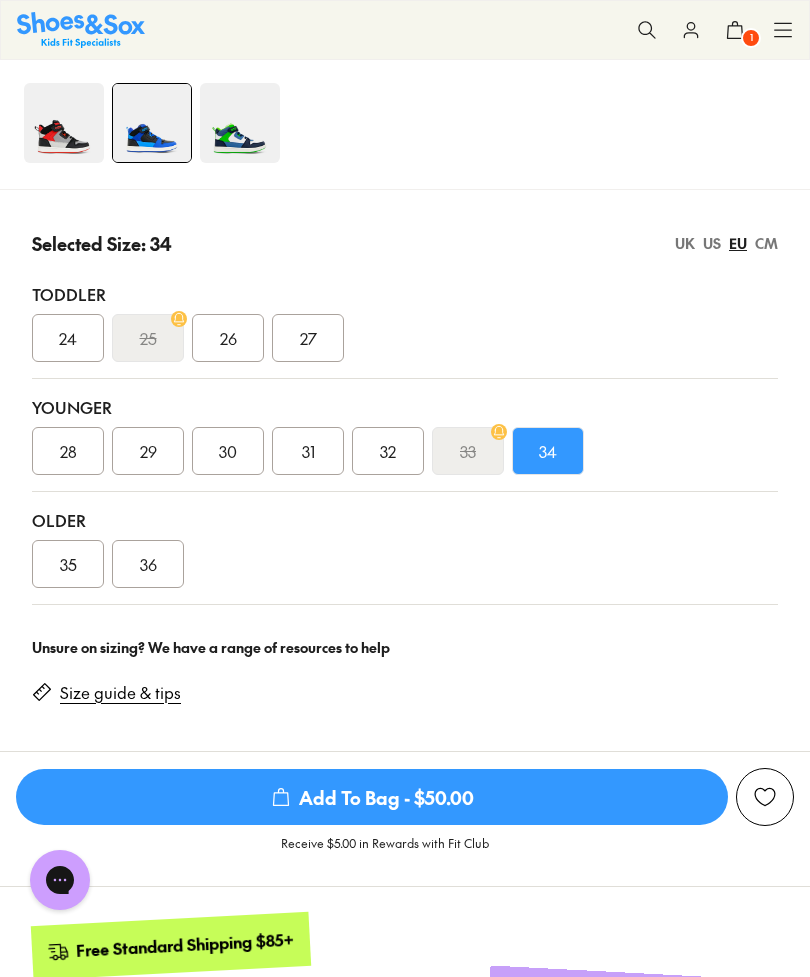click on "UK" at bounding box center (685, 243) 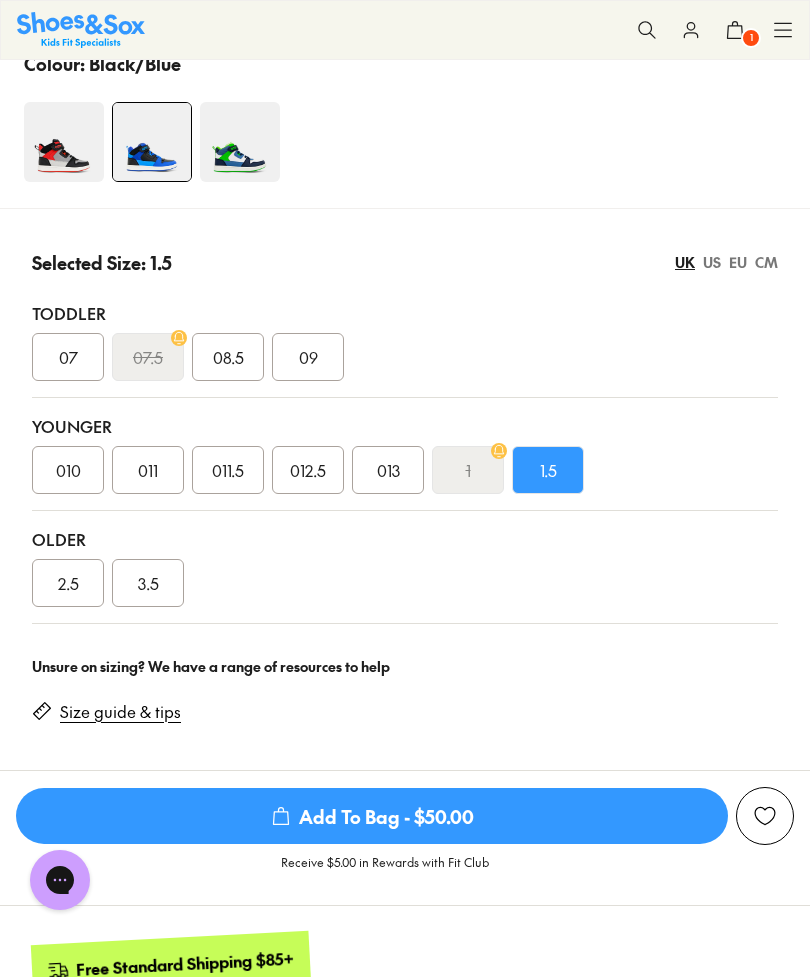 scroll, scrollTop: 1300, scrollLeft: 0, axis: vertical 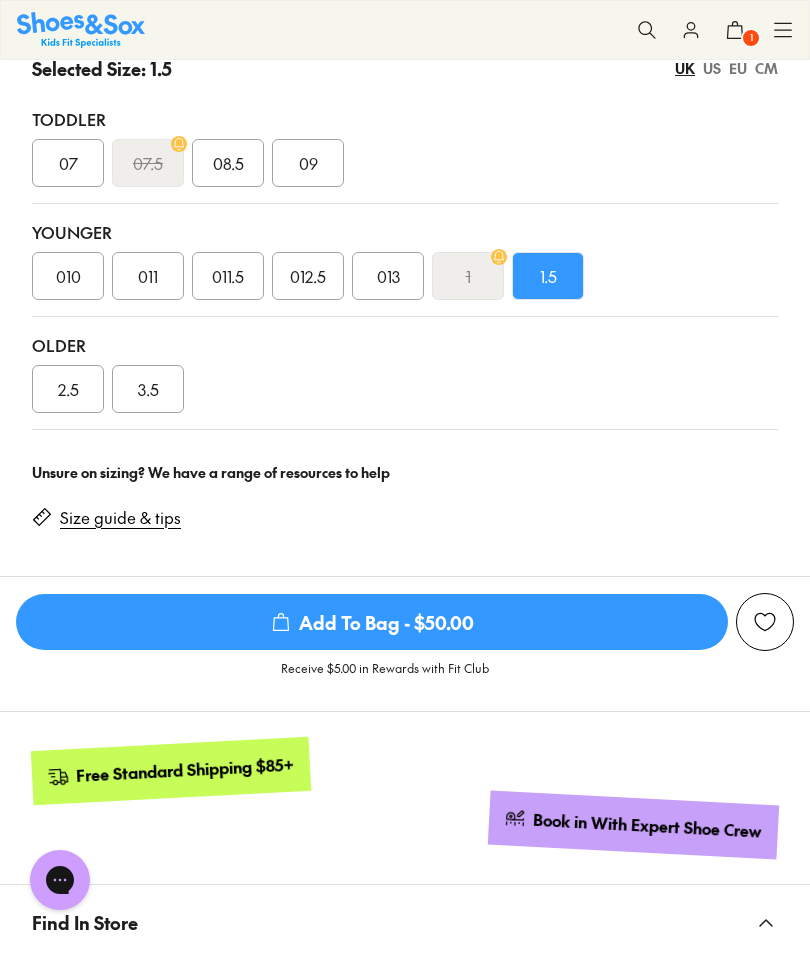 click on "Add To Bag - $50.00" at bounding box center [372, 622] 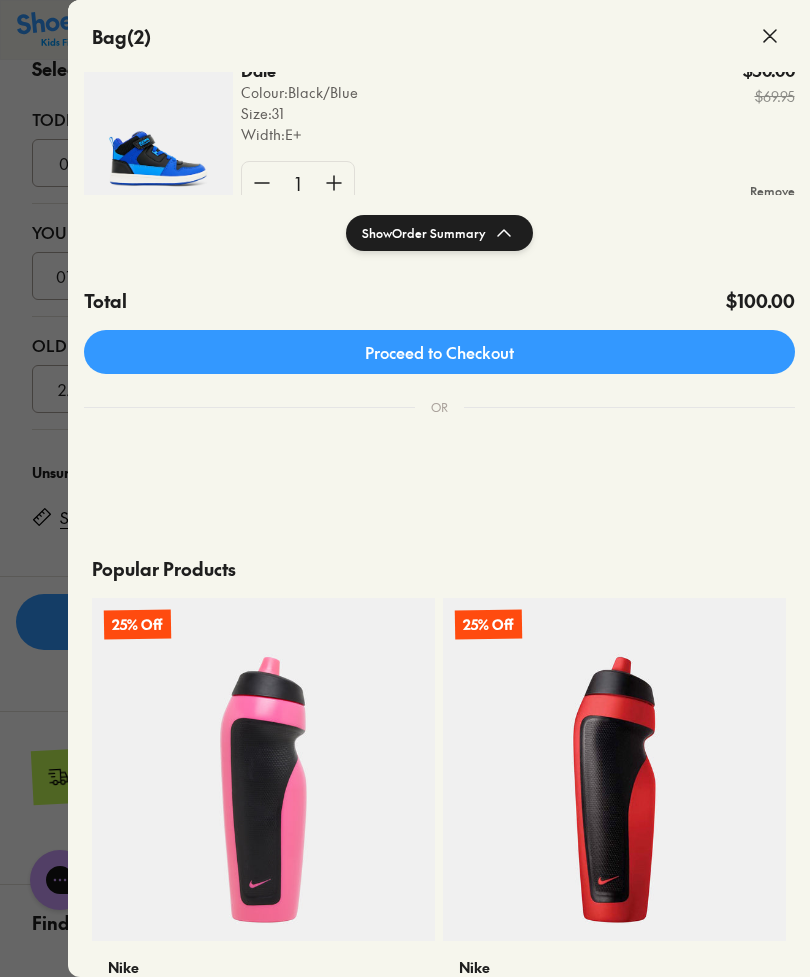 scroll, scrollTop: 311, scrollLeft: 0, axis: vertical 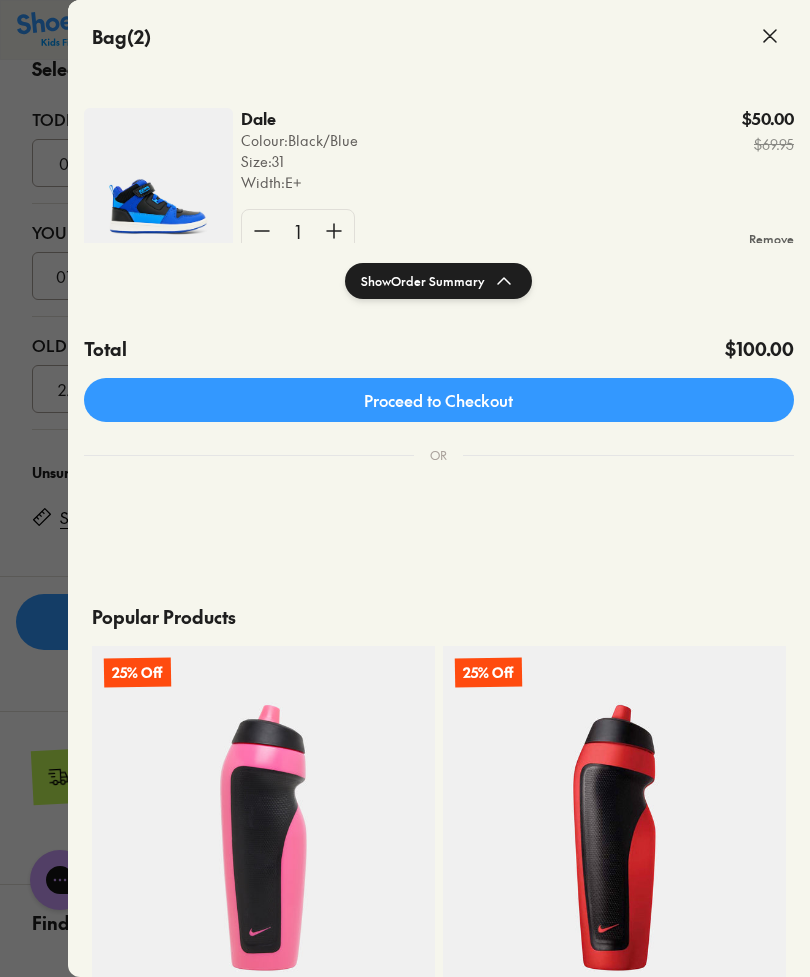 click 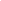 scroll, scrollTop: 0, scrollLeft: 0, axis: both 